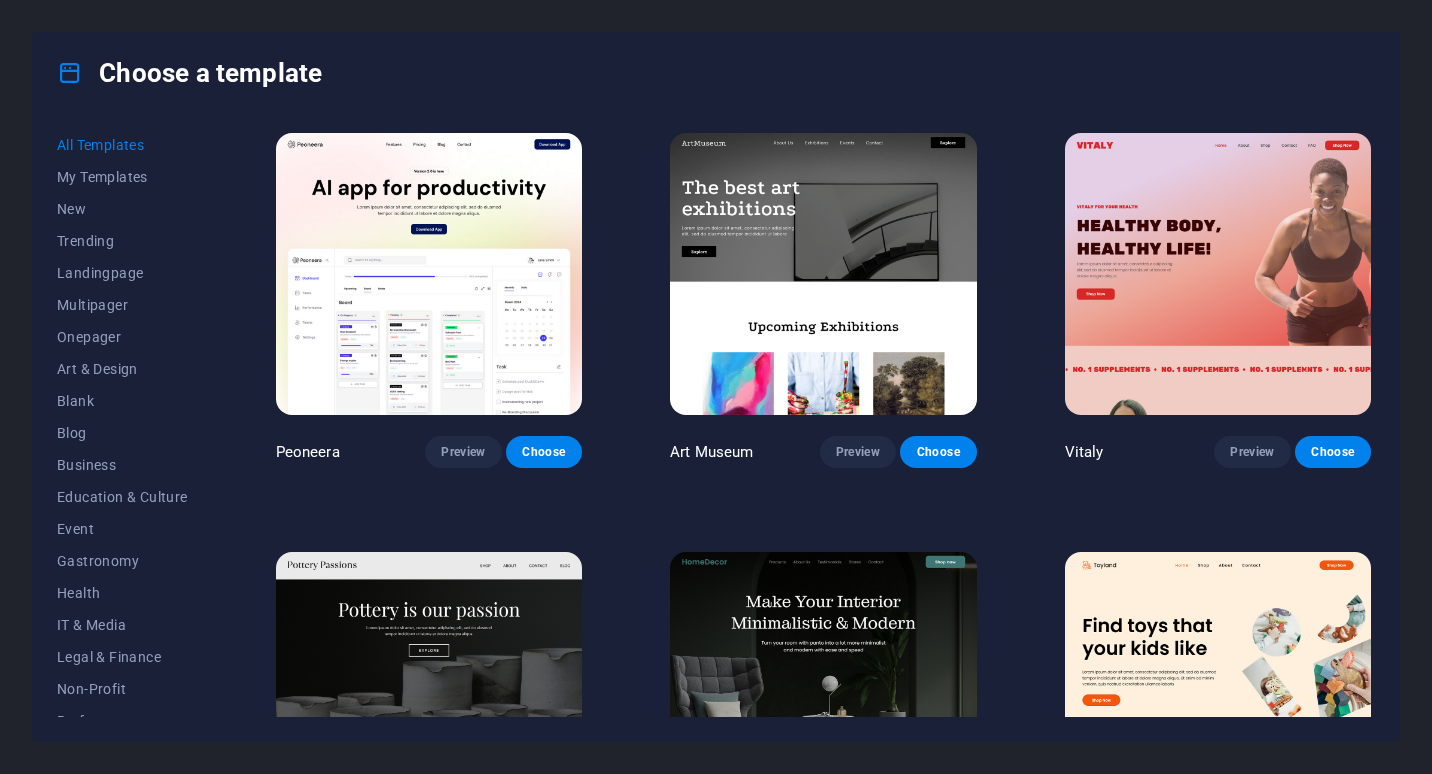 scroll, scrollTop: 0, scrollLeft: 0, axis: both 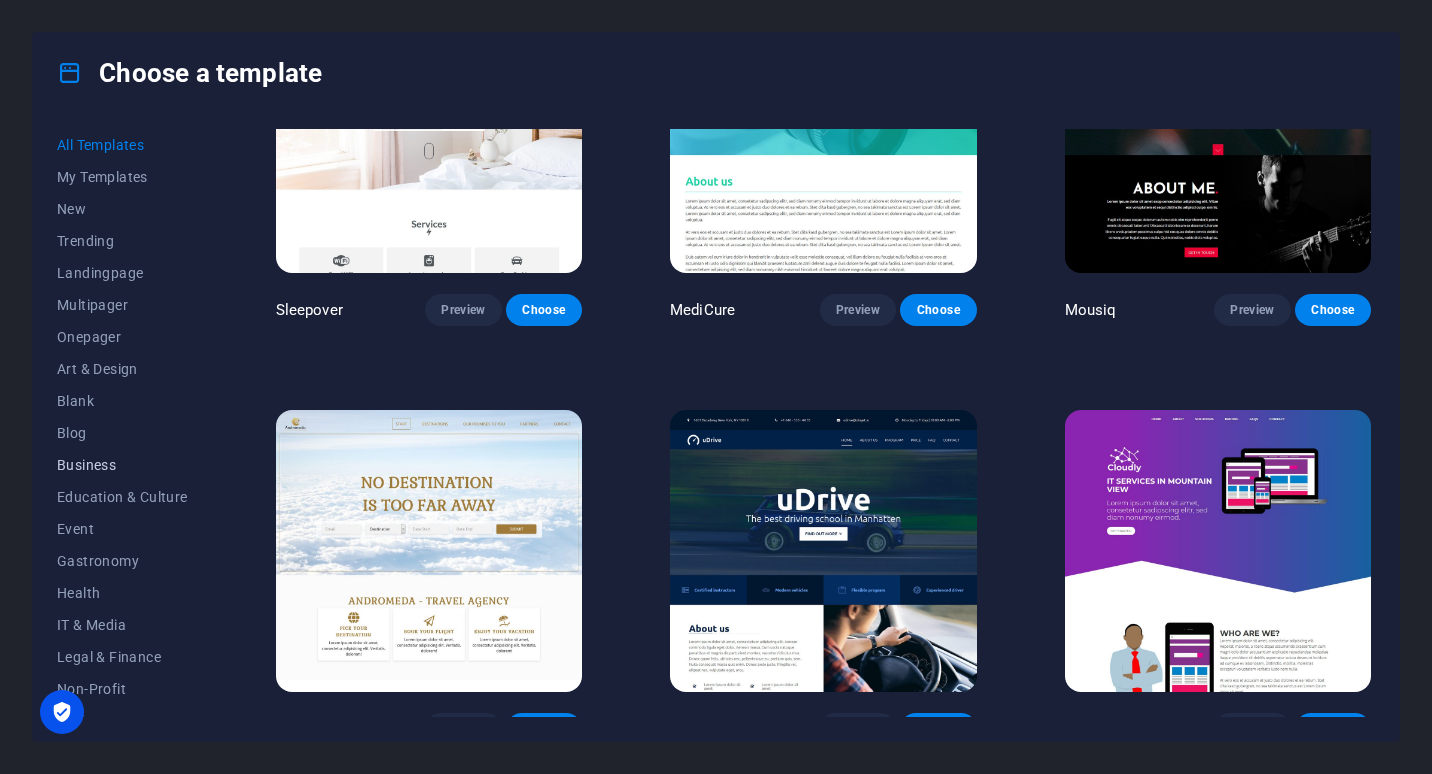 click on "Business" at bounding box center (122, 465) 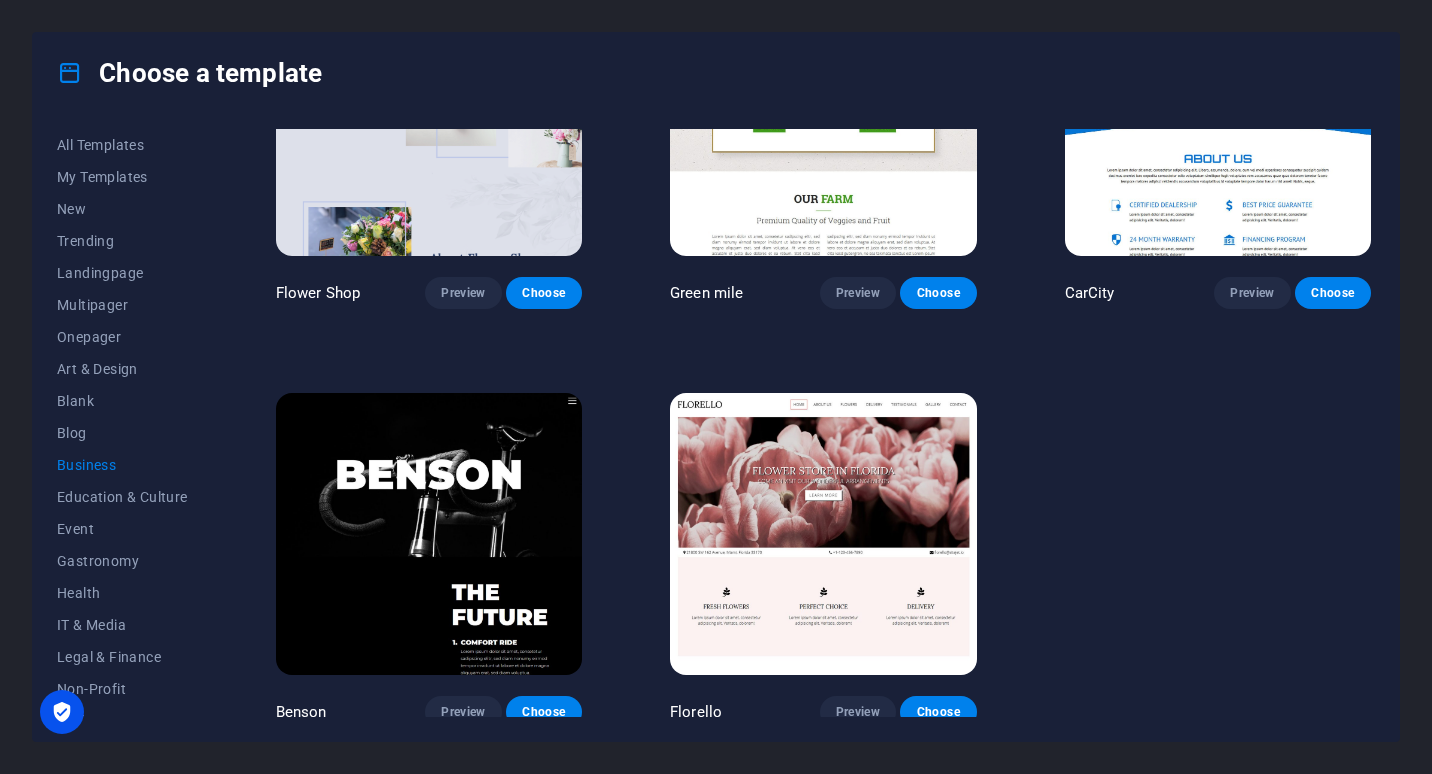 scroll, scrollTop: 582, scrollLeft: 0, axis: vertical 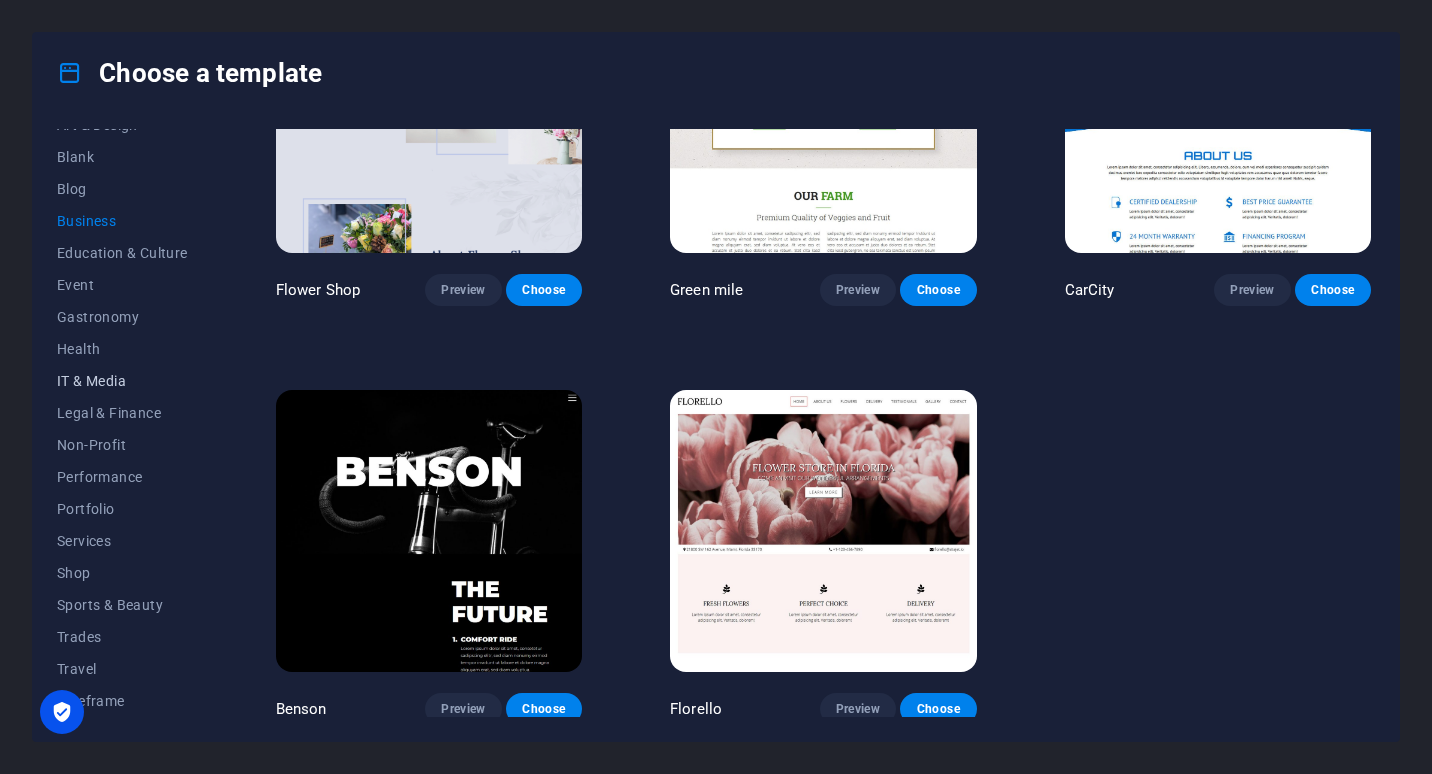 click on "IT & Media" at bounding box center (122, 381) 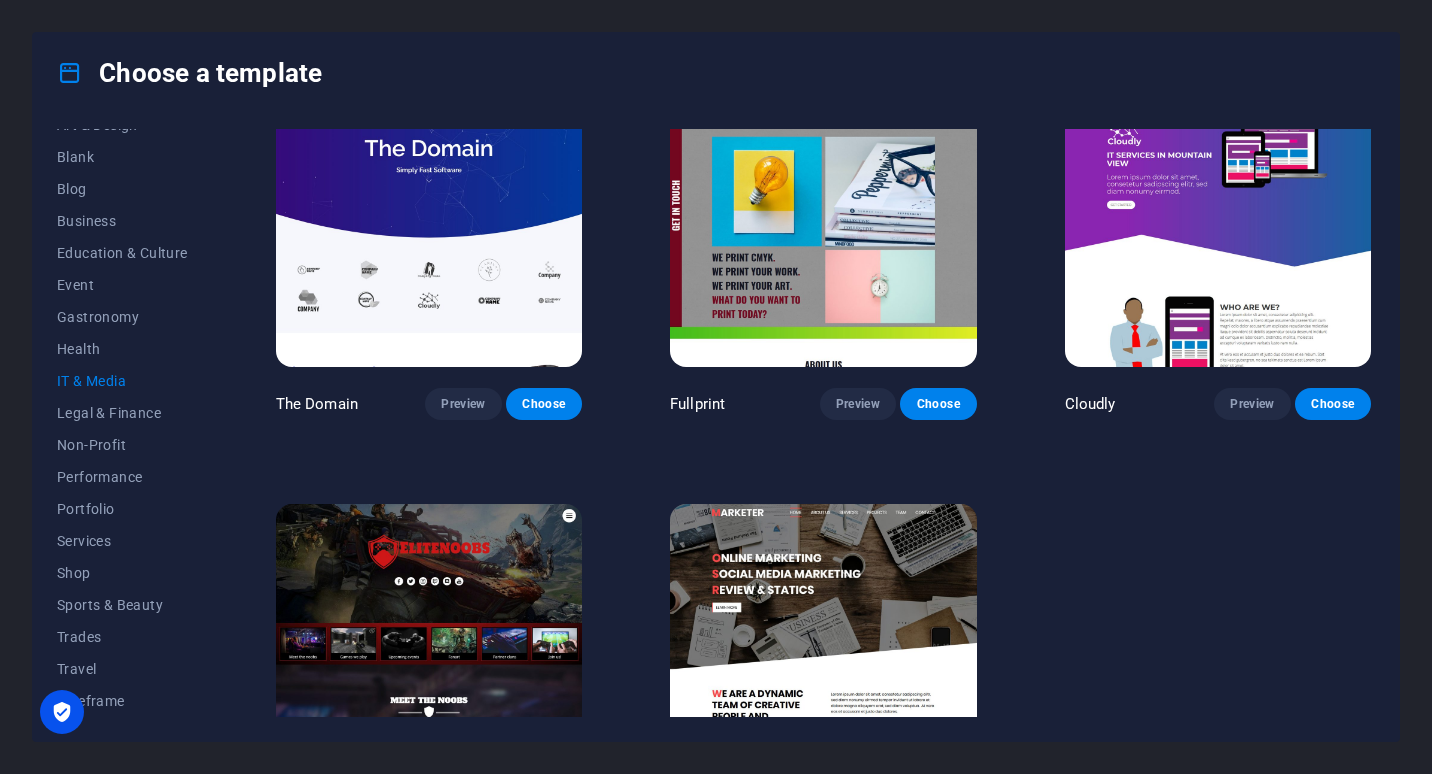 scroll, scrollTop: 998, scrollLeft: 0, axis: vertical 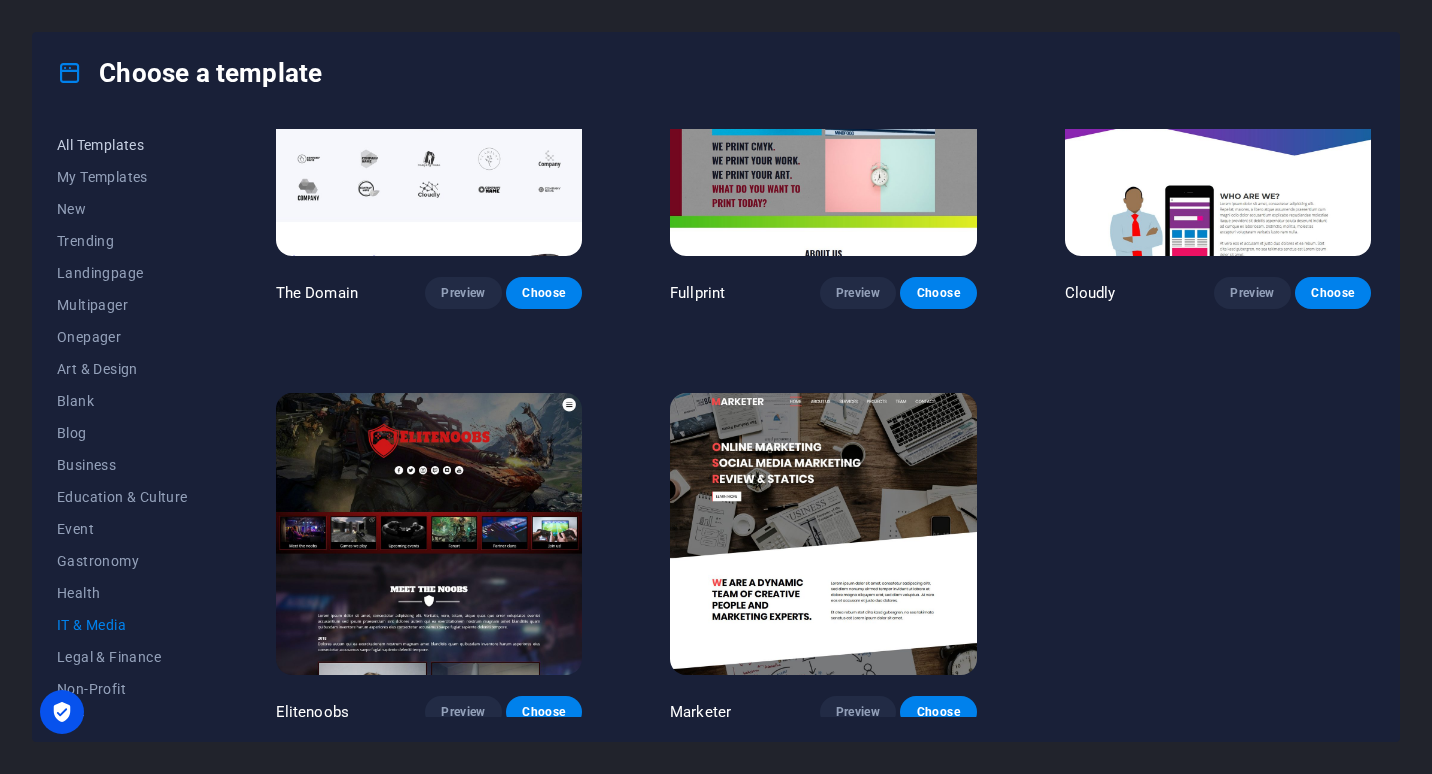 click on "All Templates" at bounding box center (122, 145) 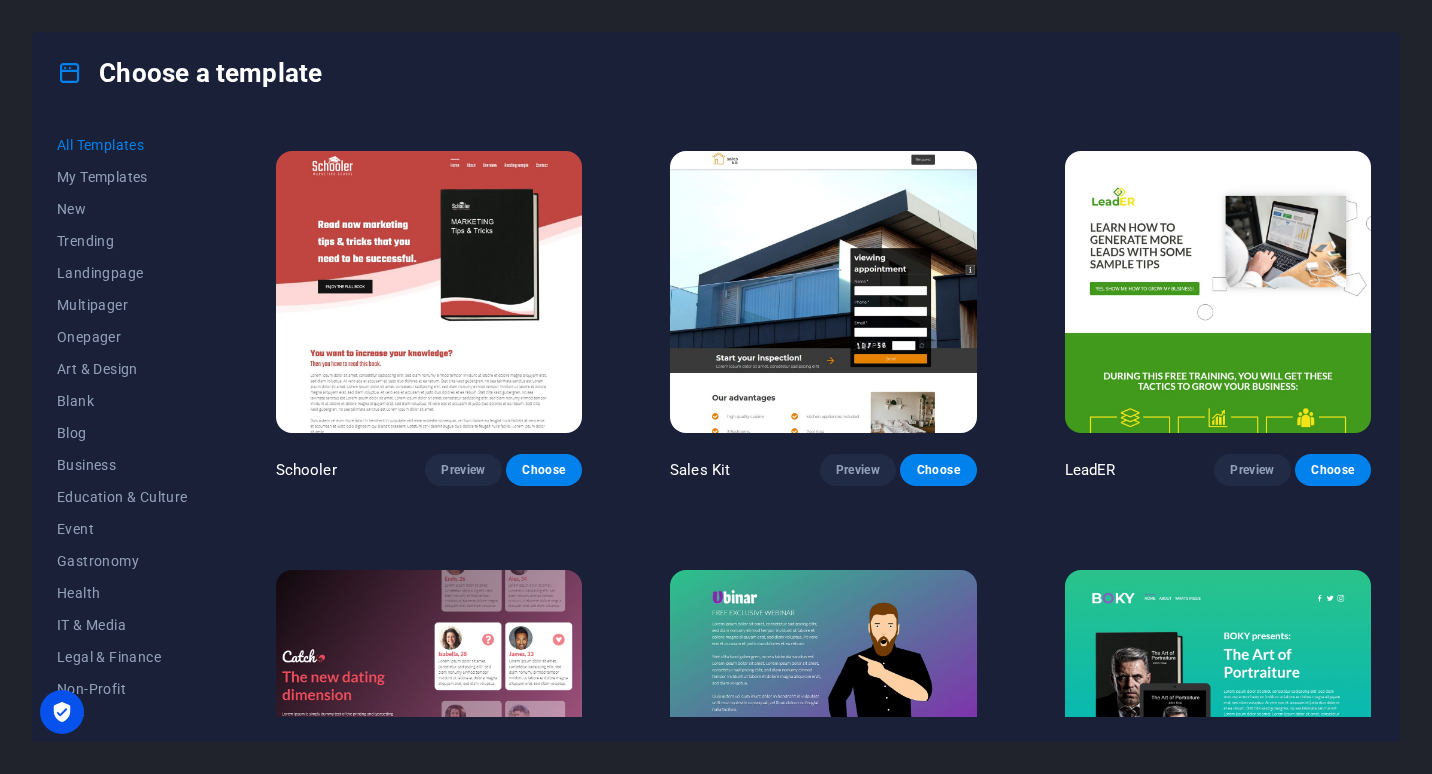 scroll, scrollTop: 22633, scrollLeft: 0, axis: vertical 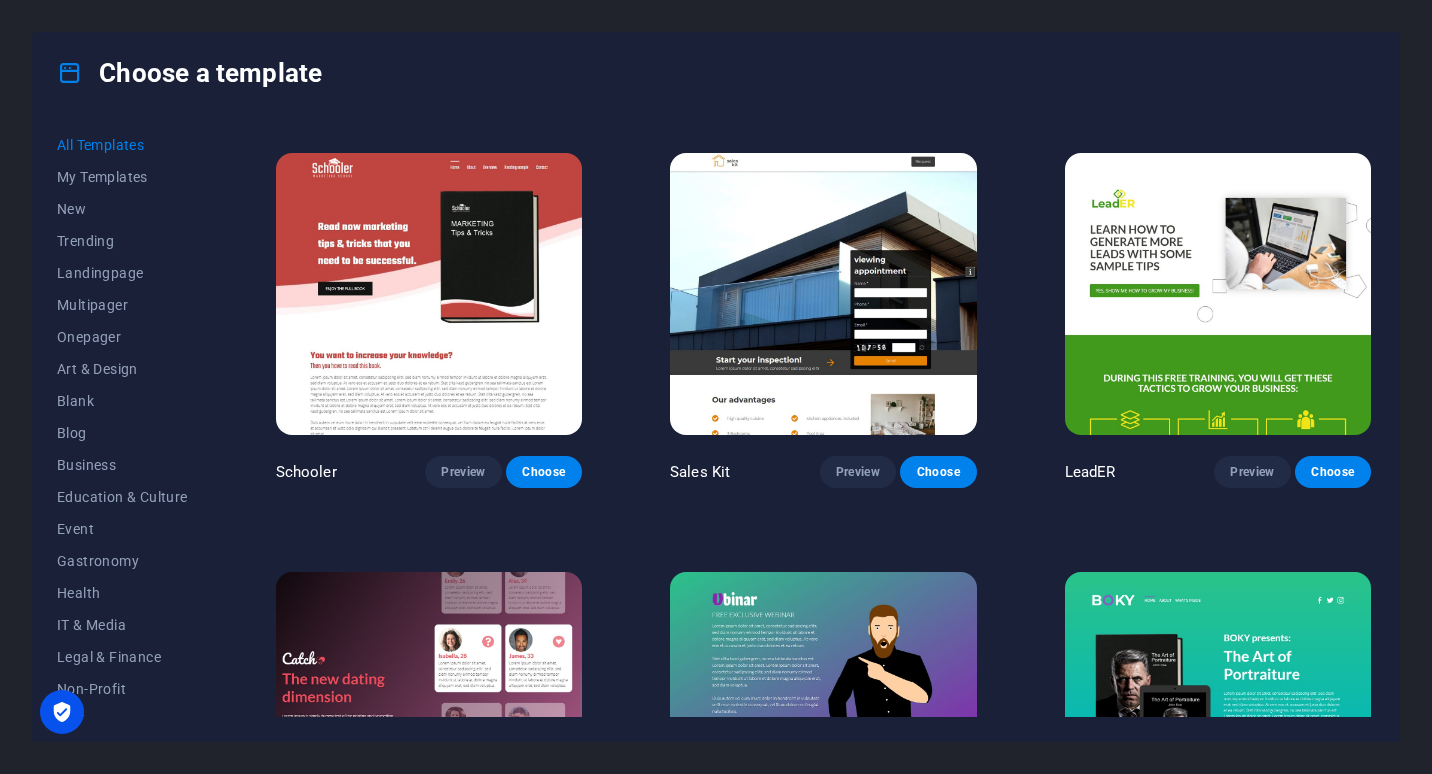 click at bounding box center (429, 713) 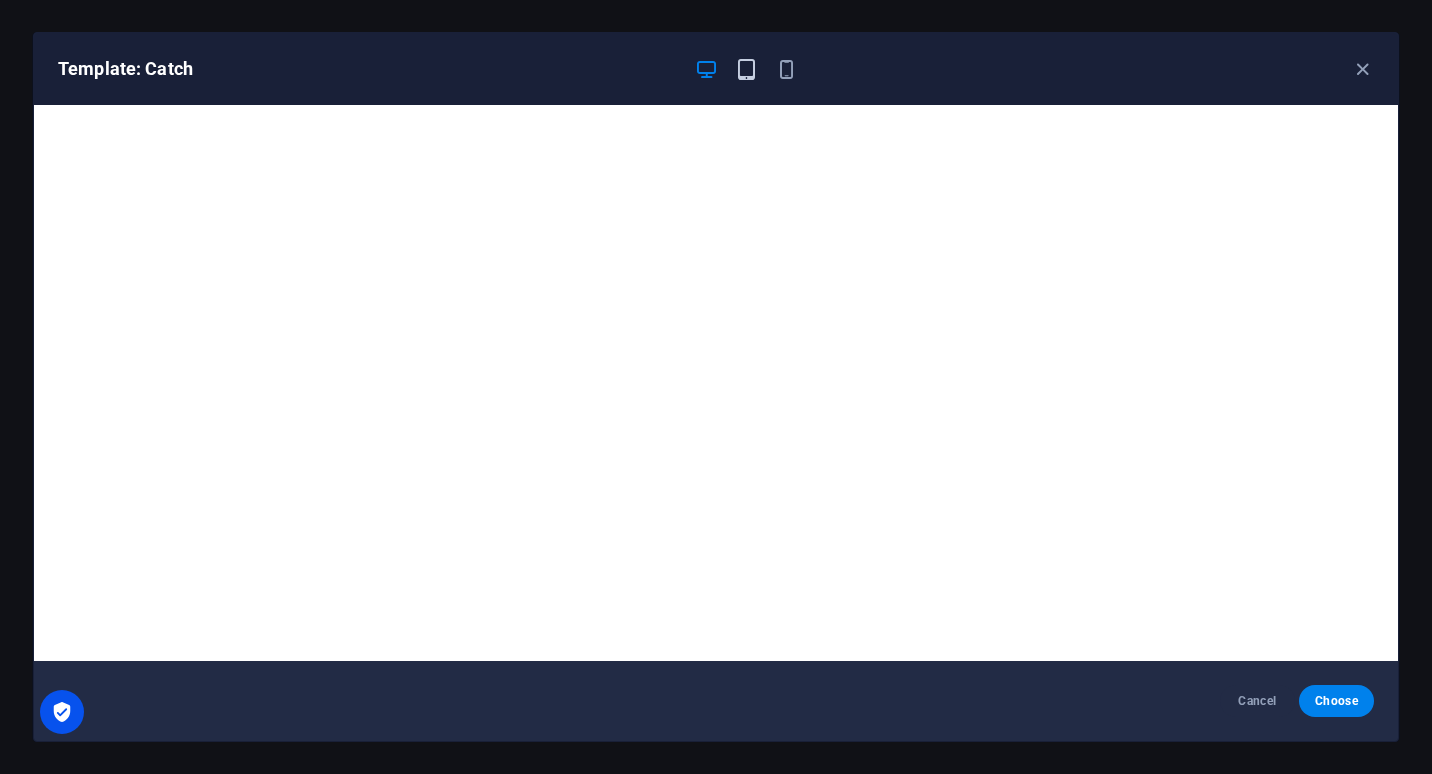 click at bounding box center [746, 69] 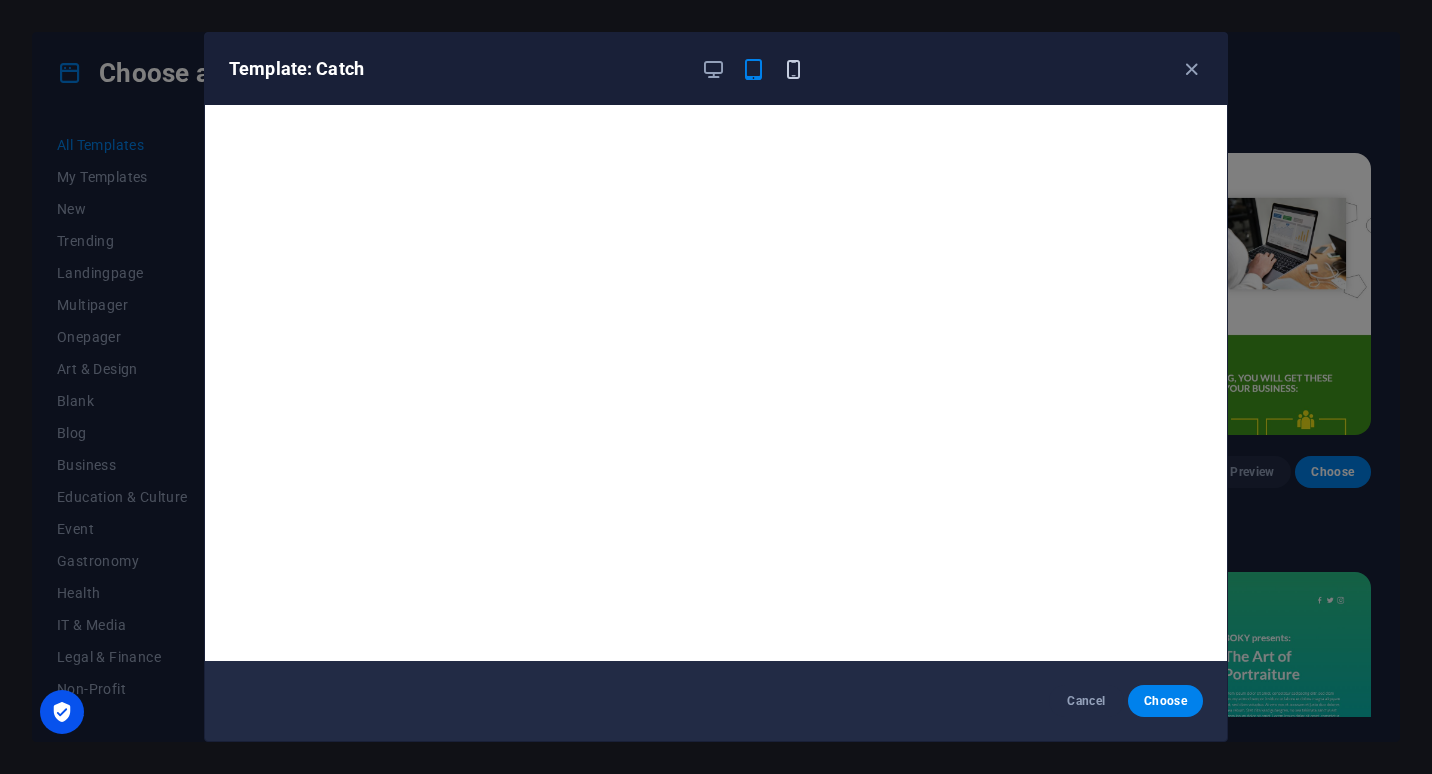 click at bounding box center (793, 69) 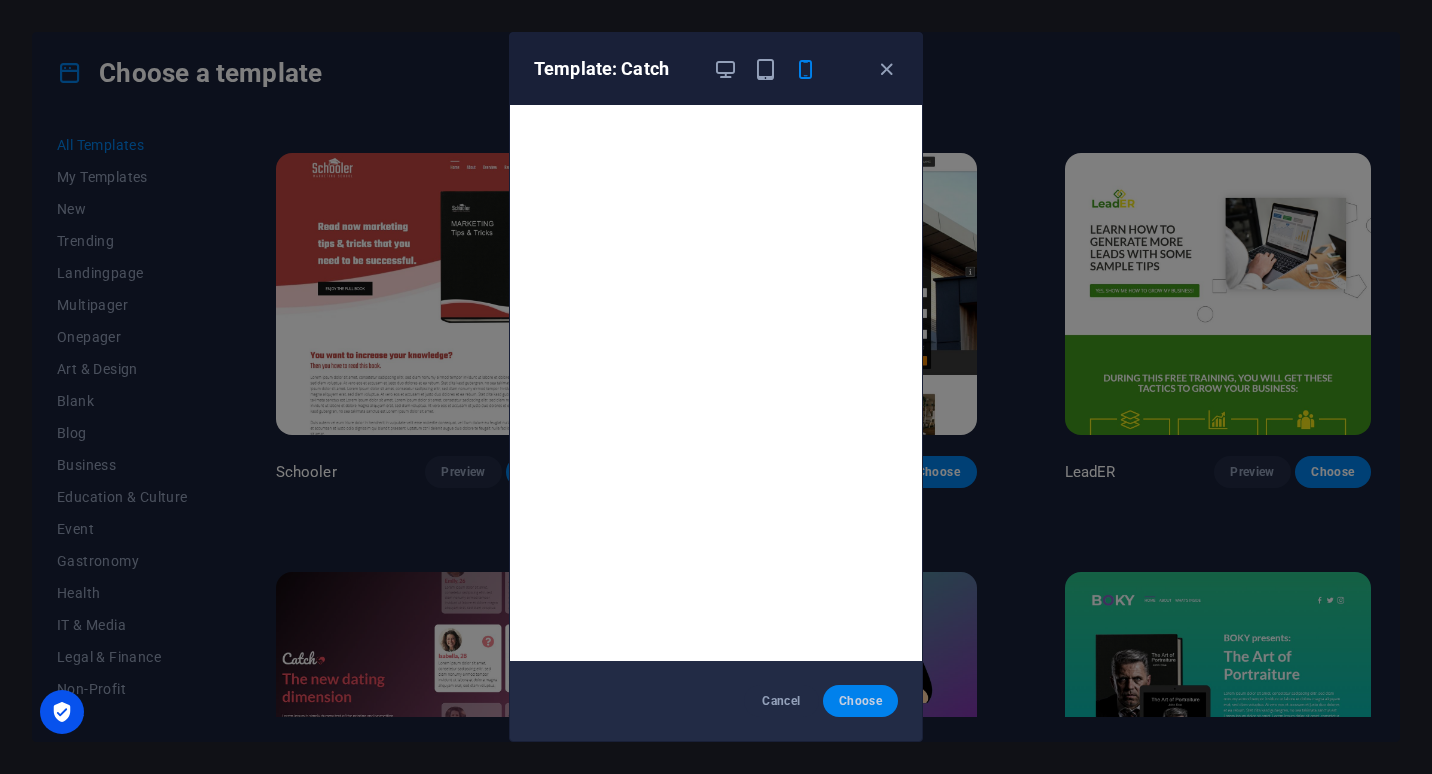 click on "Choose" at bounding box center [860, 701] 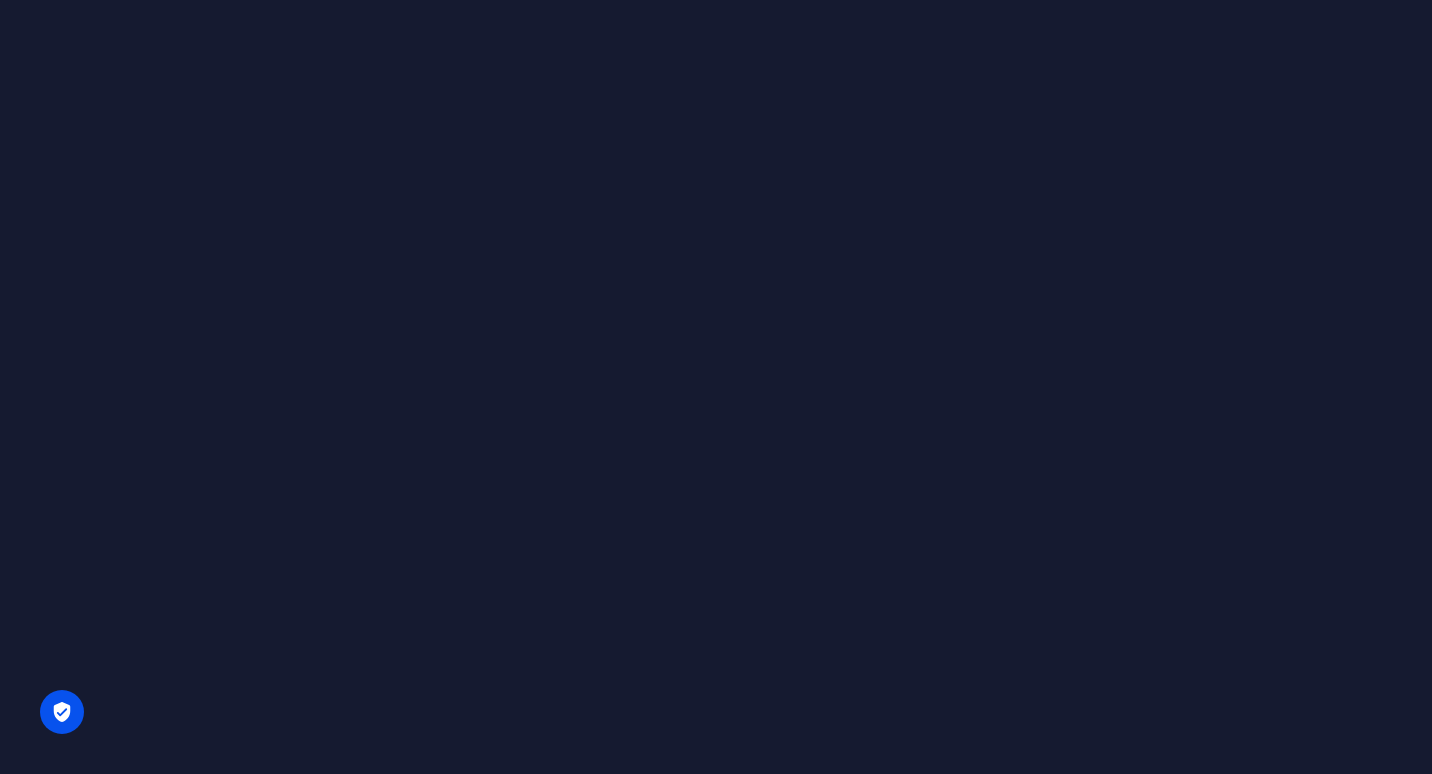scroll, scrollTop: 0, scrollLeft: 0, axis: both 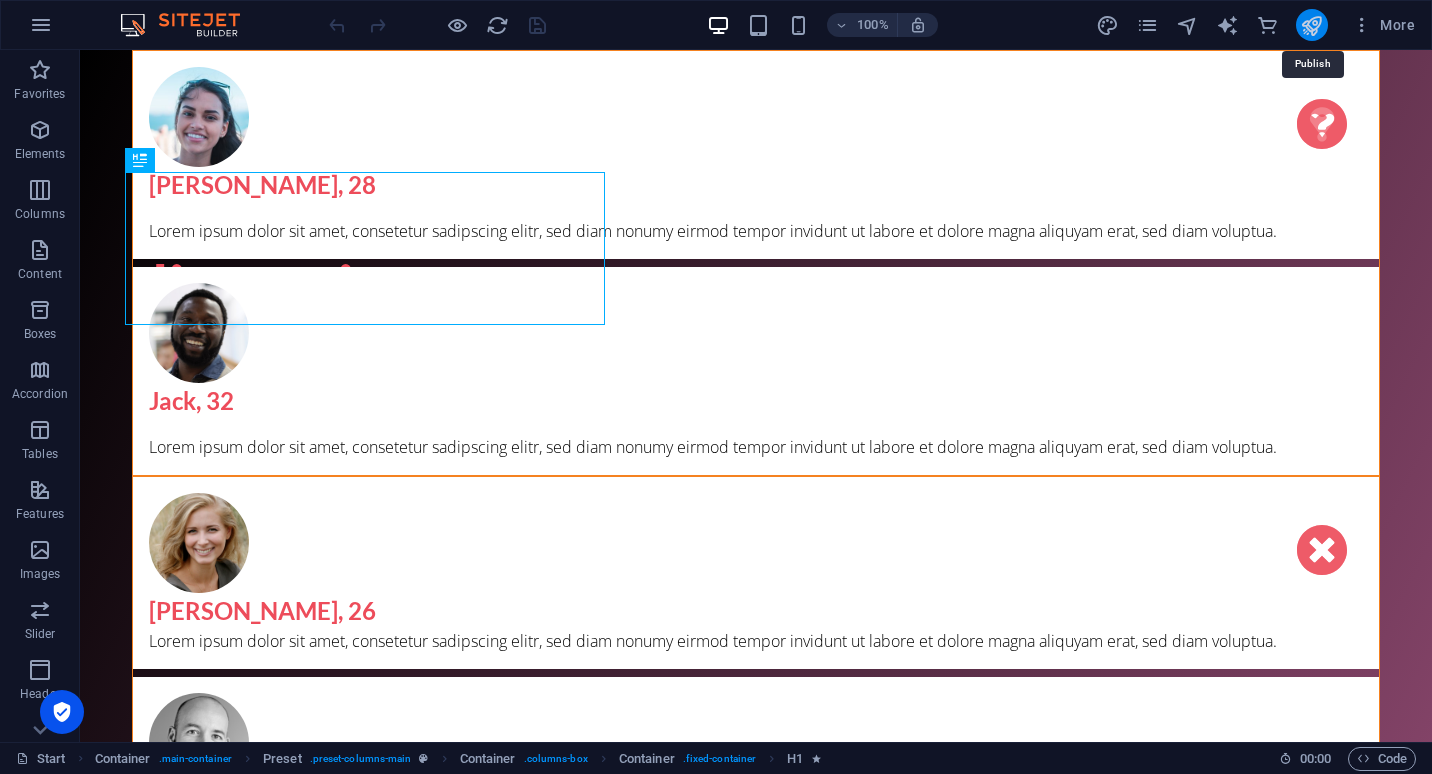 click at bounding box center [1311, 25] 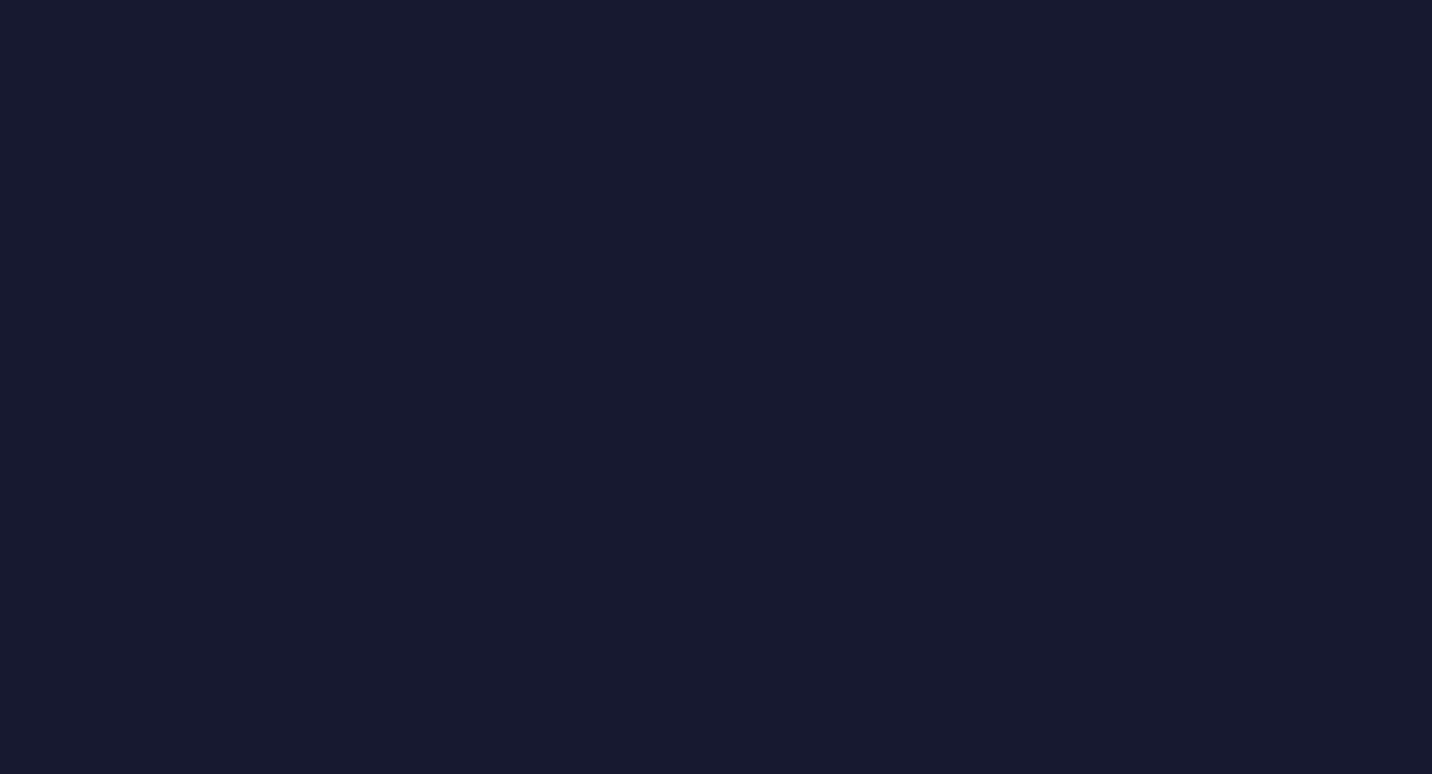 scroll, scrollTop: 0, scrollLeft: 0, axis: both 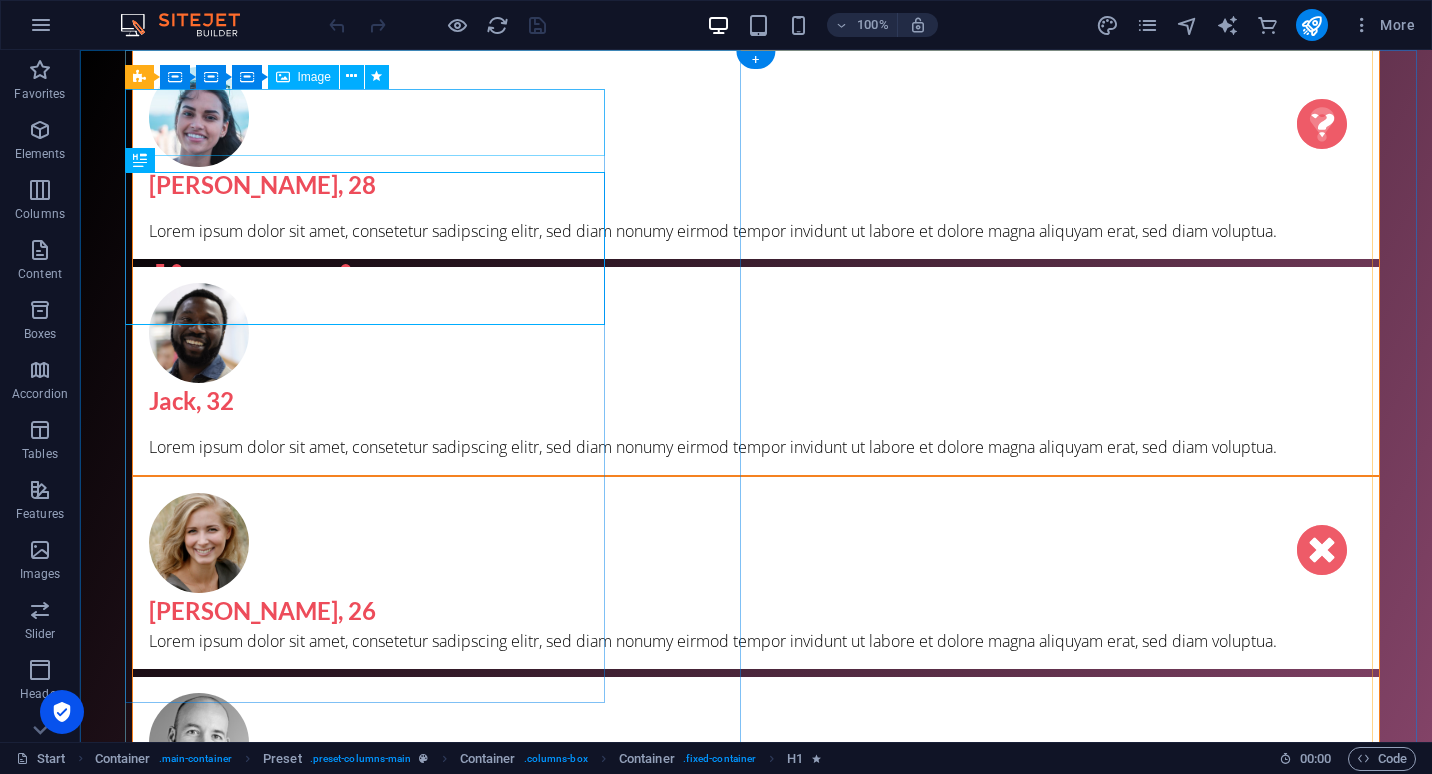 click at bounding box center (372, 122) 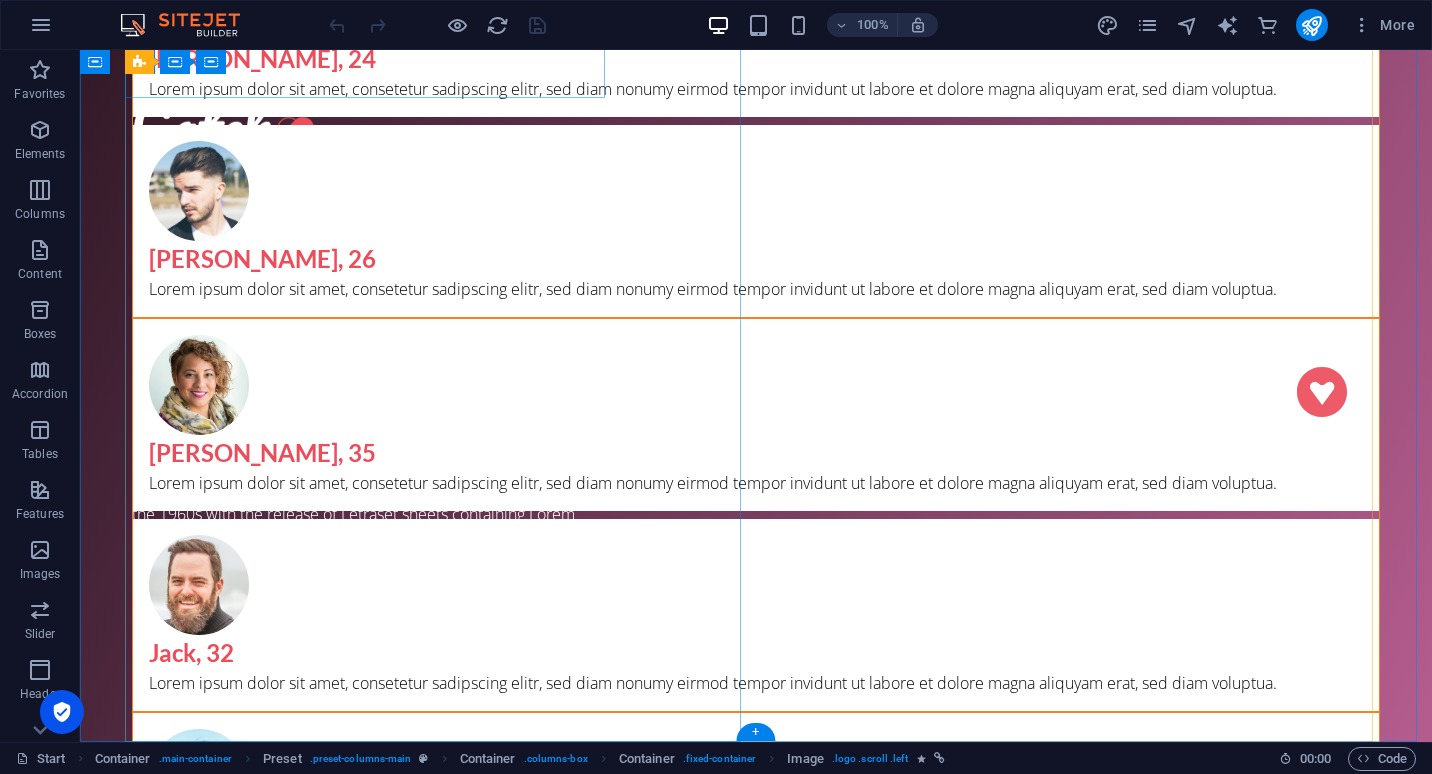 scroll, scrollTop: 1354, scrollLeft: 0, axis: vertical 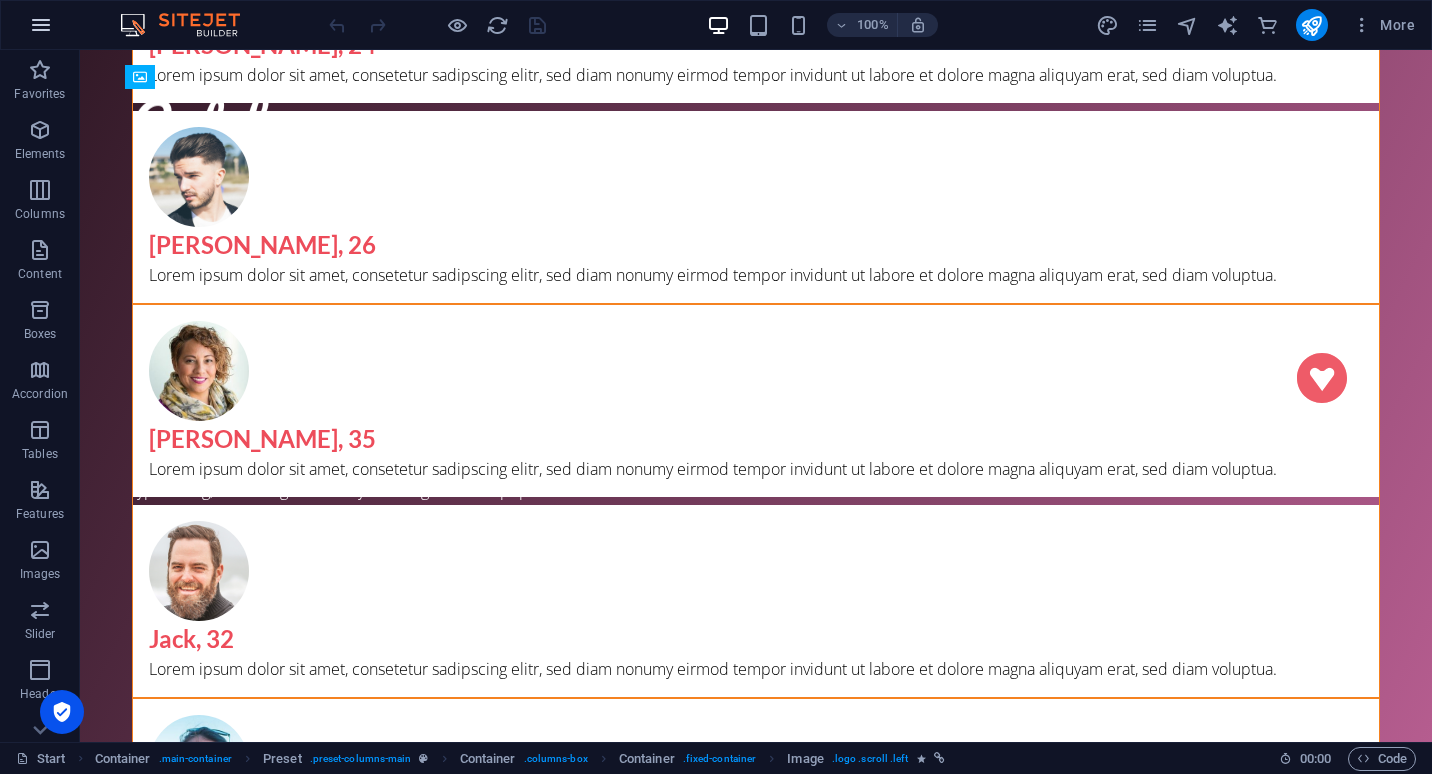 click at bounding box center (41, 25) 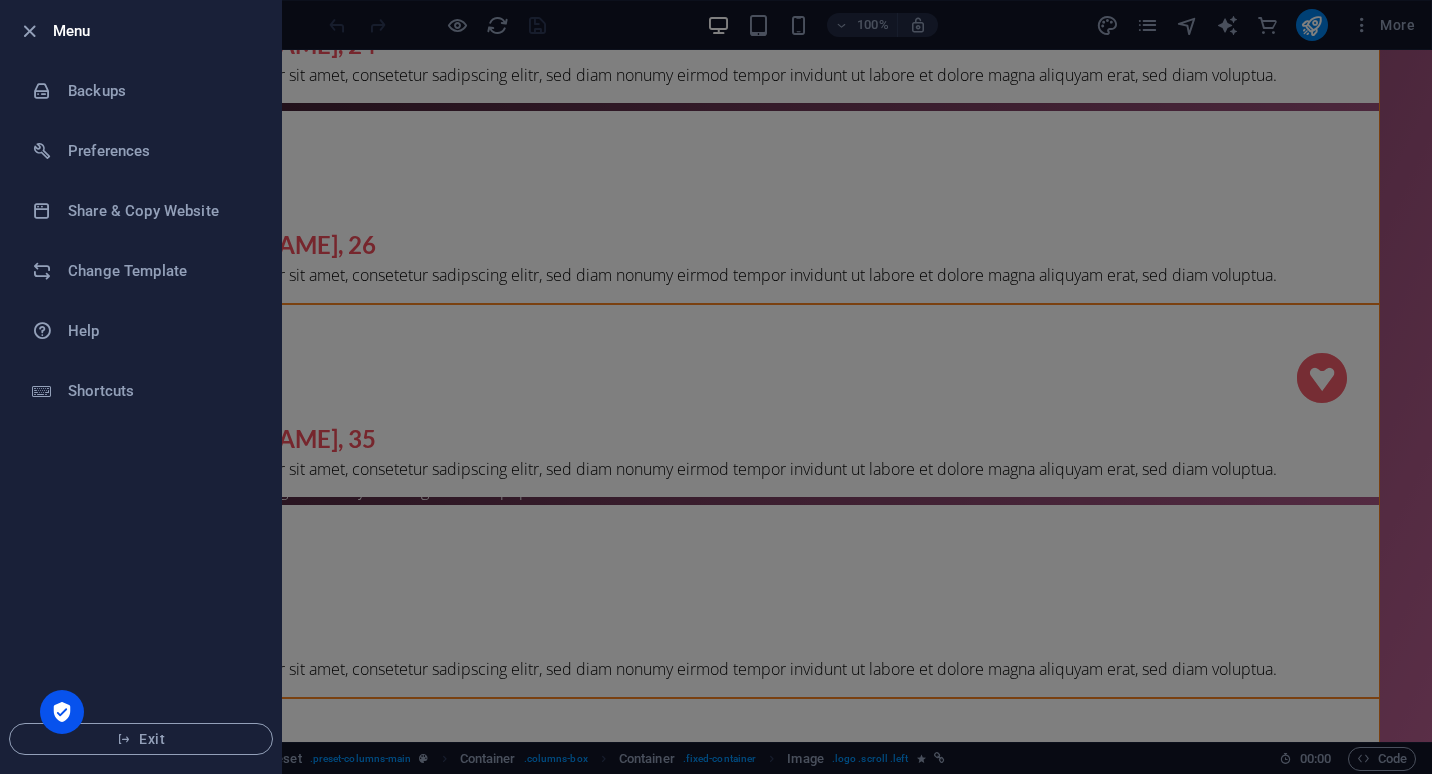 click at bounding box center (716, 387) 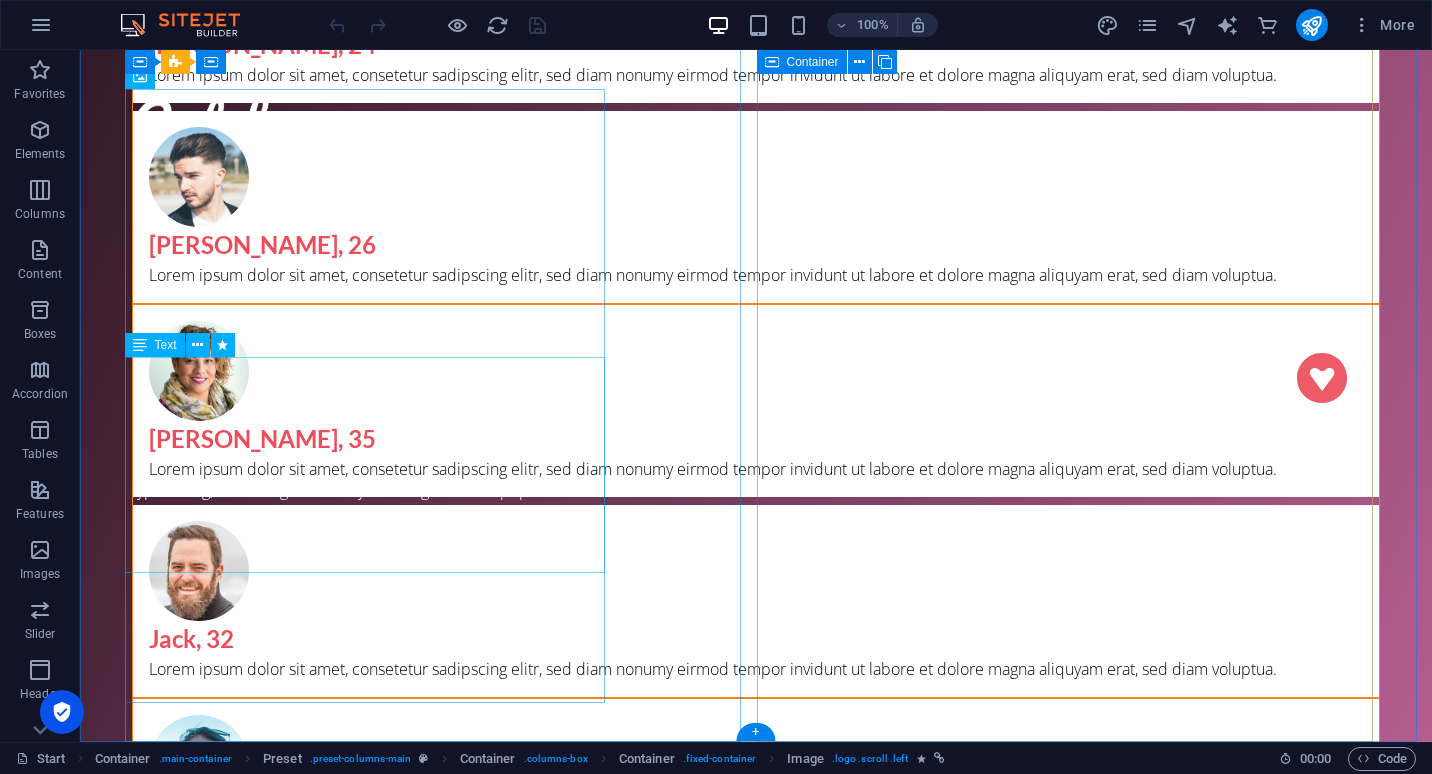 click on "Lorem Ipsum is simply dummy text of the printing and typesetting industry. Lorem Ipsum has been the industry's standard dummy text ever since the 1500s, when an unknown printer took a galley of type and scrambled it to make a type specimen book. It has survived not only five centuries, but also the leap into electronic typesetting, remaining essentially unchanged. It was popularised in the 1960s with the release of Letraset sheets containing Lorem Ipsum passages, and more recently with desktop publishing software like Aldus PageMaker including versions of Lorem Ipsum." at bounding box center [372, 465] 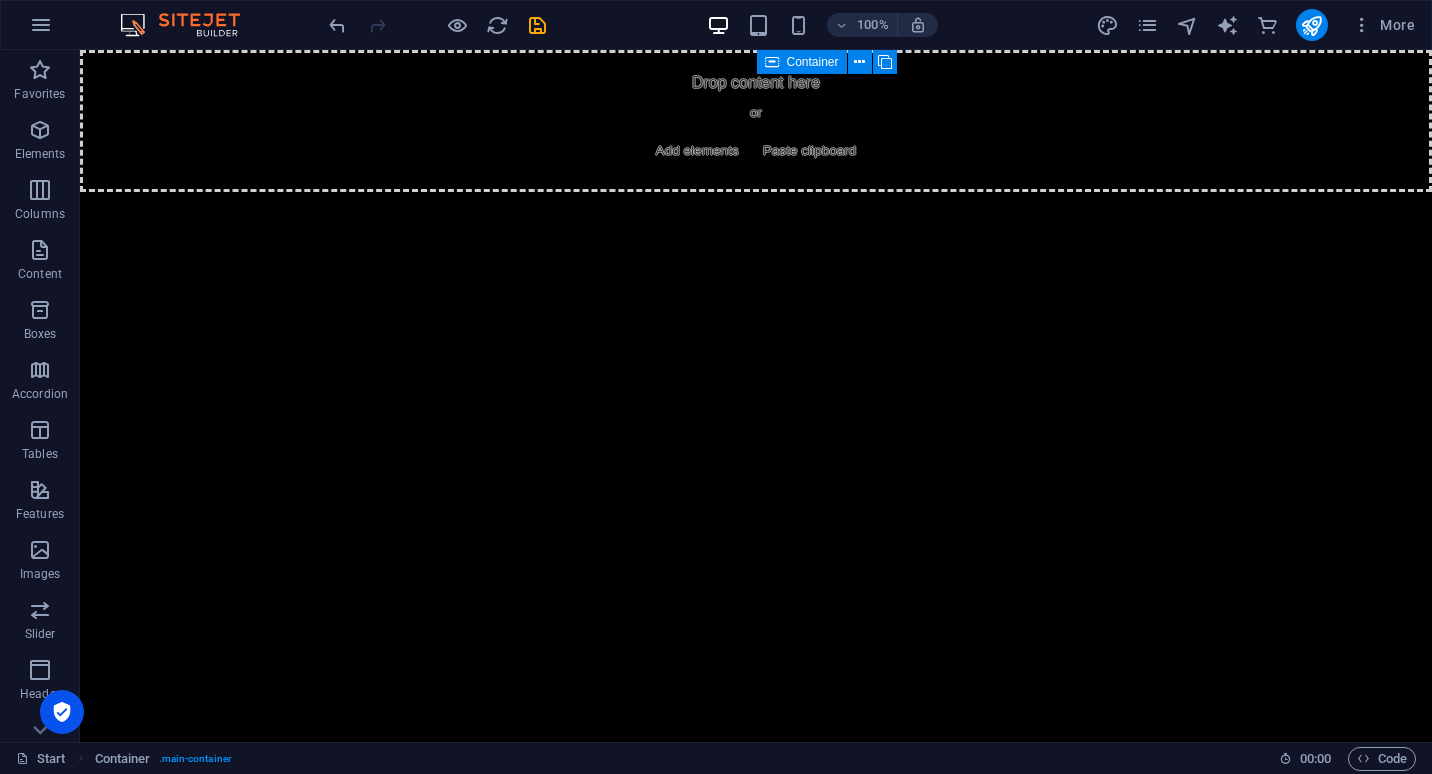 scroll, scrollTop: 0, scrollLeft: 0, axis: both 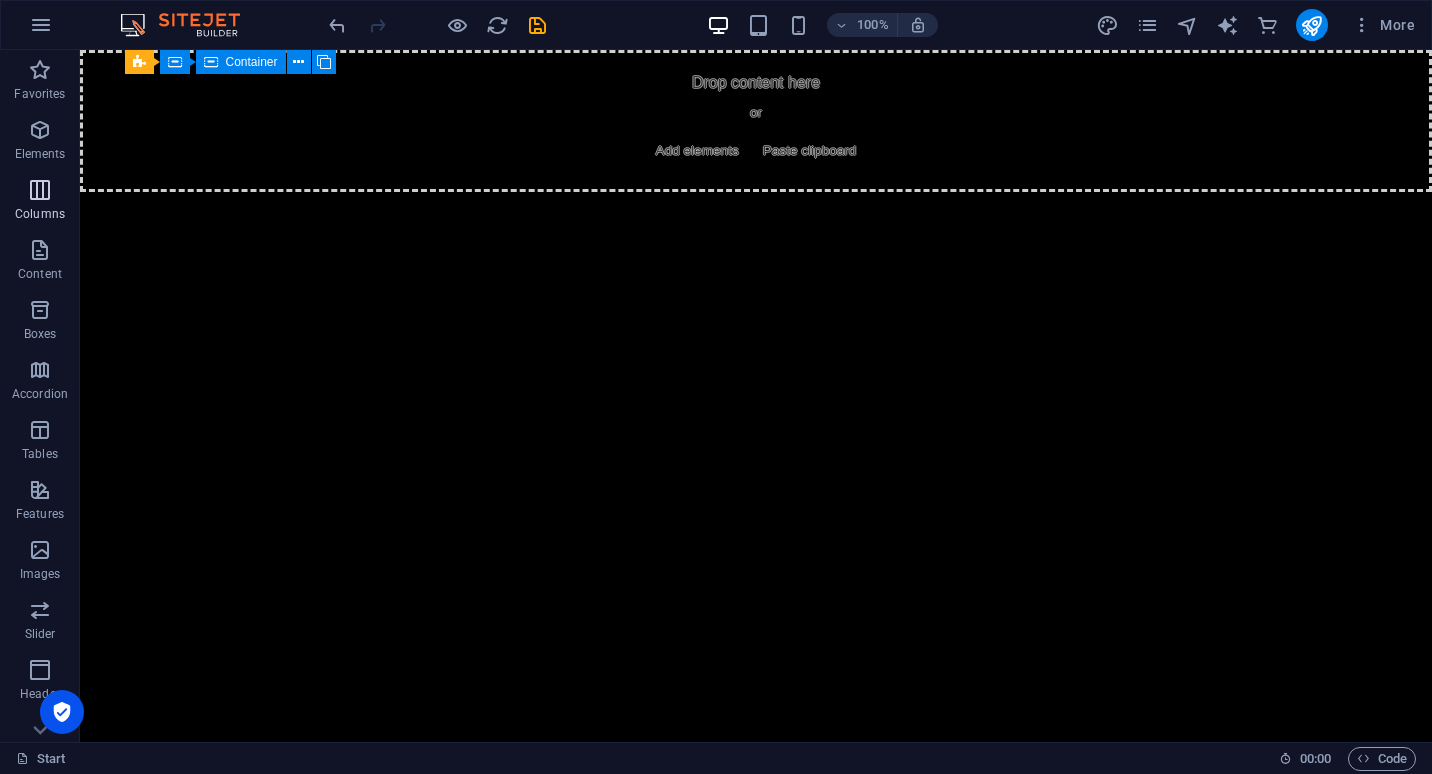 click at bounding box center (40, 190) 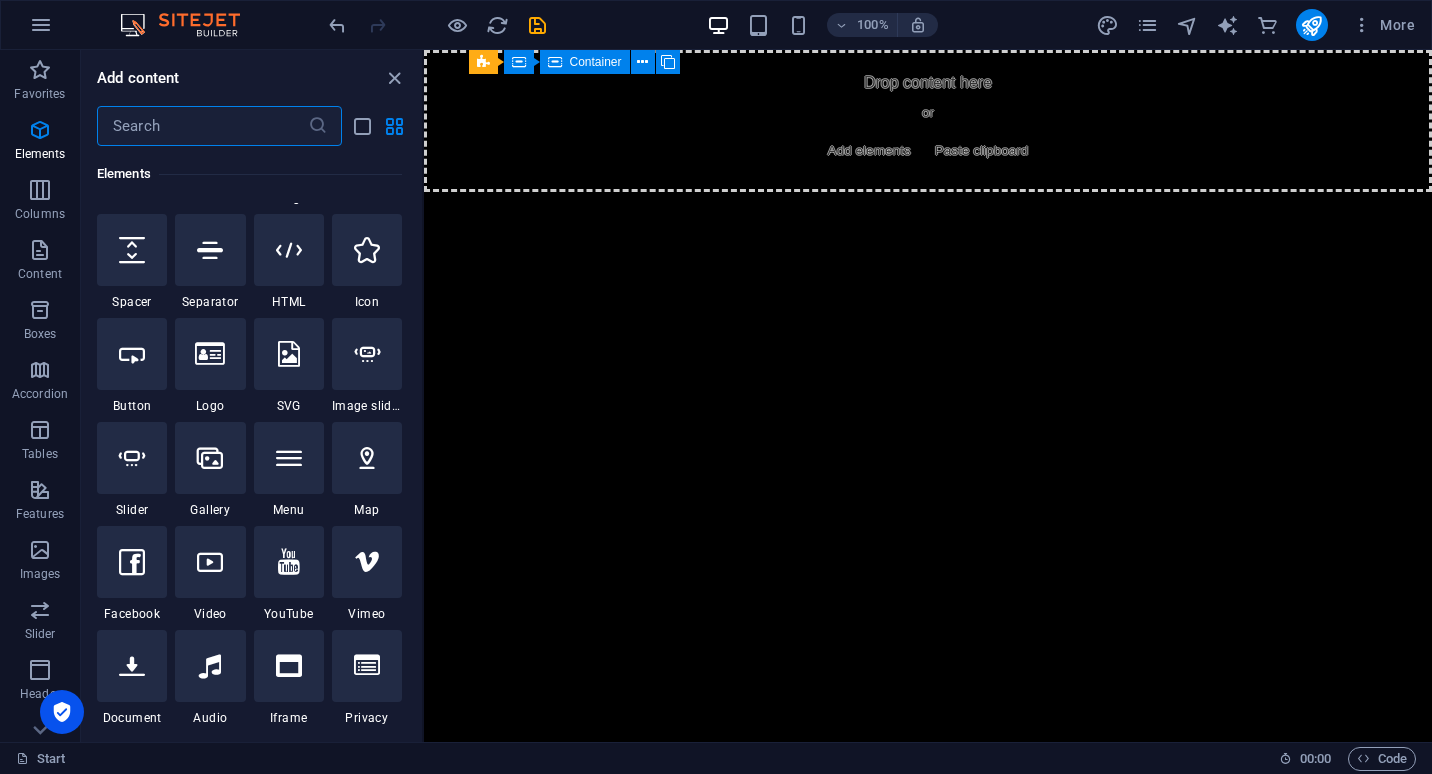 scroll, scrollTop: 0, scrollLeft: 0, axis: both 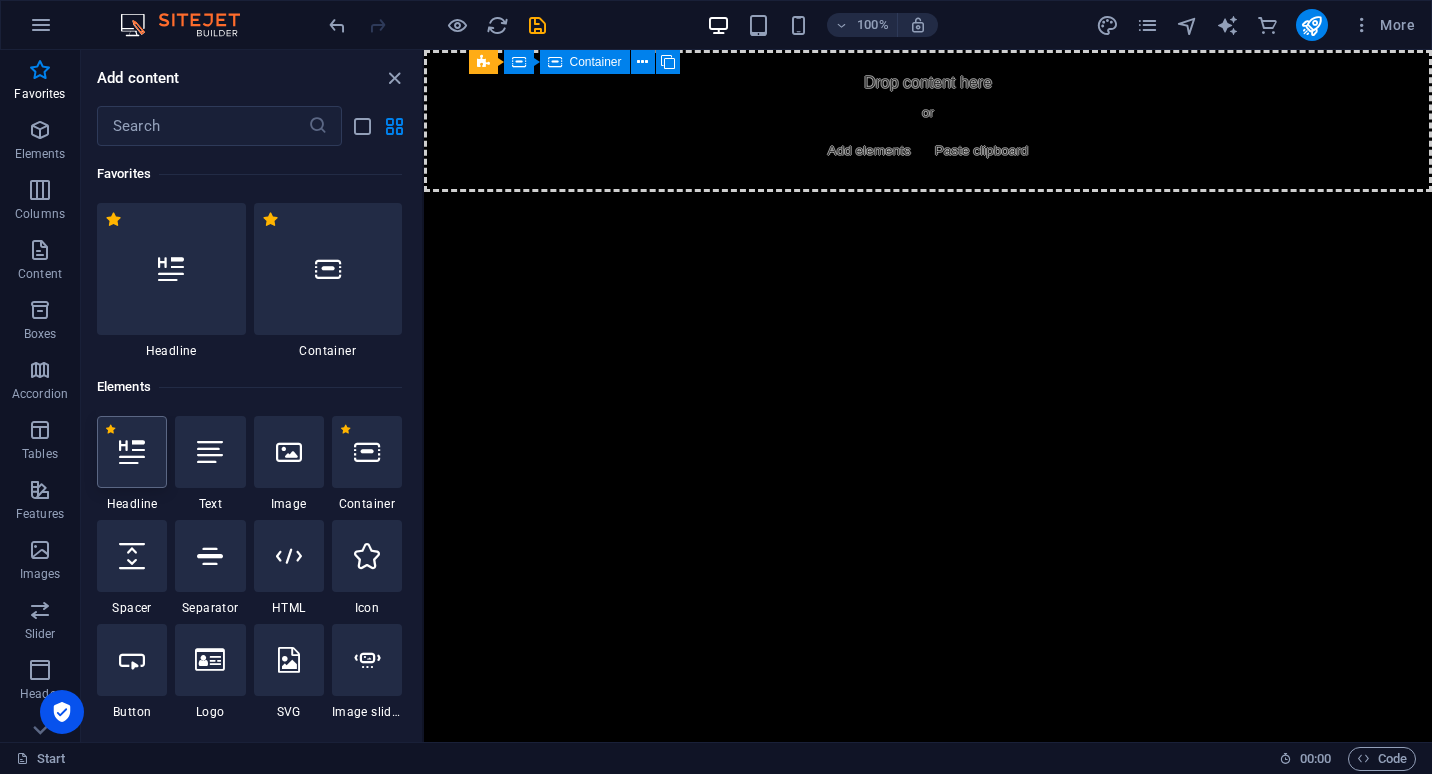 click at bounding box center [132, 452] 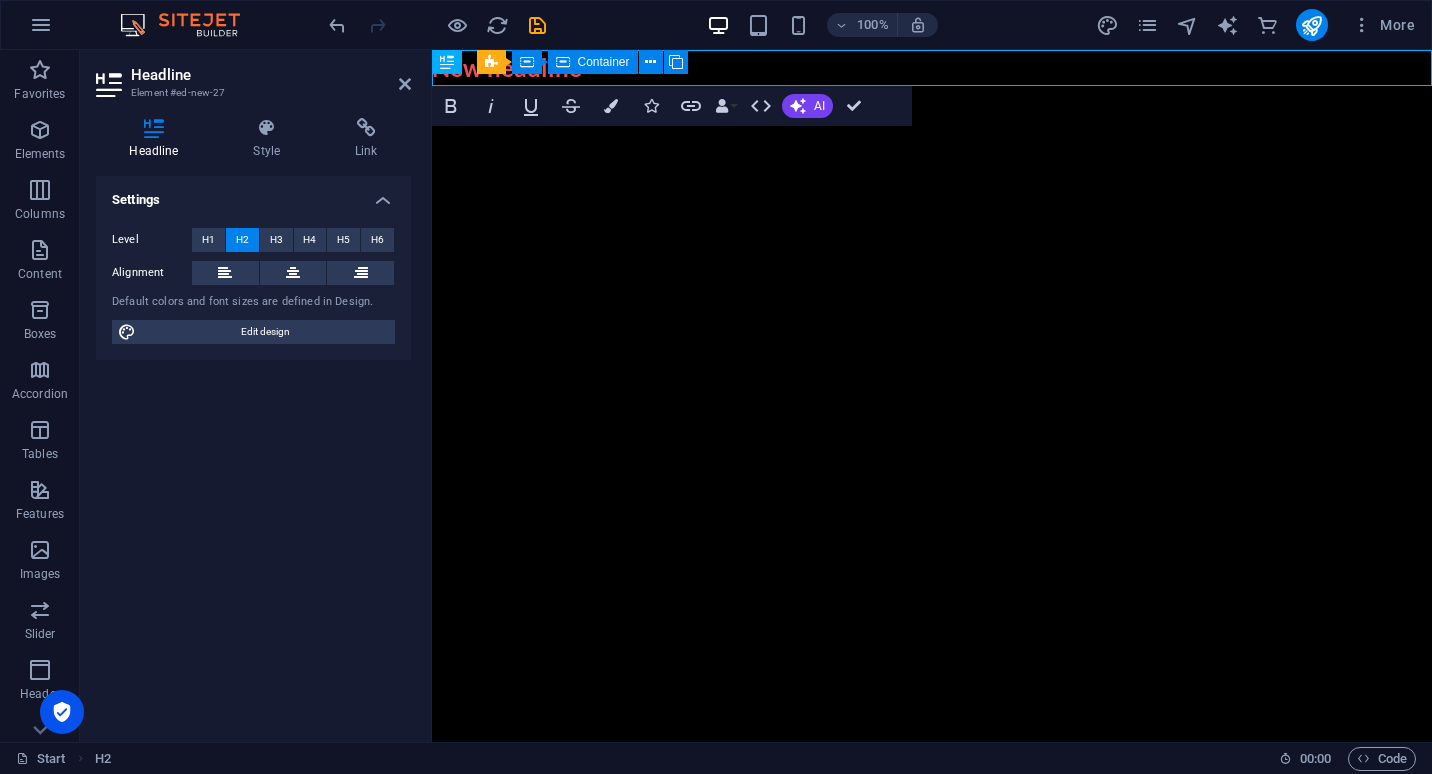 click on "Skip to main content
New headline" at bounding box center (932, 68) 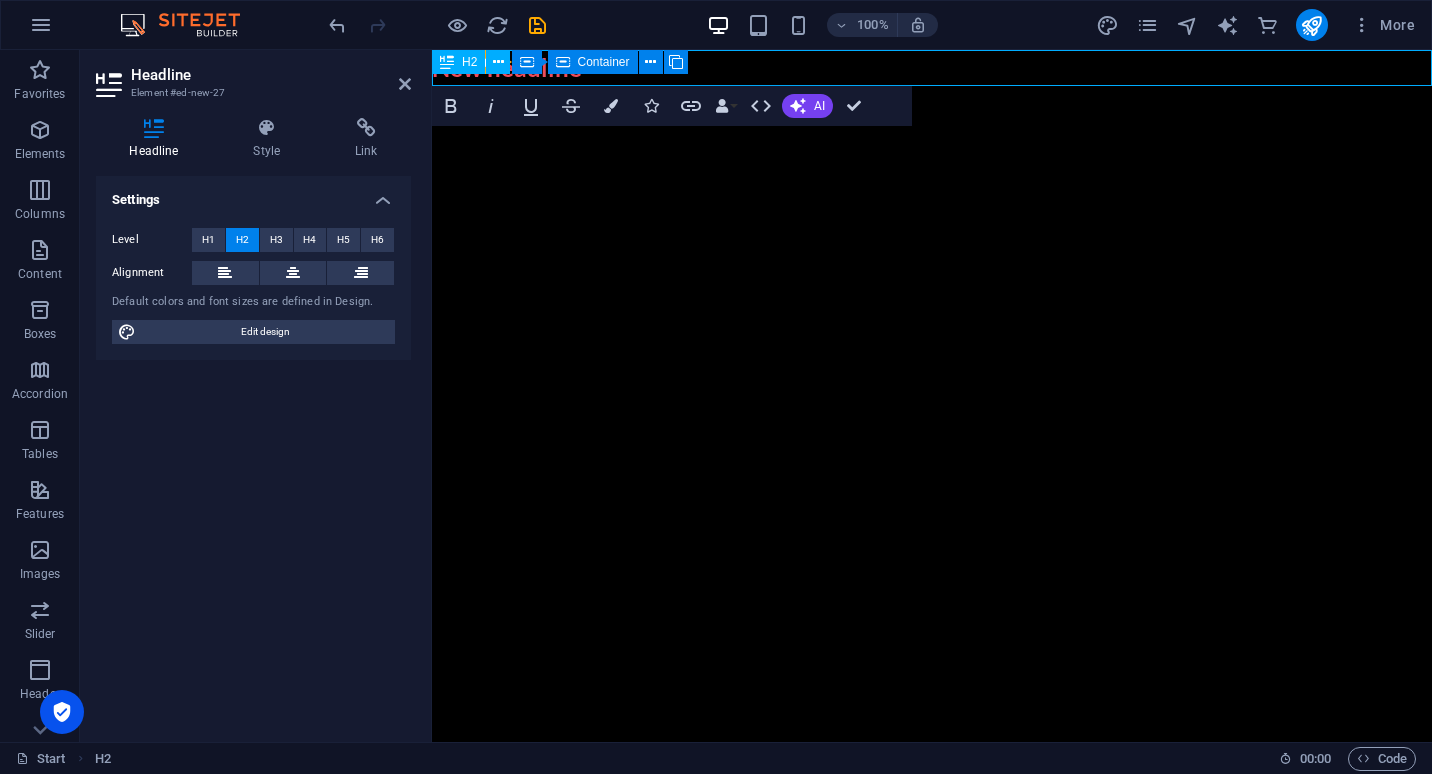 click on "New headline" at bounding box center (932, 68) 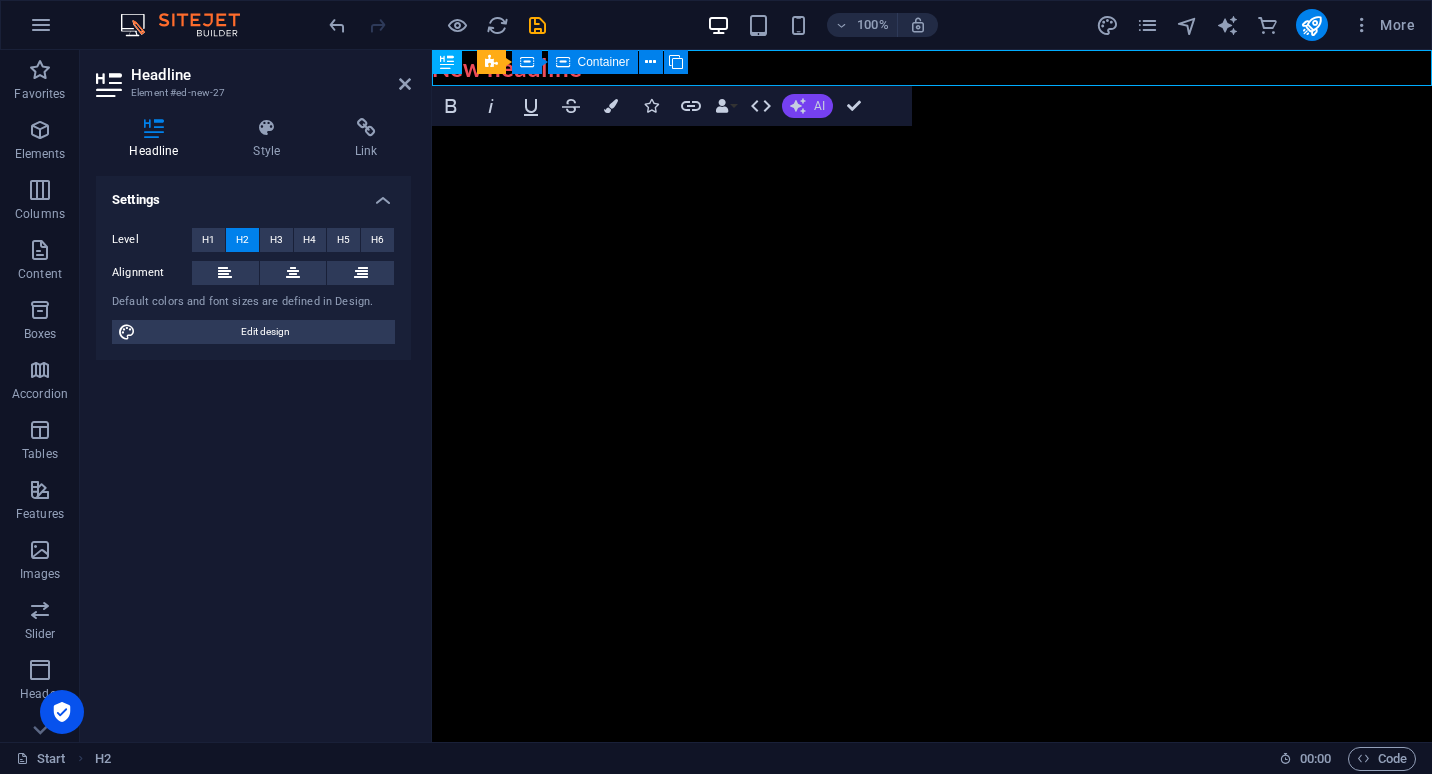 click on "AI" at bounding box center [807, 106] 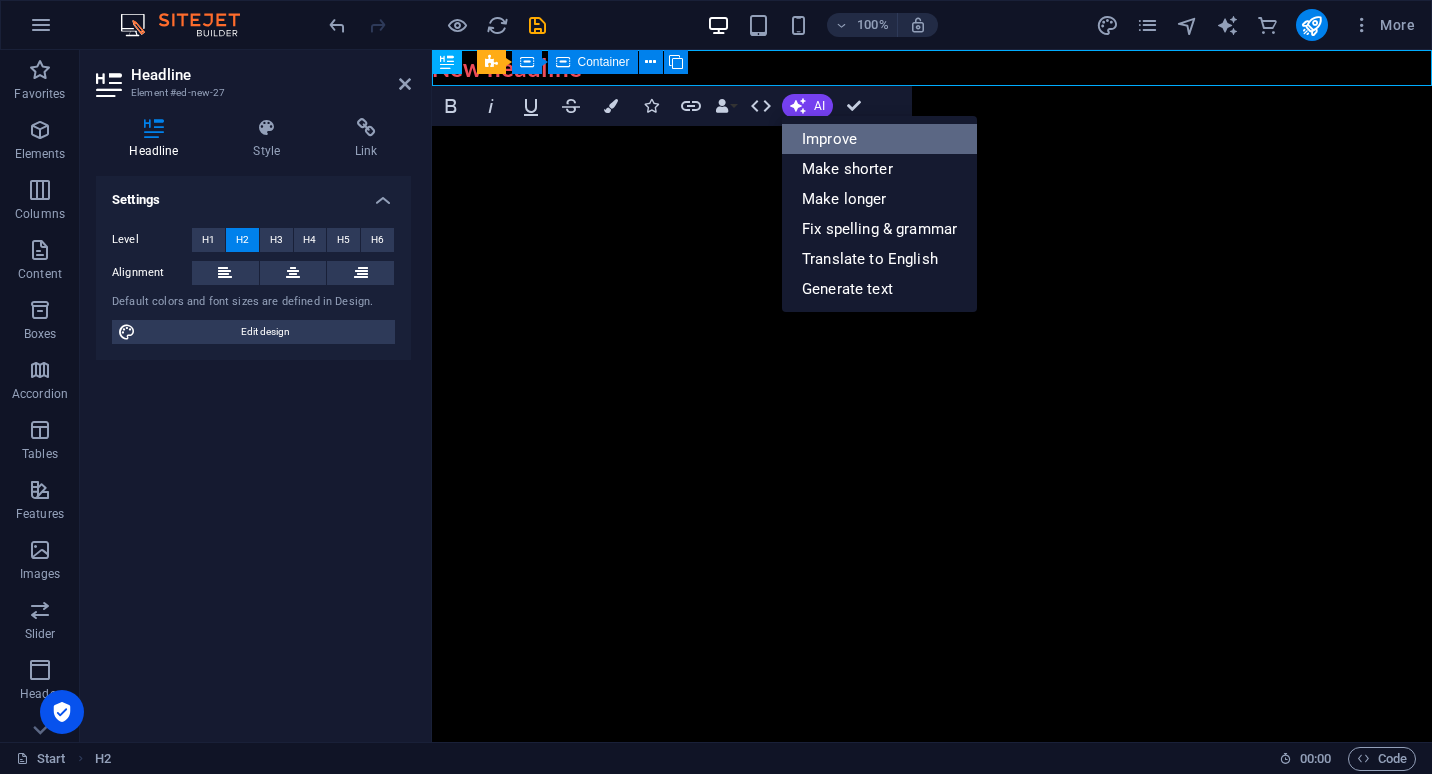 click on "Improve" at bounding box center [879, 139] 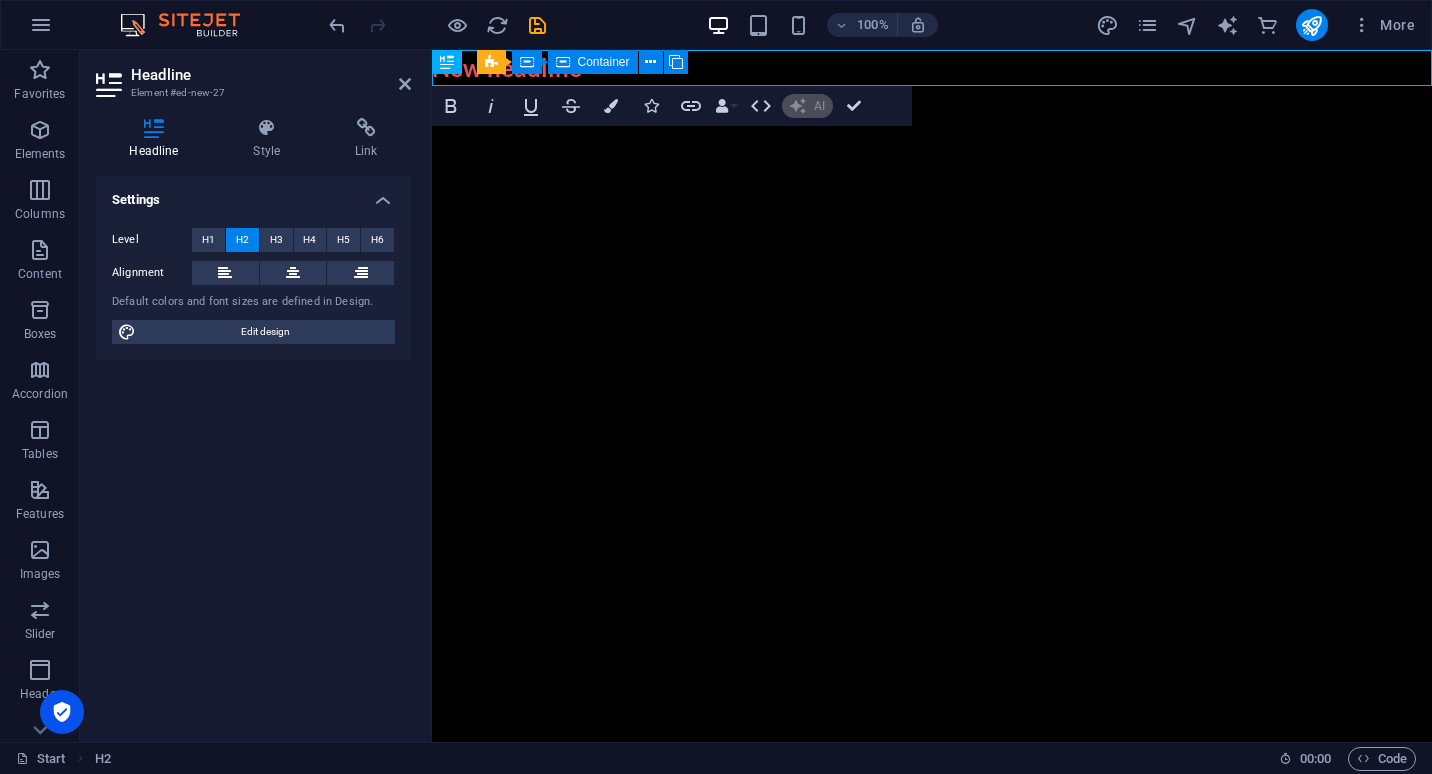 type 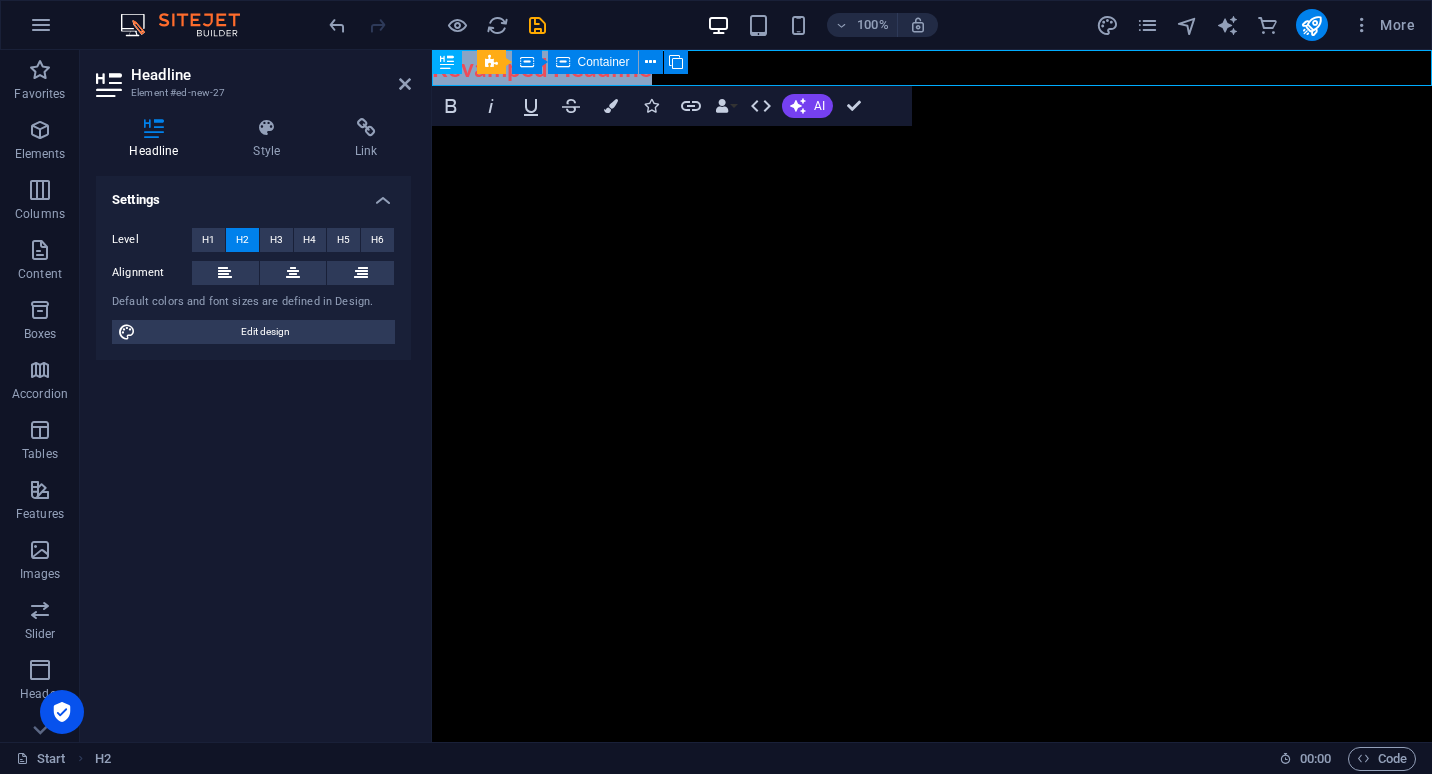 drag, startPoint x: 772, startPoint y: 66, endPoint x: 275, endPoint y: 142, distance: 502.77728 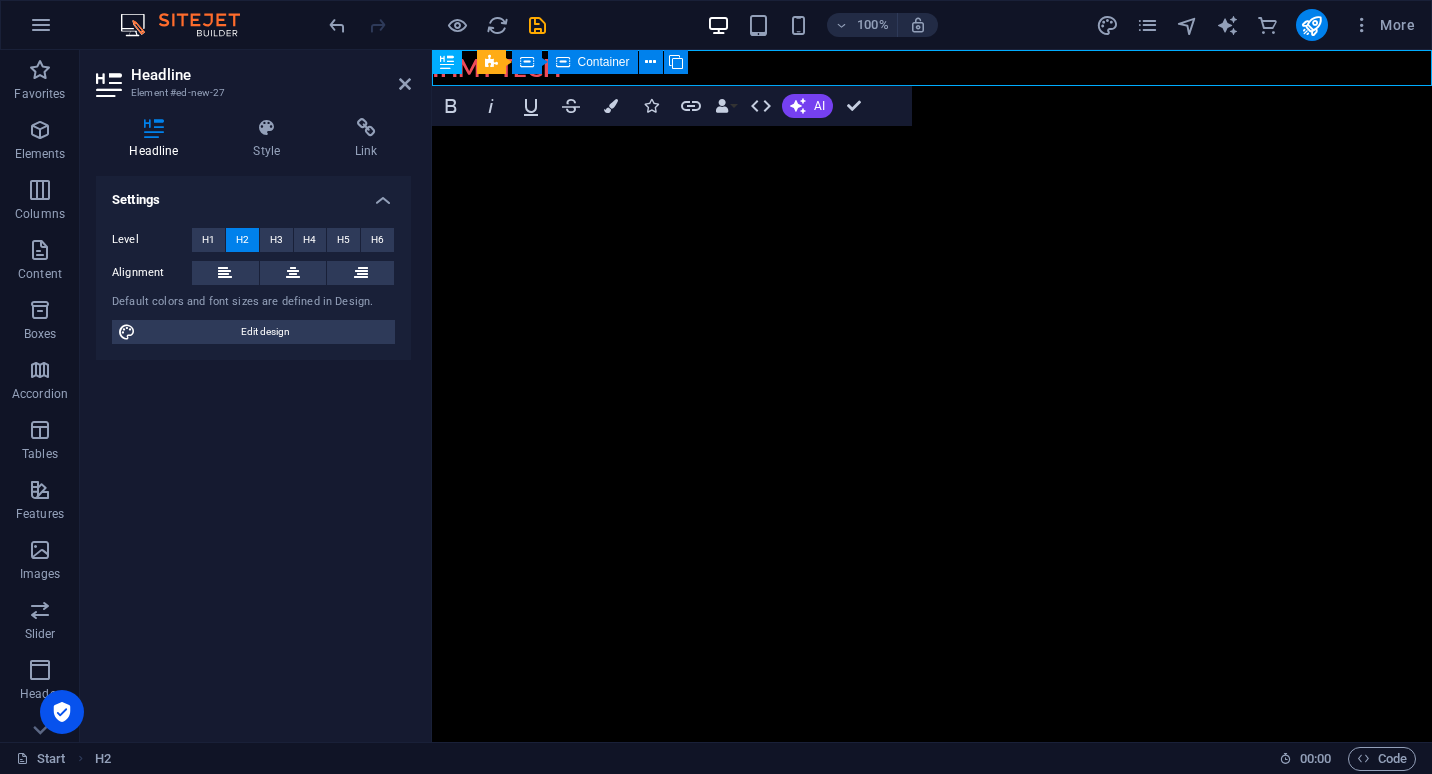 click on "Skip to main content
IHMT TECH" at bounding box center [932, 68] 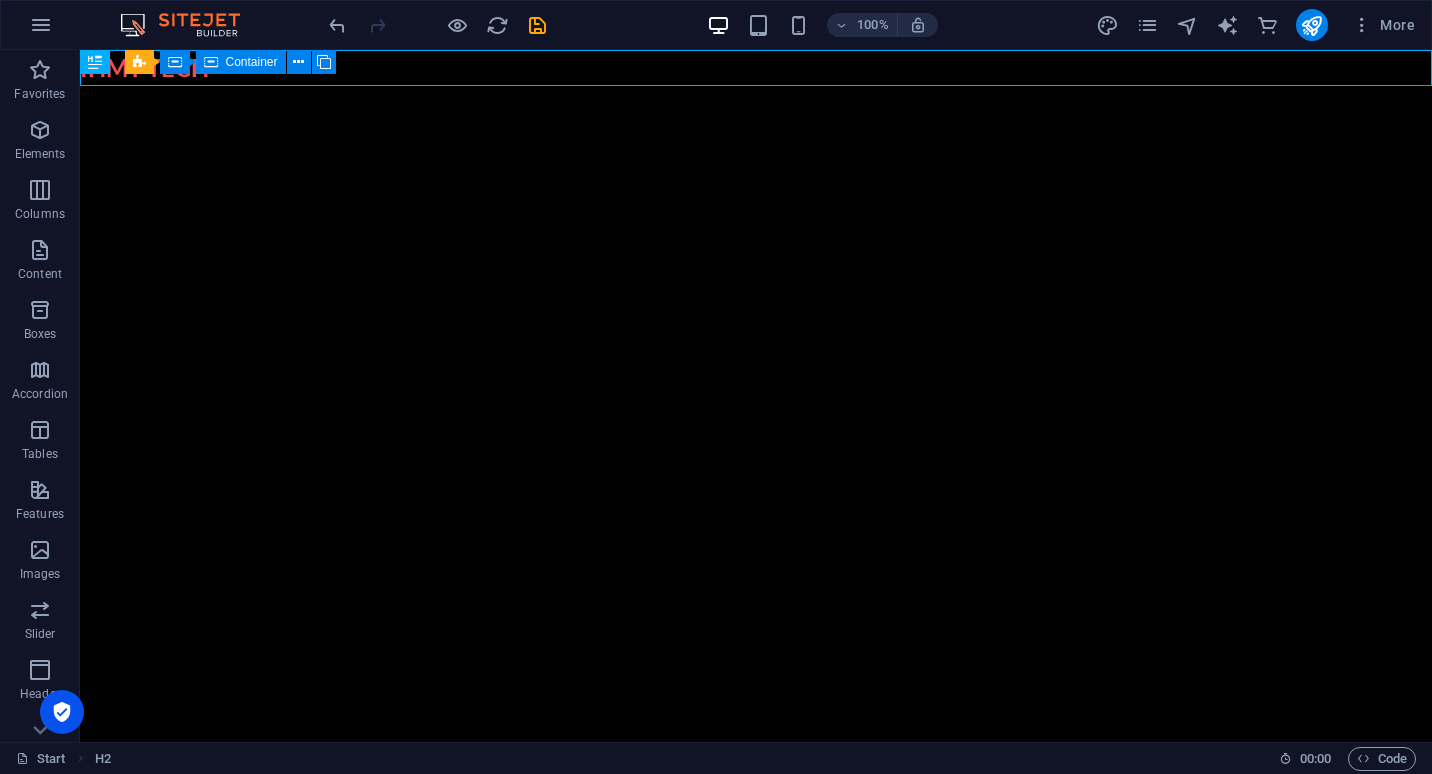 click on "Skip to main content
IHMT TECH" at bounding box center (756, 68) 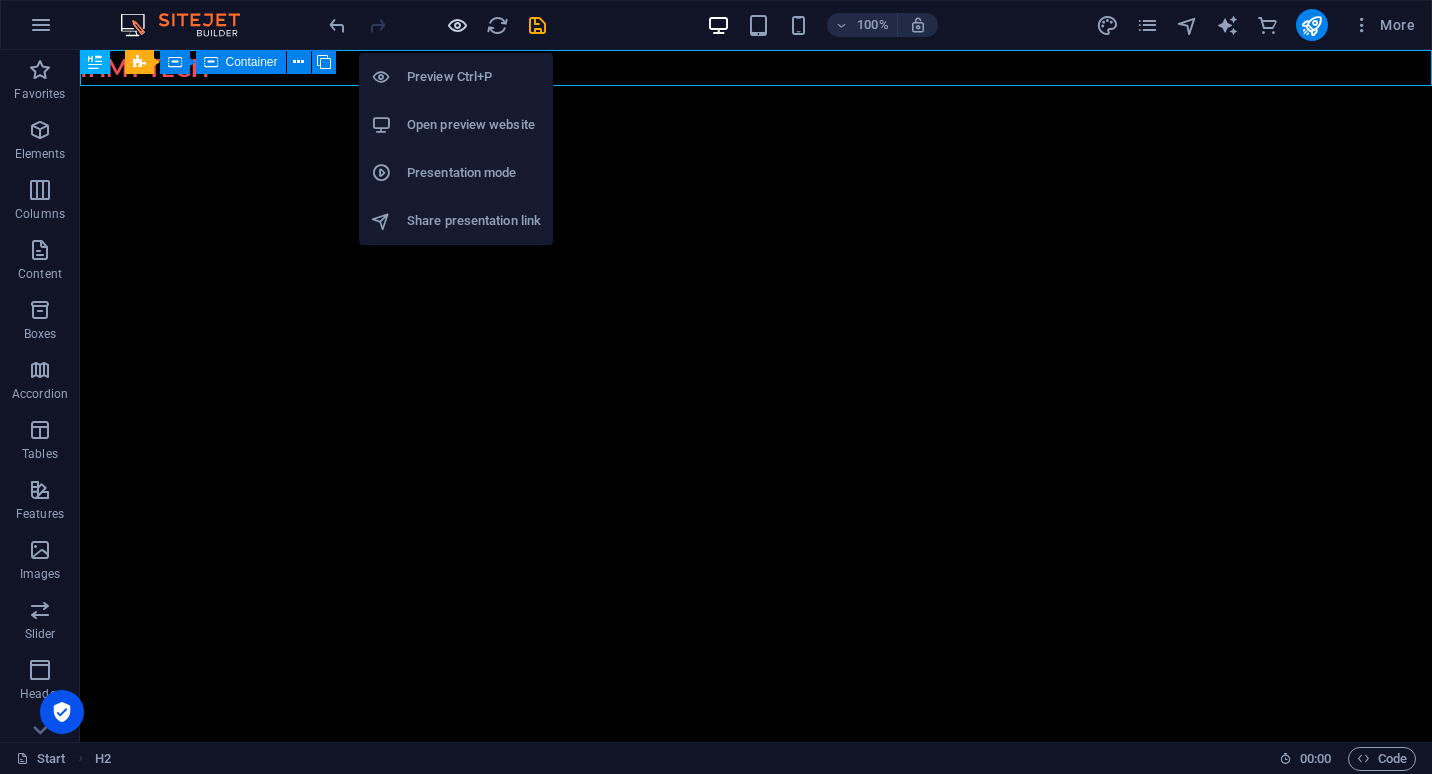 click at bounding box center [457, 25] 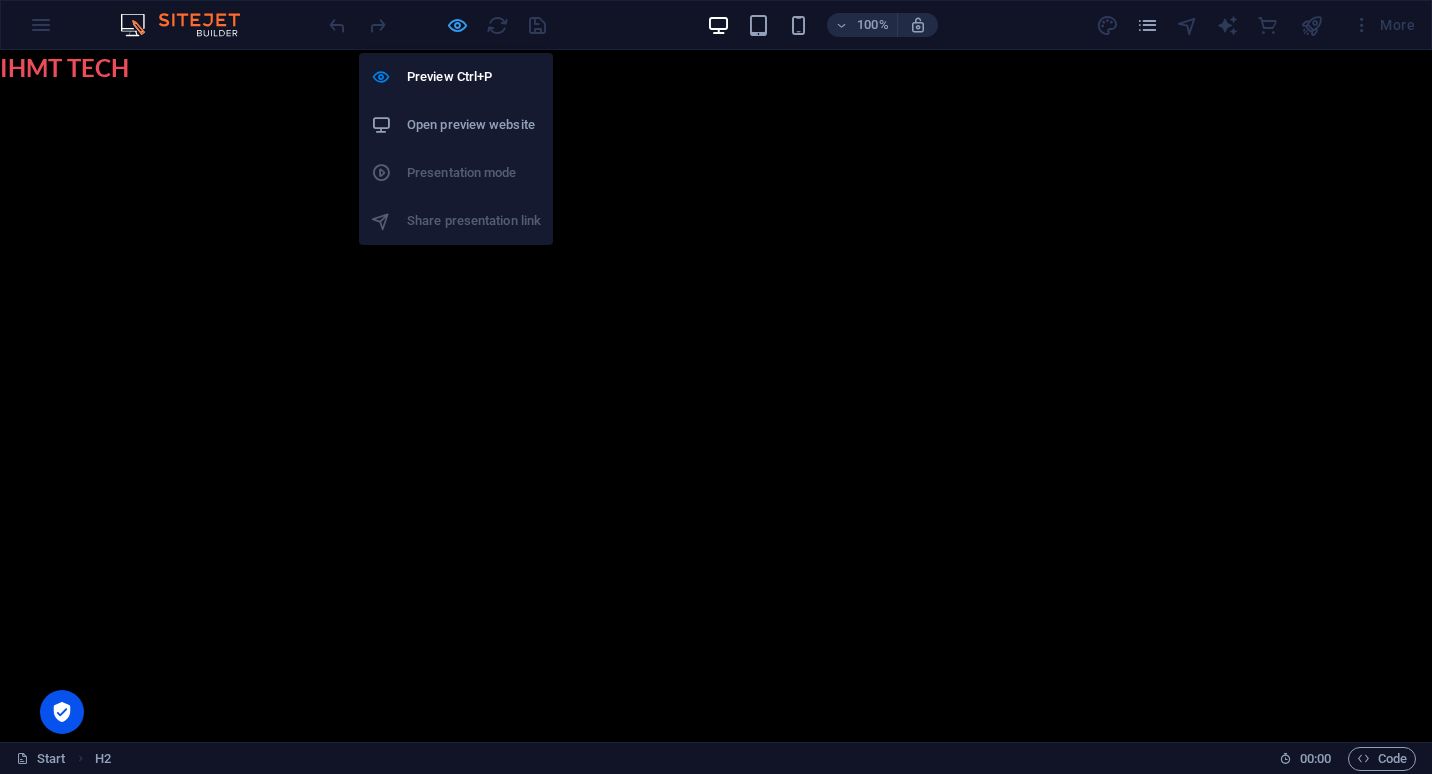 click at bounding box center (457, 25) 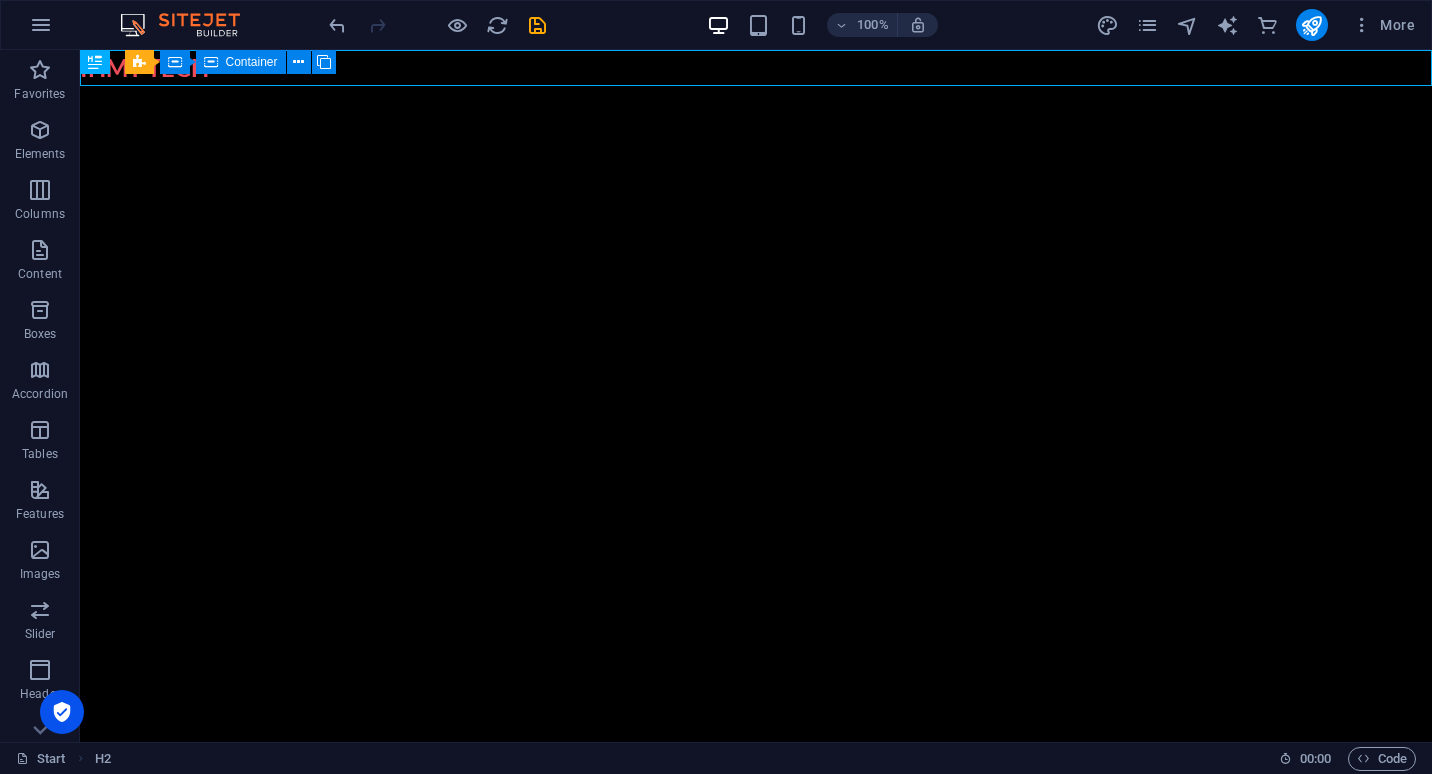 click on "Skip to main content
IHMT TECH" at bounding box center [756, 68] 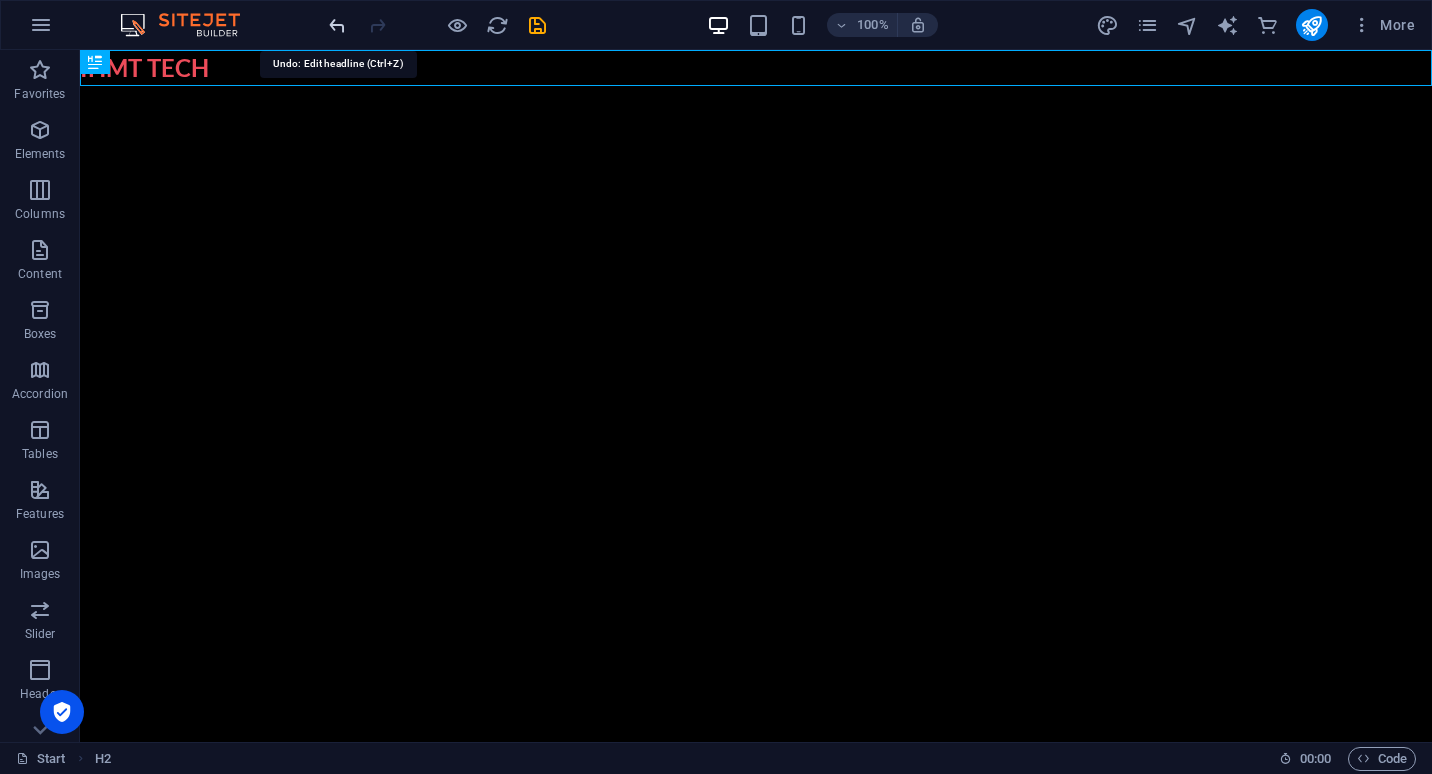 click at bounding box center (337, 25) 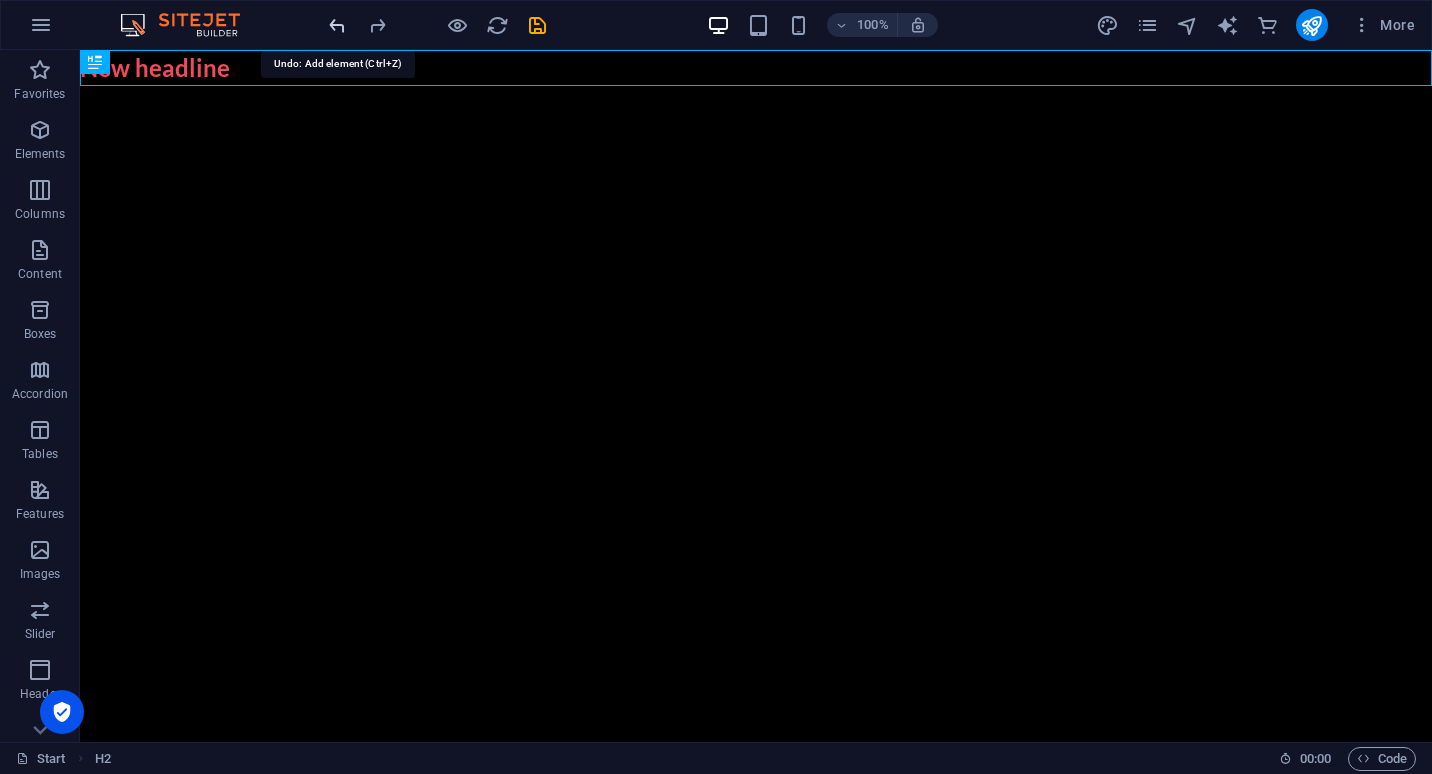click at bounding box center (337, 25) 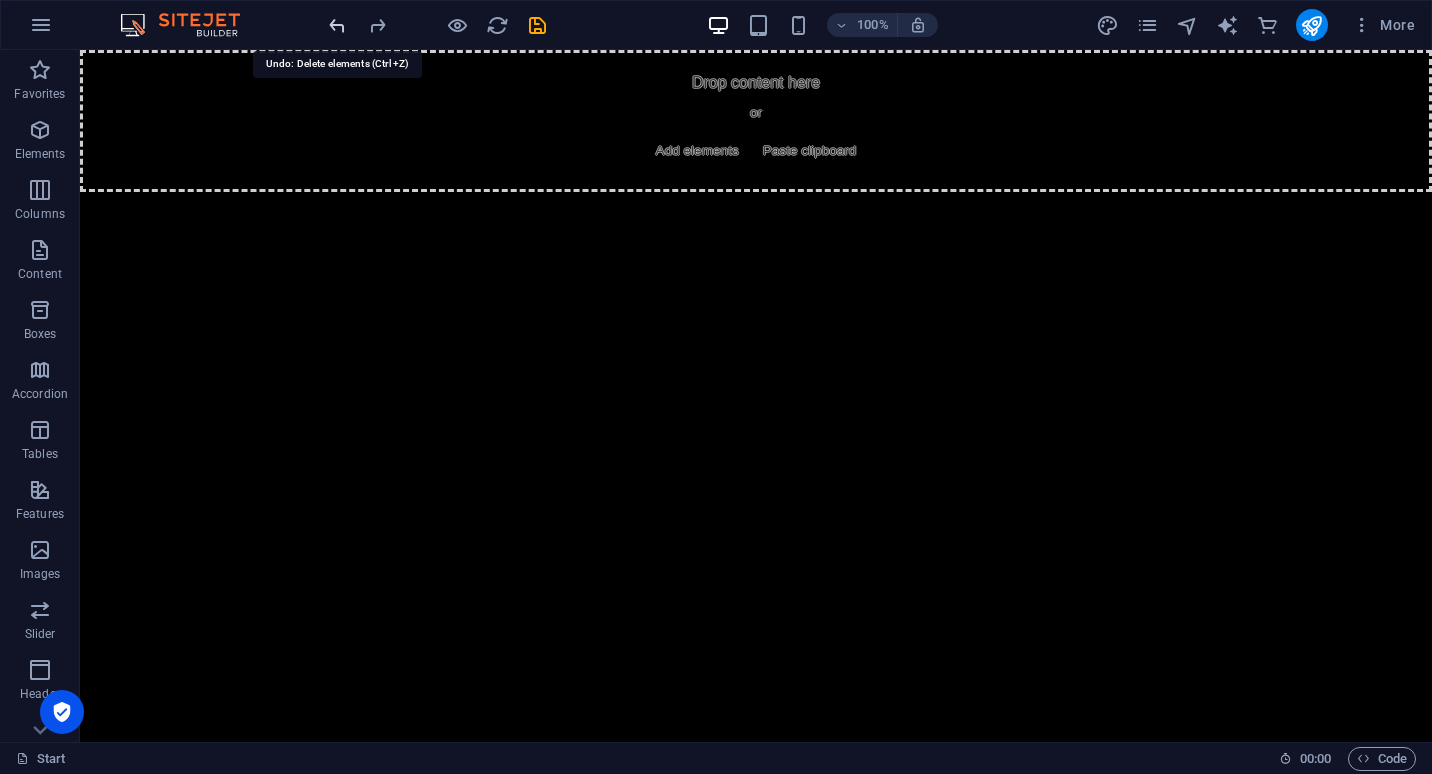 click at bounding box center [337, 25] 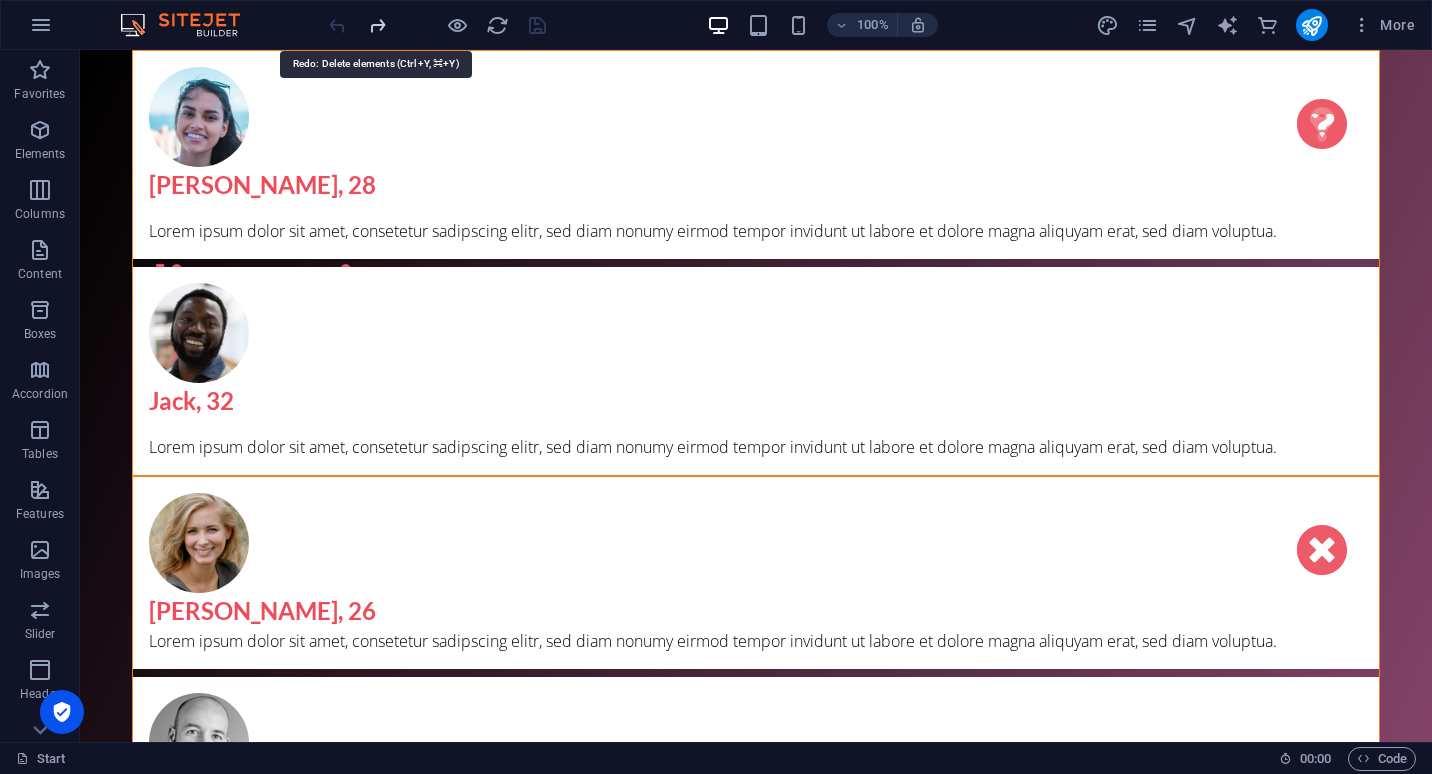 click at bounding box center (377, 25) 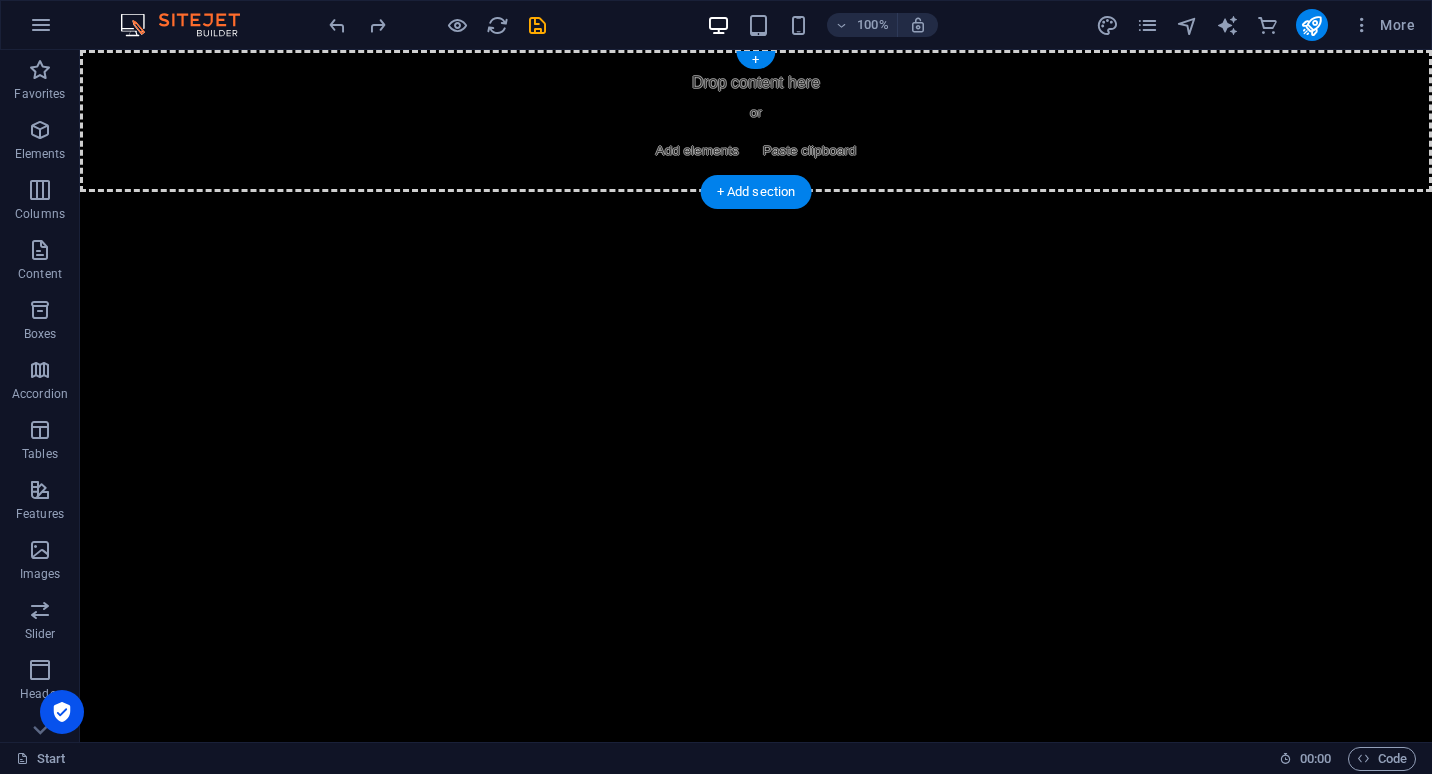 click on "Drop content here or  Add elements  Paste clipboard" at bounding box center [756, 121] 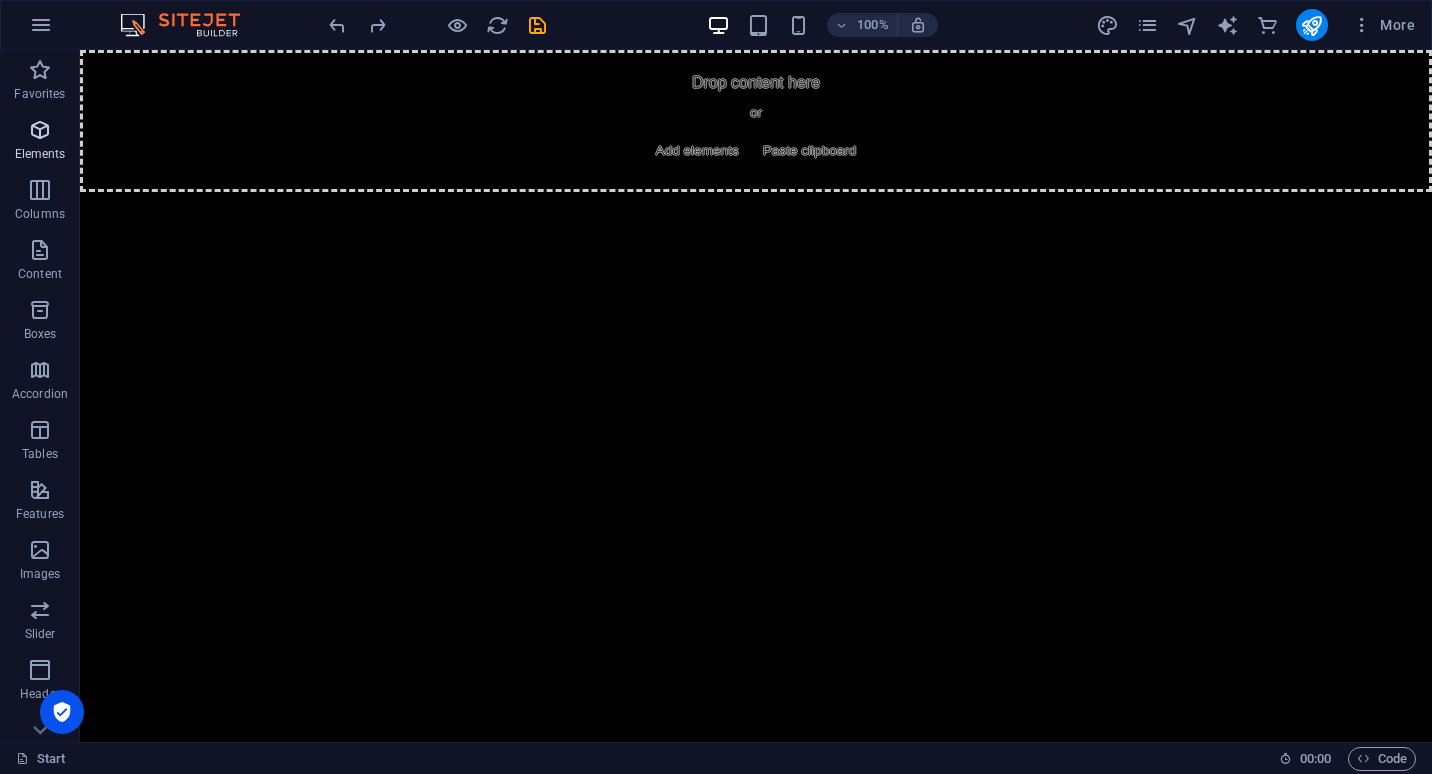 click at bounding box center [40, 130] 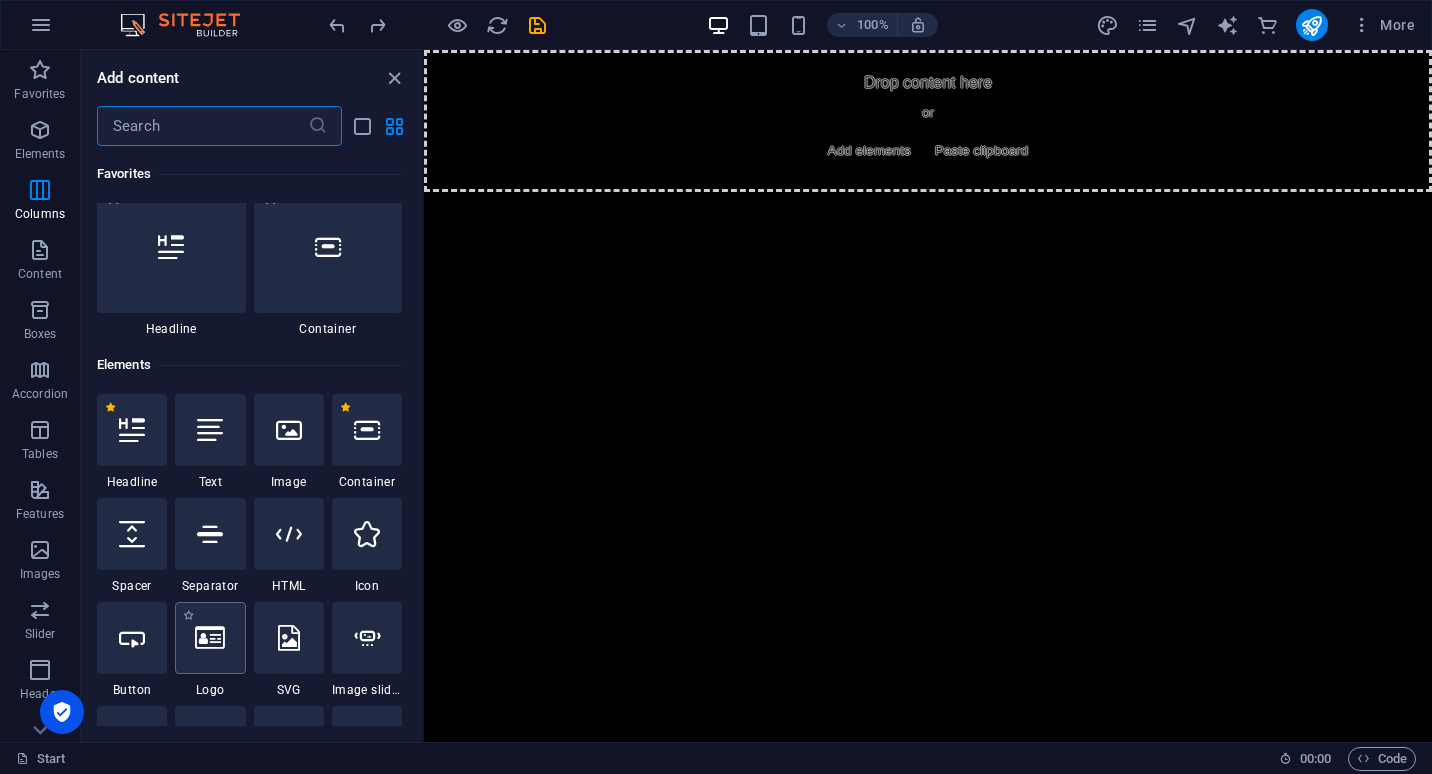 scroll, scrollTop: 0, scrollLeft: 0, axis: both 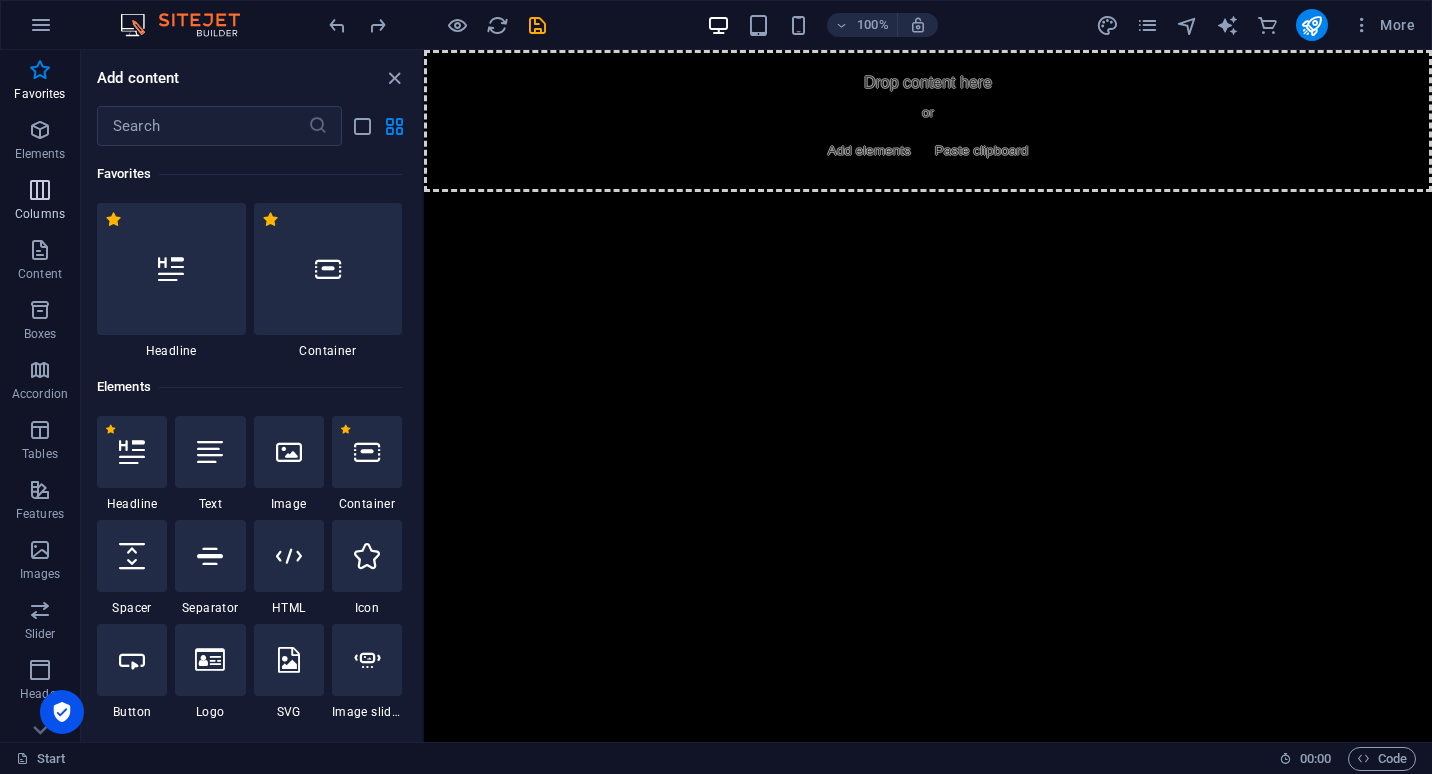 click on "Columns" at bounding box center (40, 214) 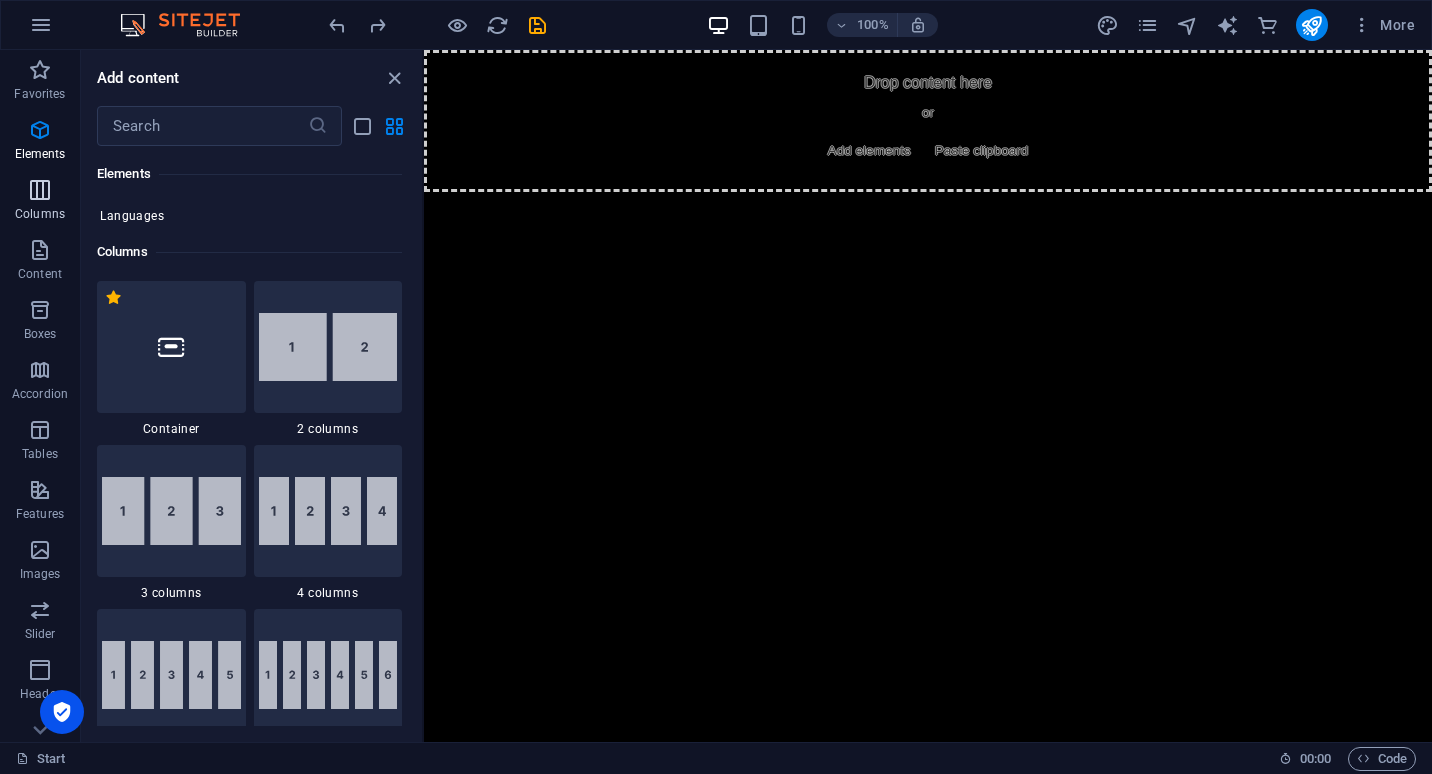 scroll, scrollTop: 990, scrollLeft: 0, axis: vertical 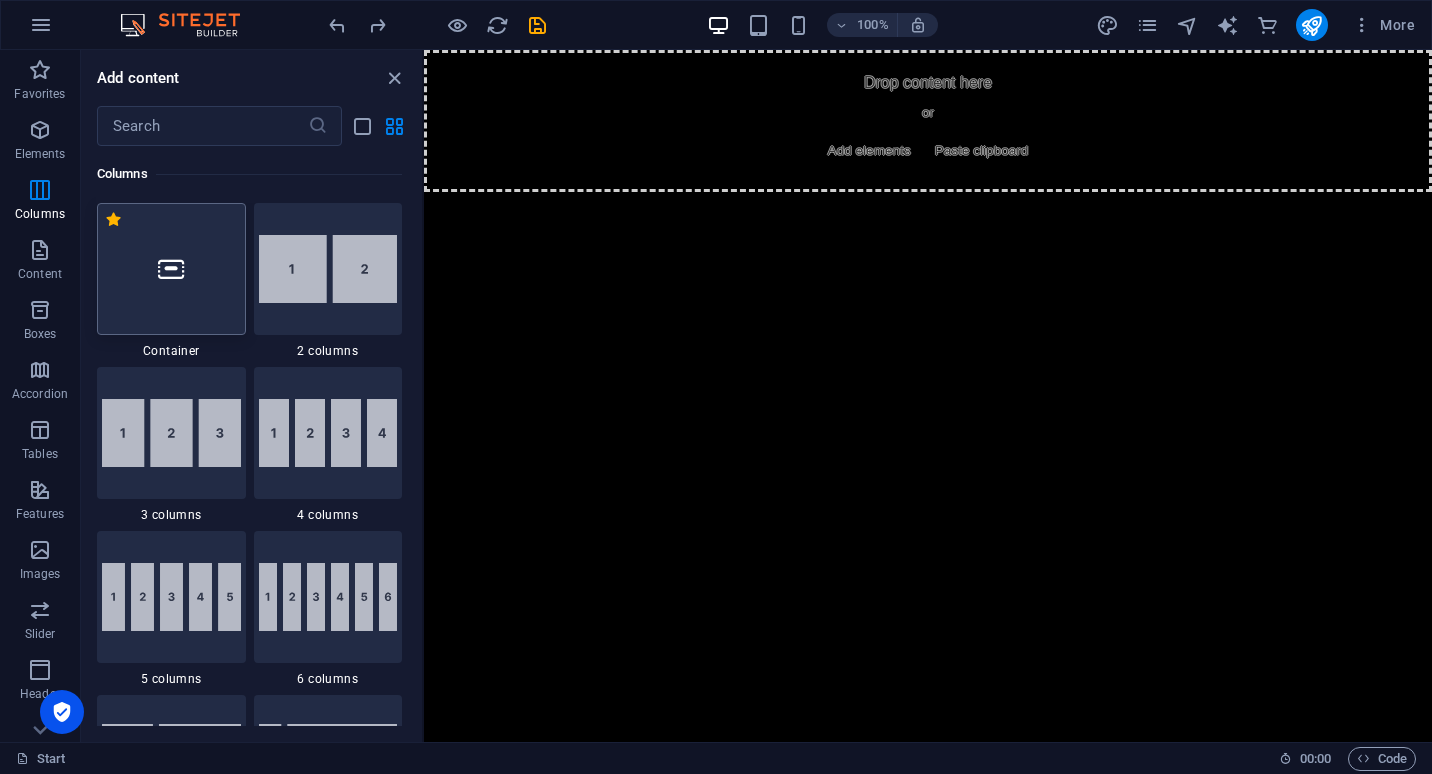 click at bounding box center (171, 269) 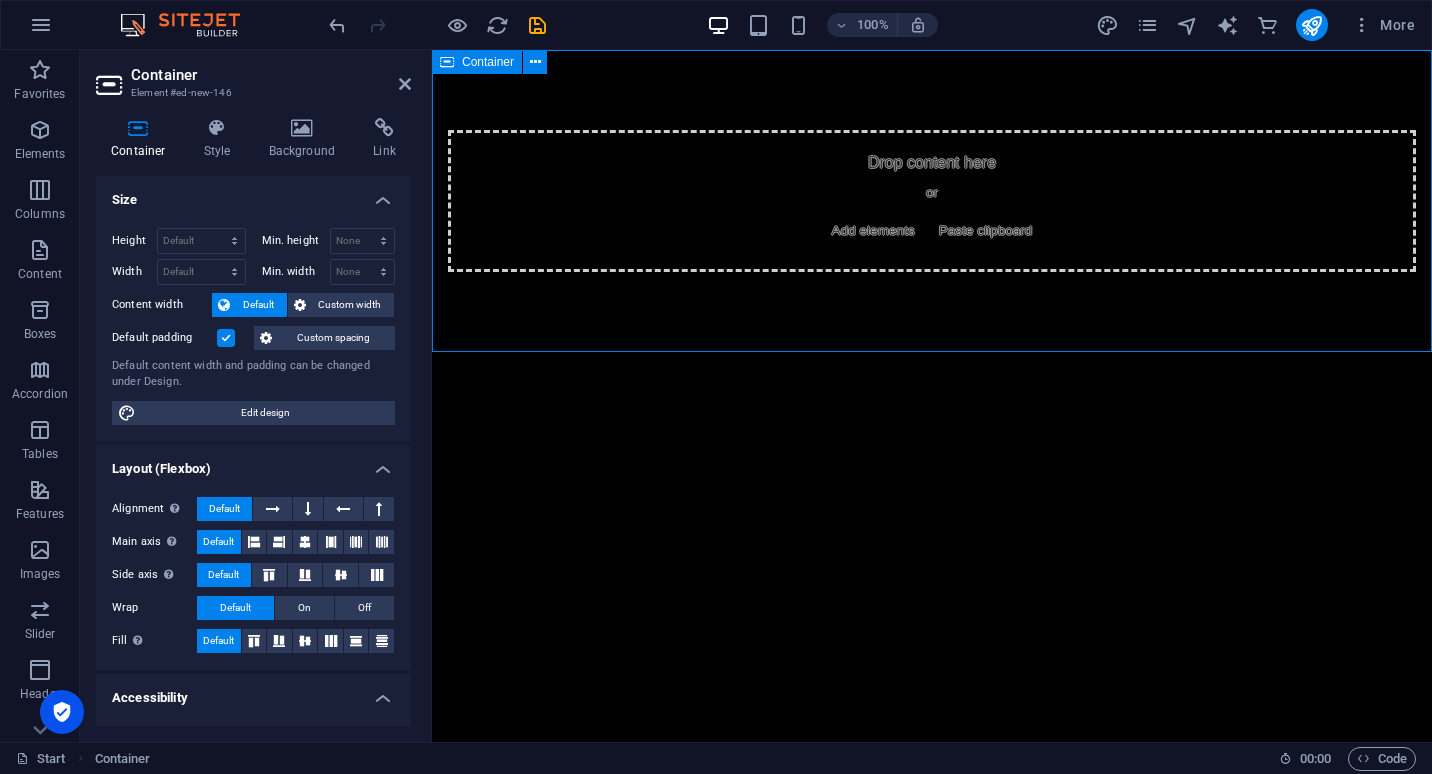 click on "Drop content here or  Add elements  Paste clipboard" at bounding box center [932, 201] 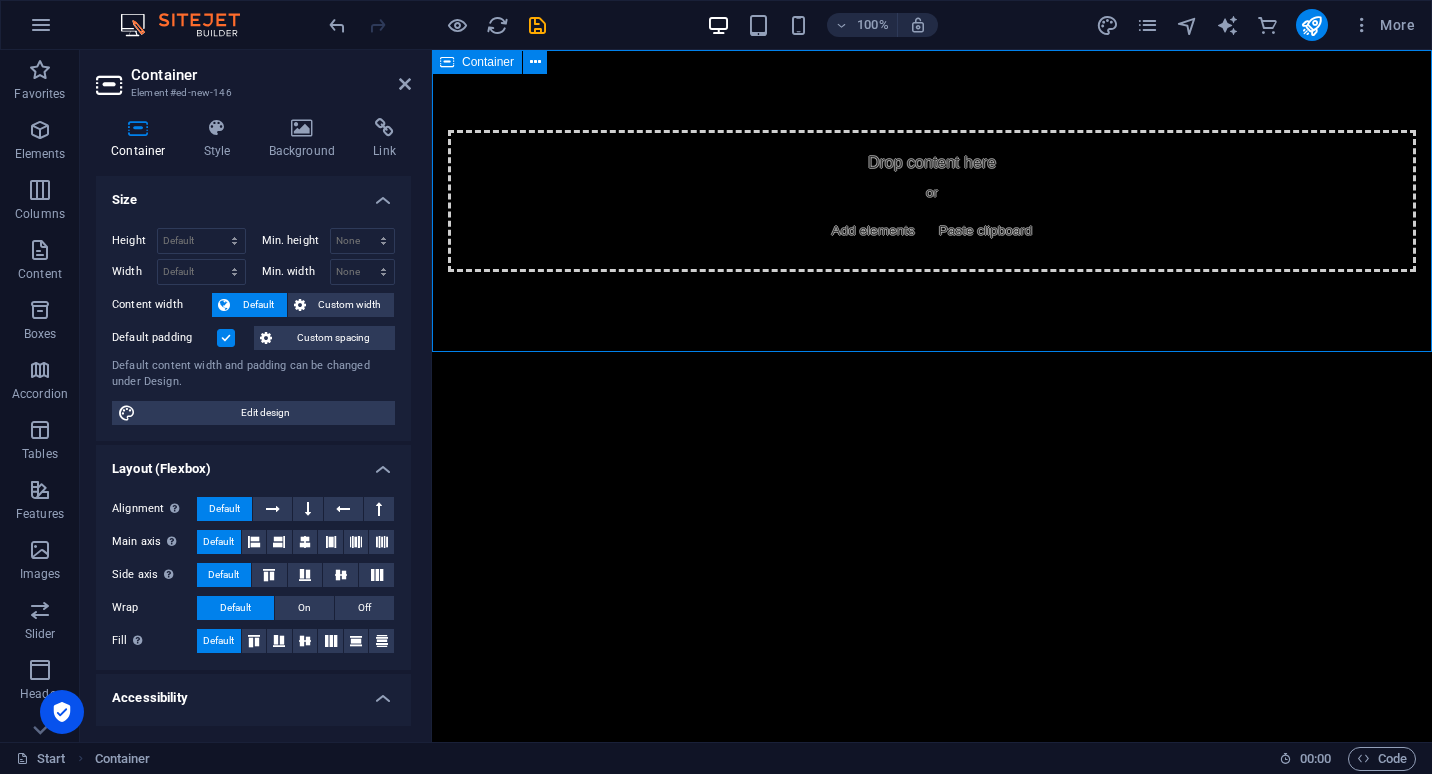 click on "Drop content here or  Add elements  Paste clipboard" at bounding box center (932, 201) 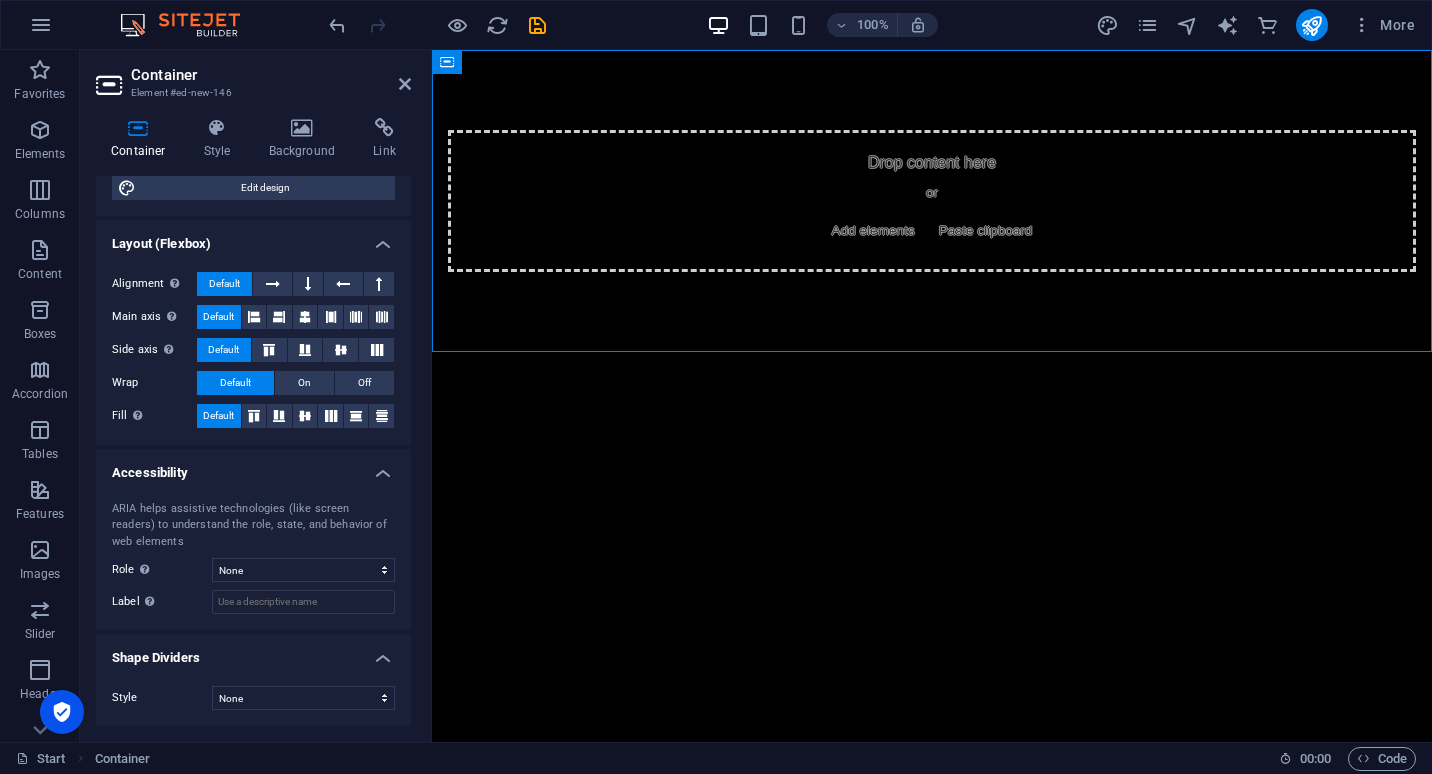 scroll, scrollTop: 0, scrollLeft: 0, axis: both 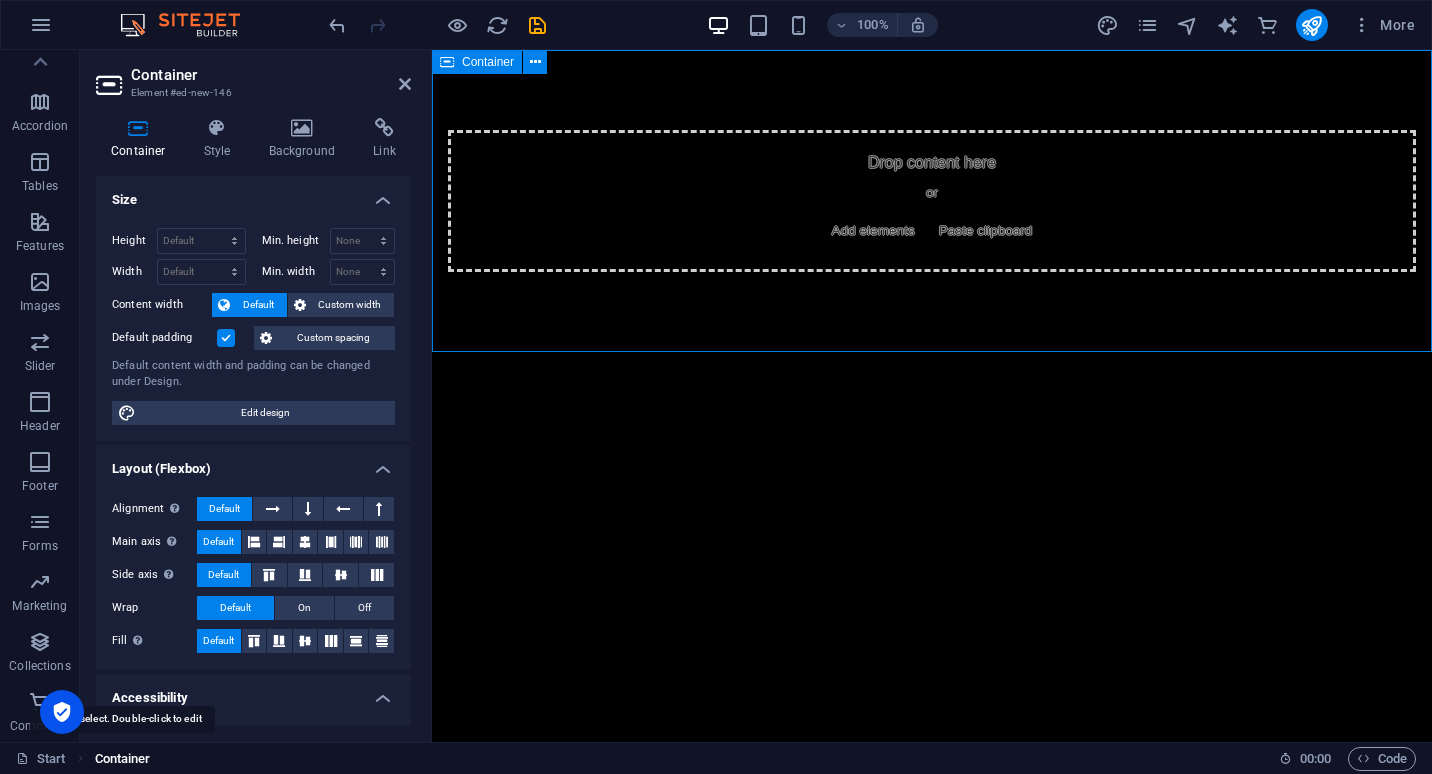 click on "Container" at bounding box center (123, 759) 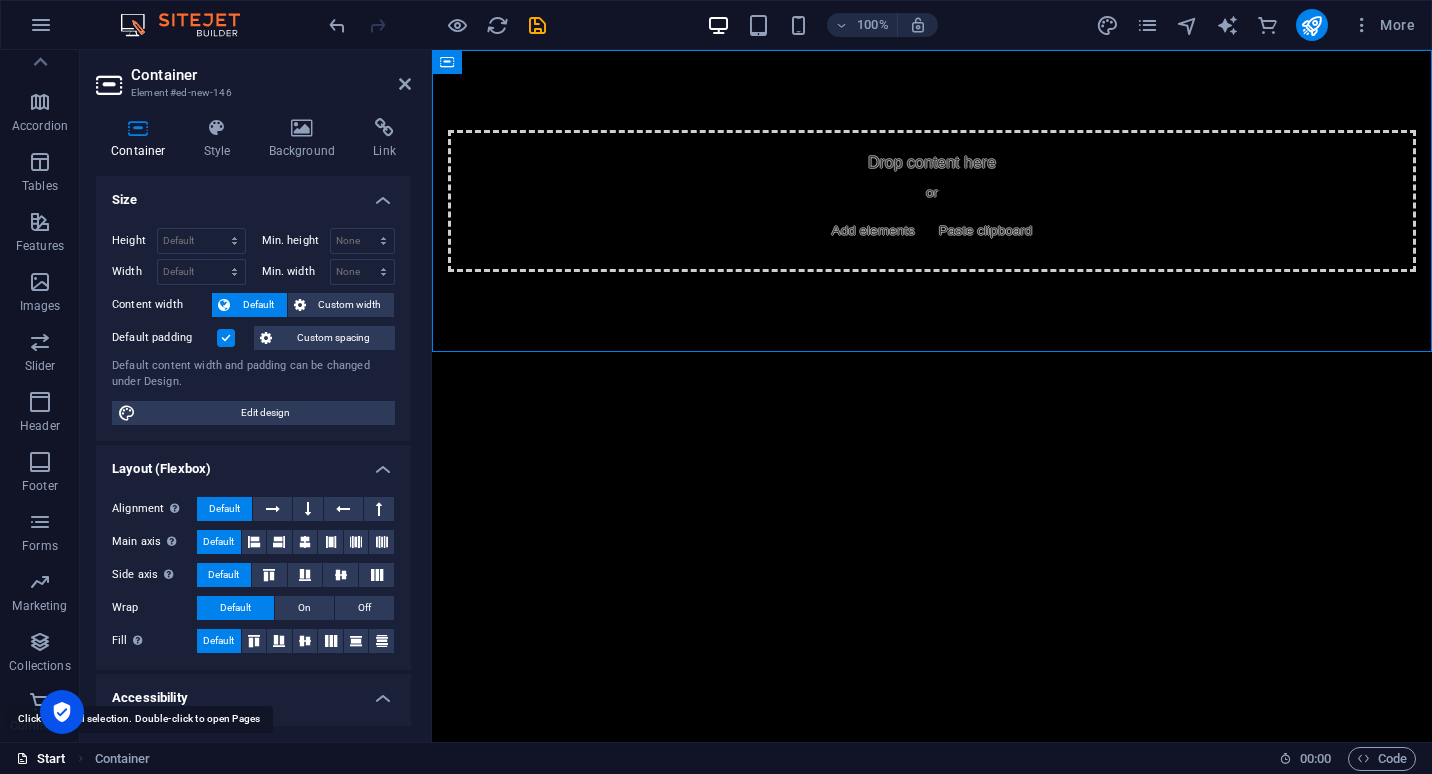click on "Start" at bounding box center [41, 759] 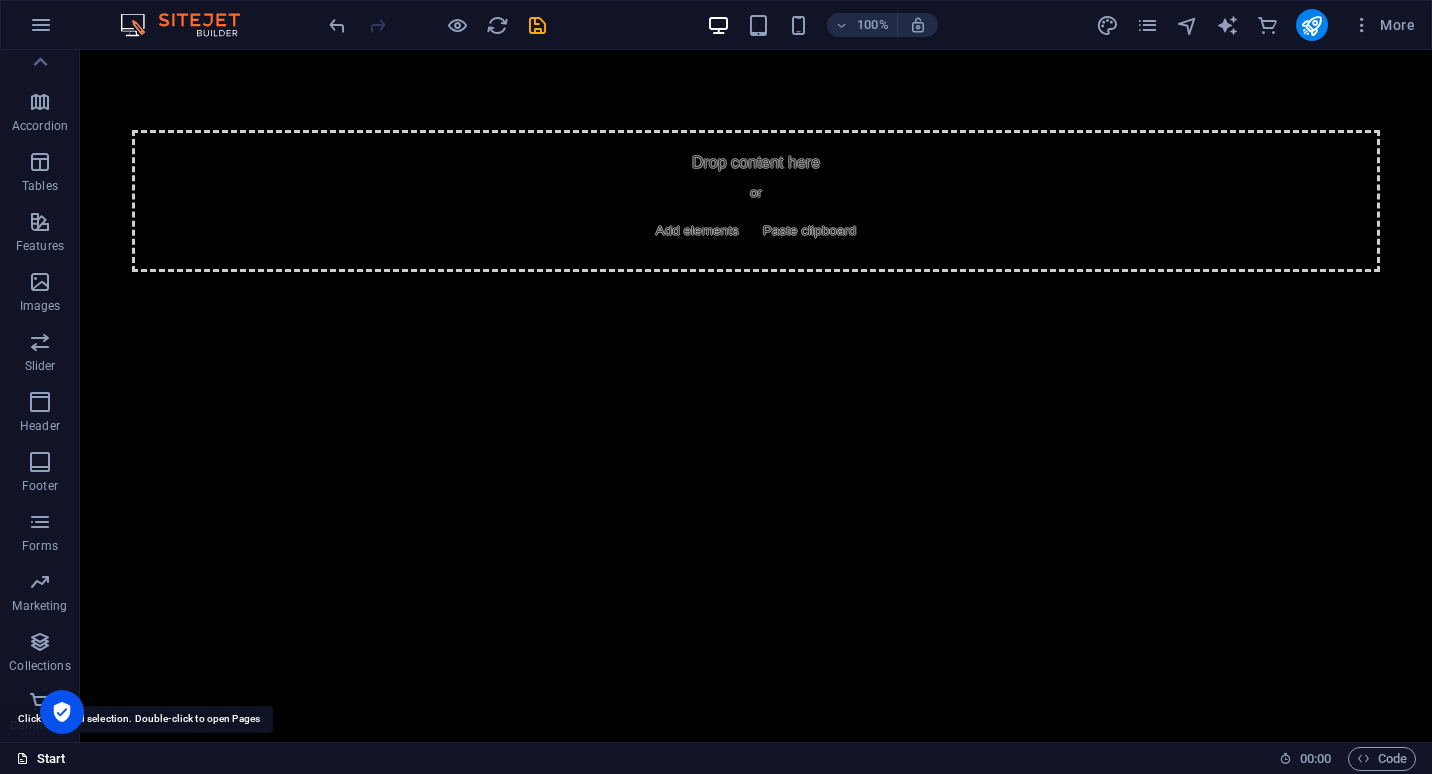 click on "Start" at bounding box center [41, 759] 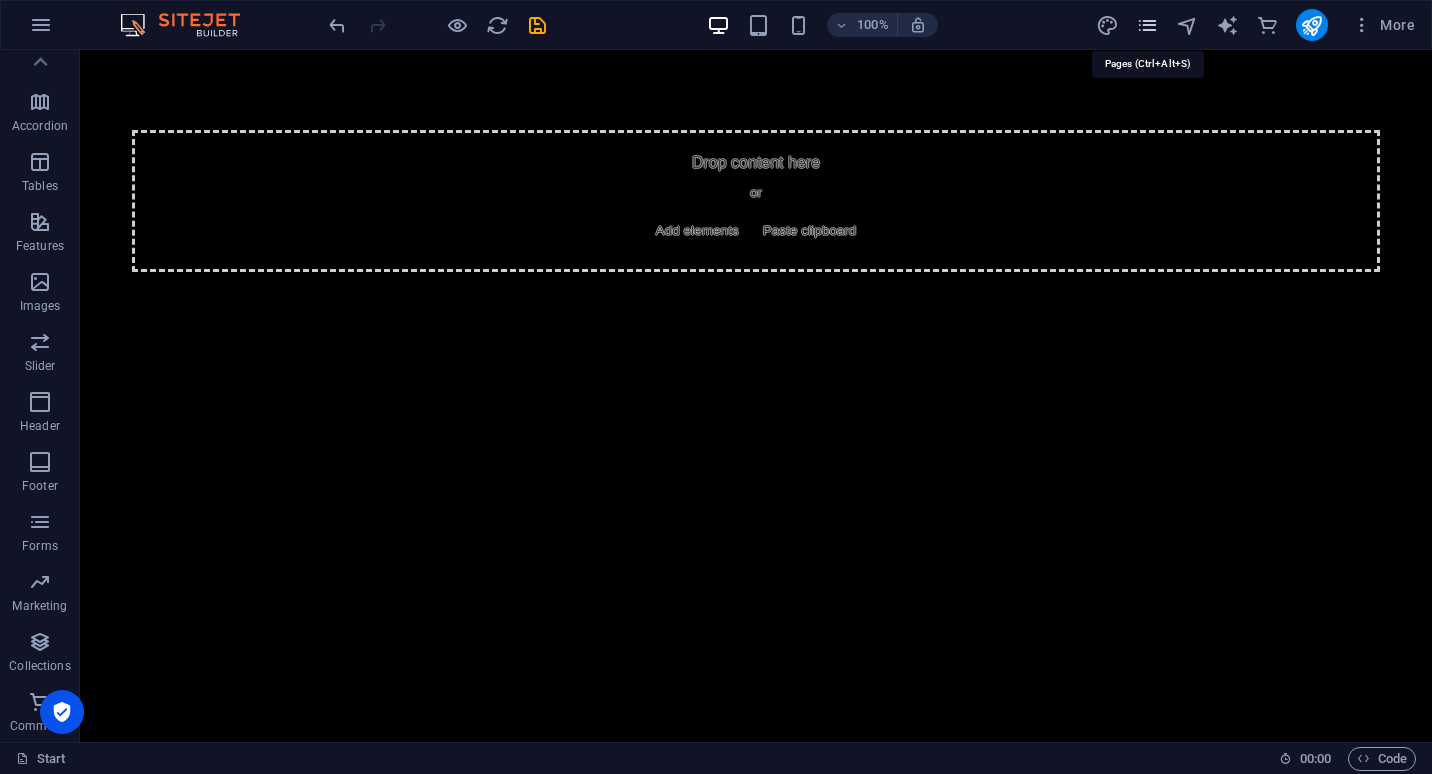 click at bounding box center (1147, 25) 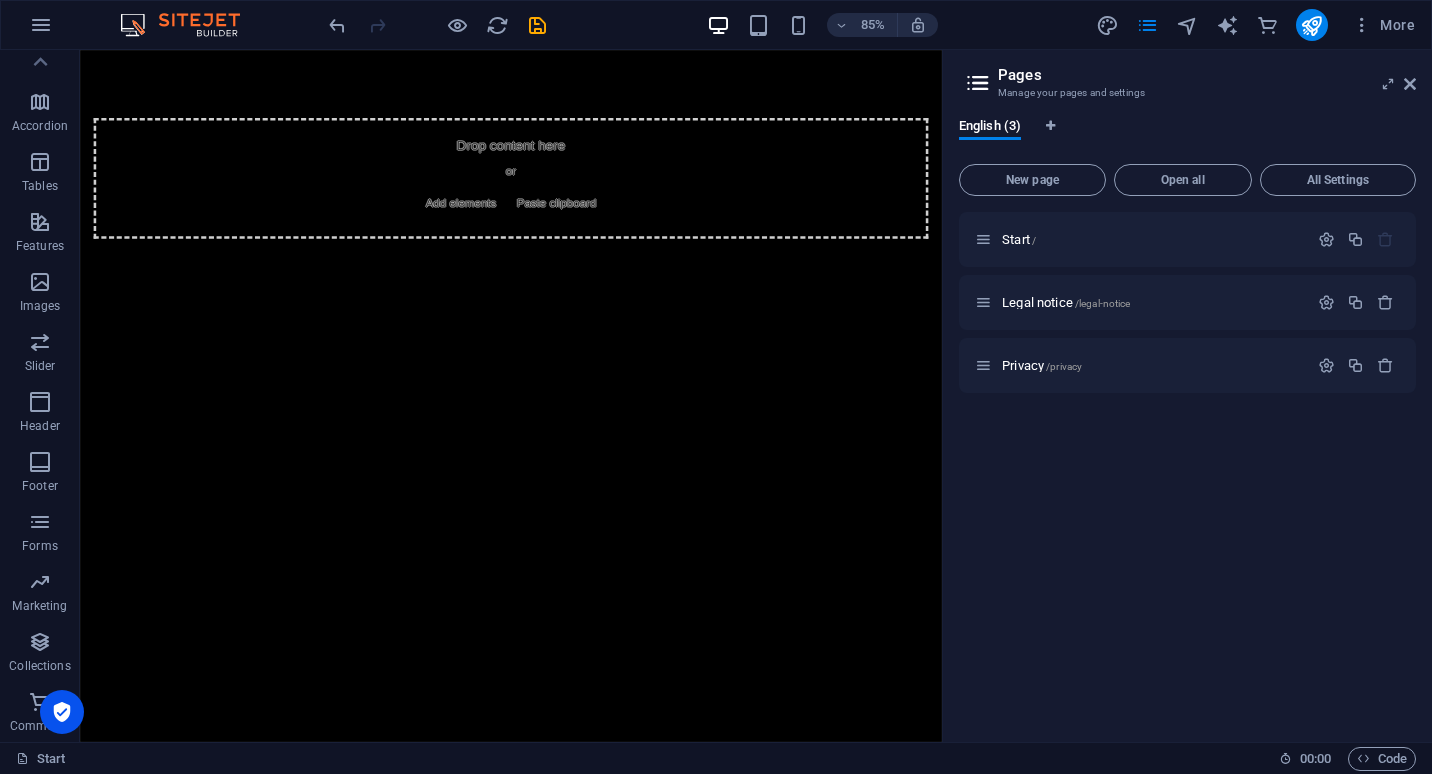 click on "Pages" at bounding box center (1207, 75) 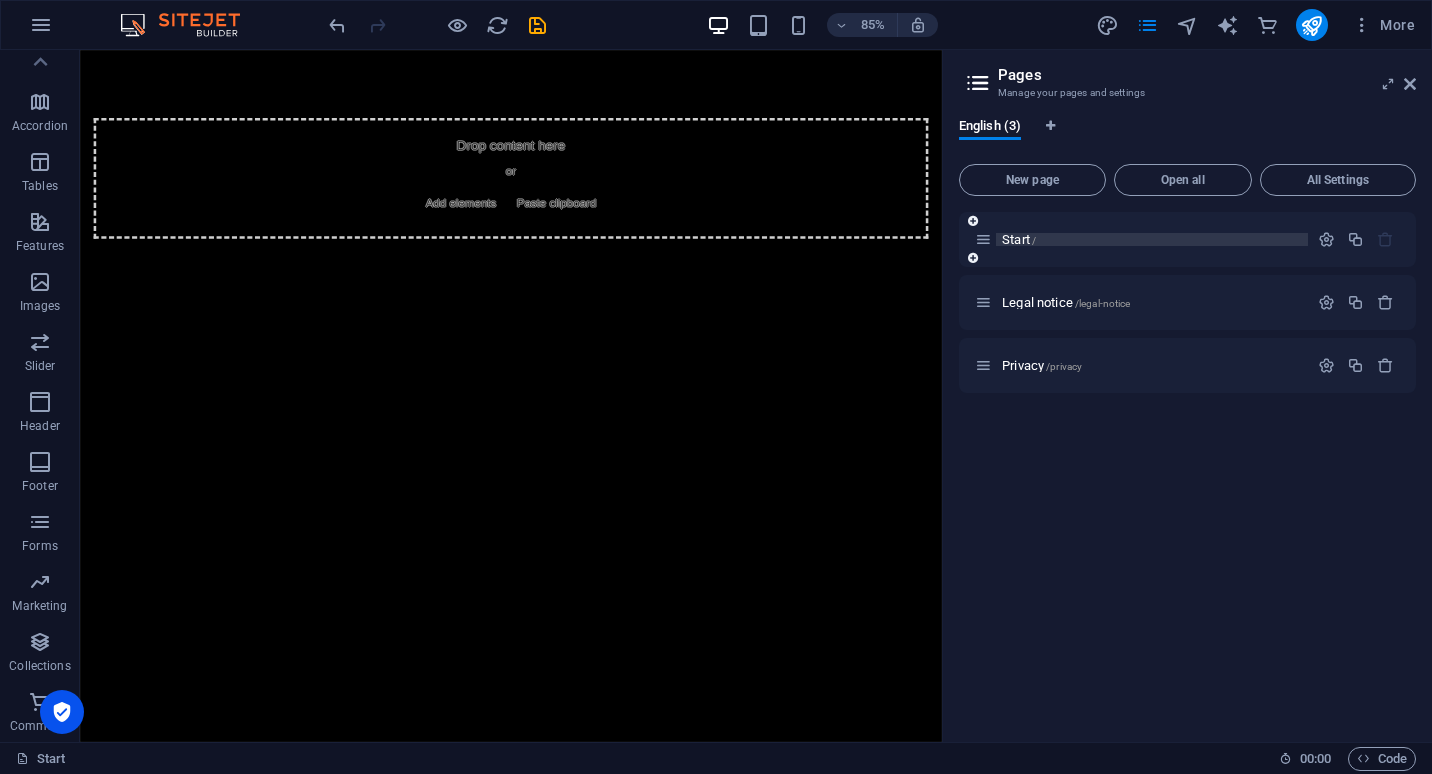 click on "Start /" at bounding box center [1152, 239] 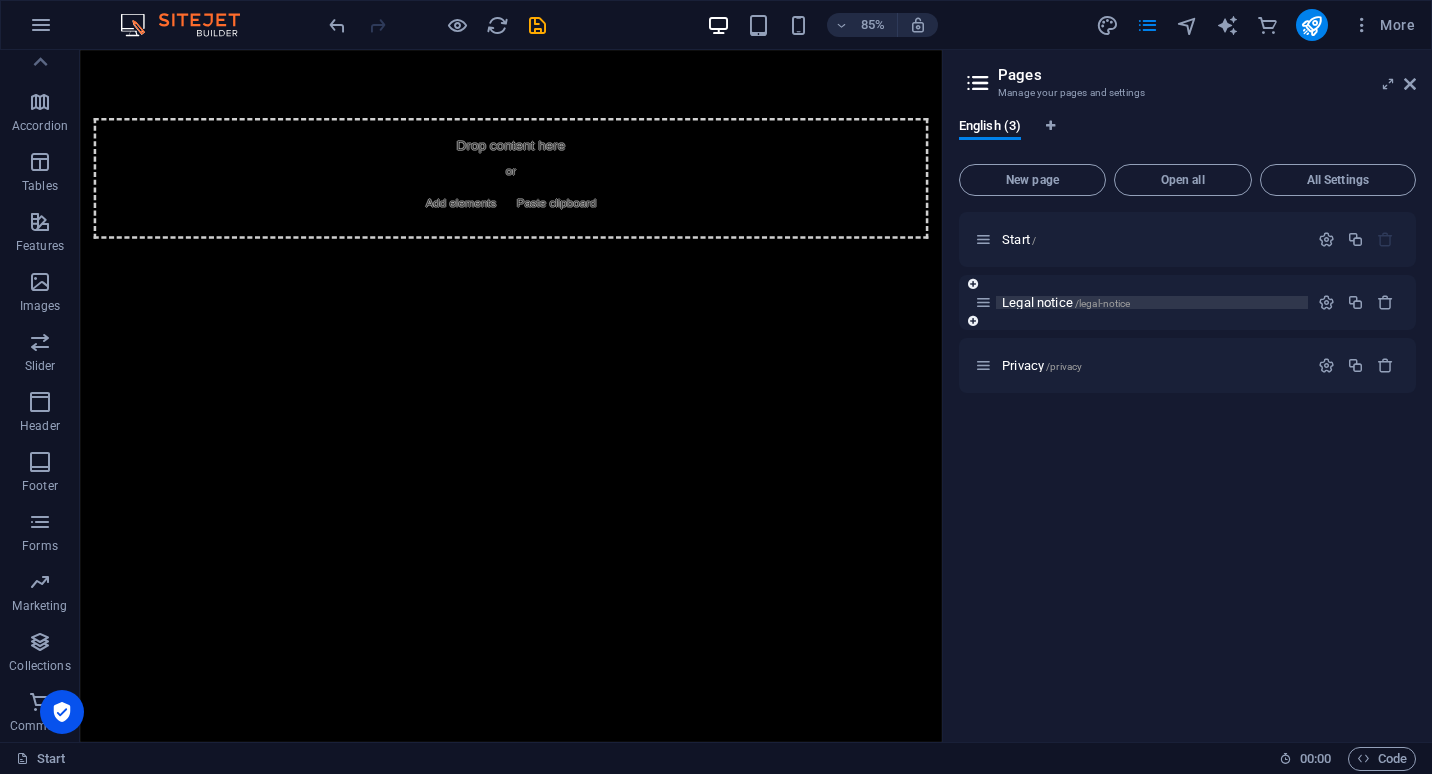 click on "Legal notice /legal-notice" at bounding box center [1066, 302] 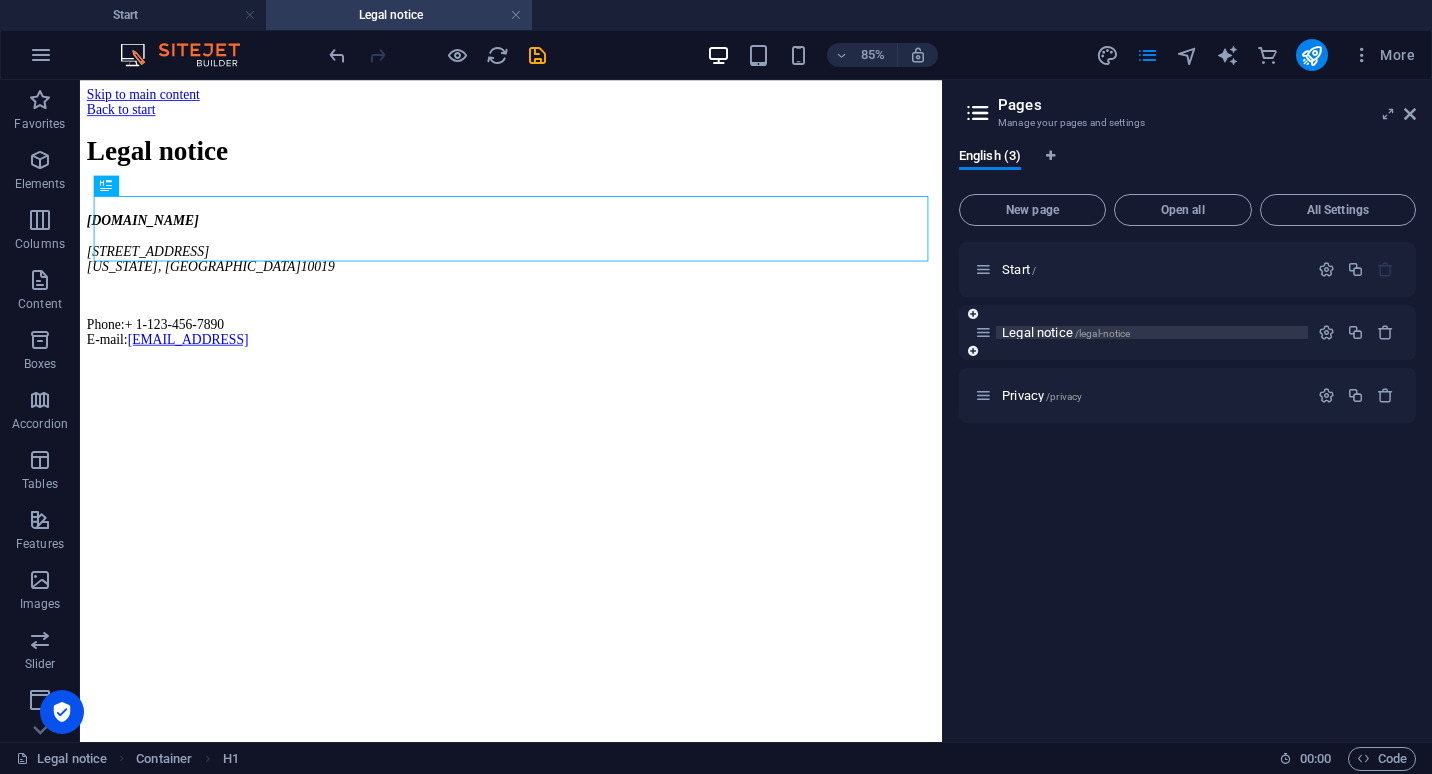 scroll, scrollTop: 0, scrollLeft: 0, axis: both 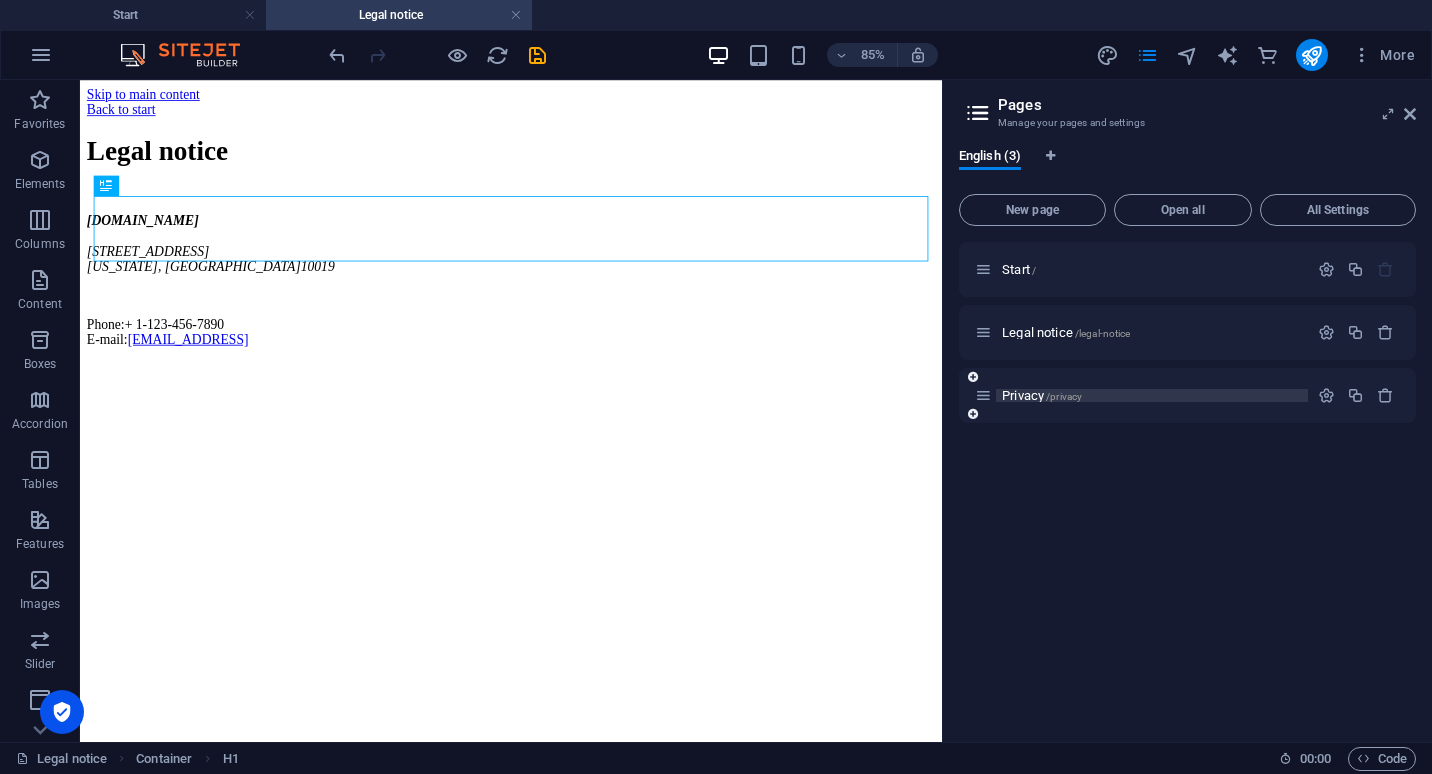 click on "/privacy" at bounding box center (1064, 396) 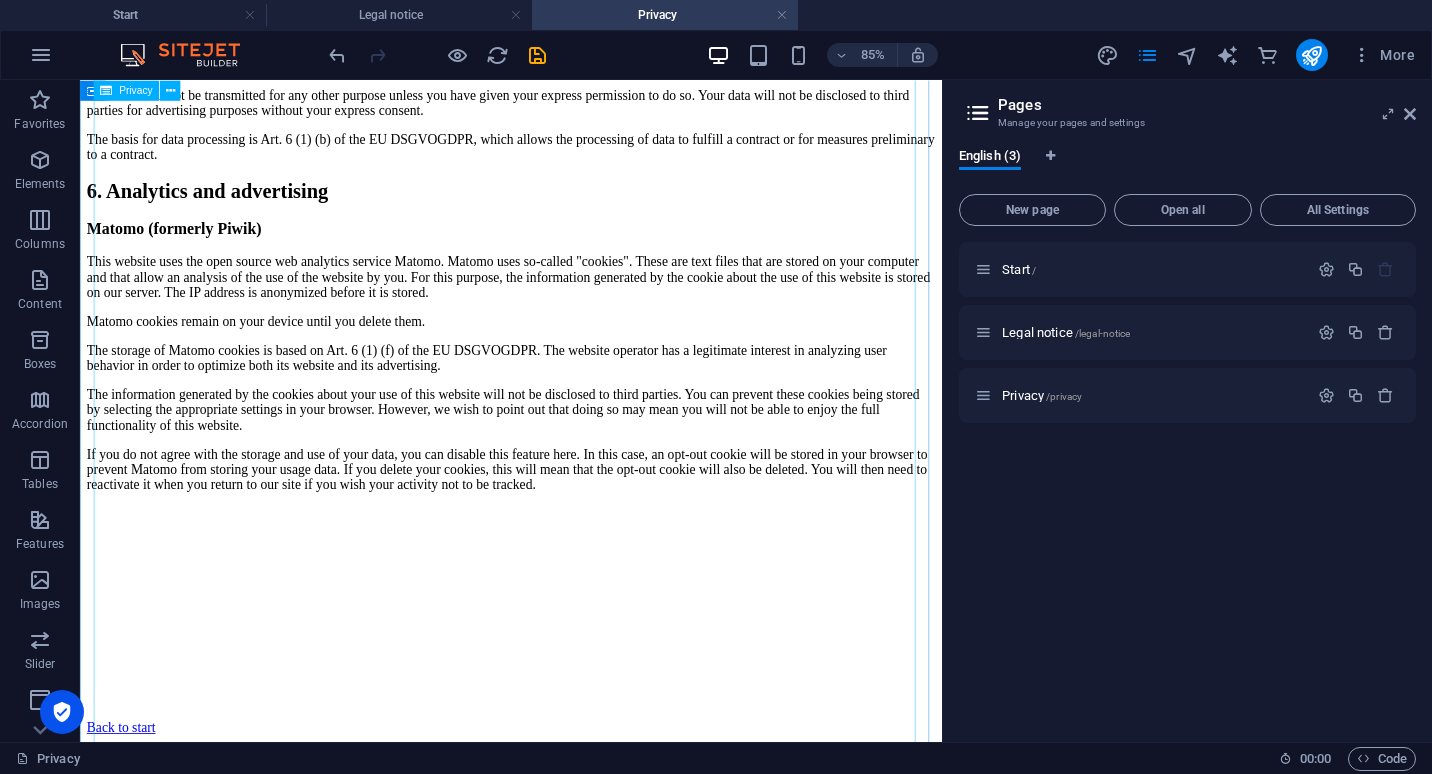 scroll, scrollTop: 4175, scrollLeft: 0, axis: vertical 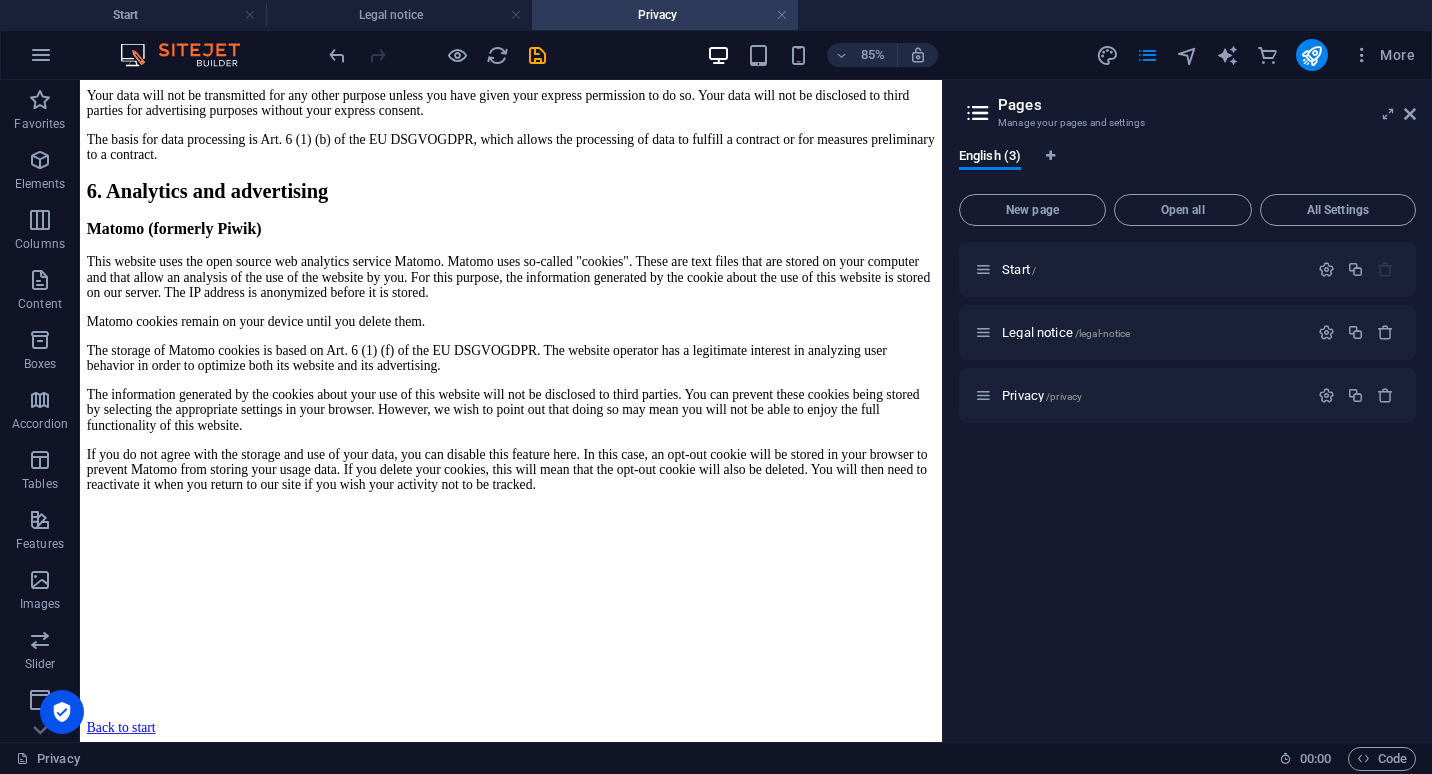 click on "Pages" at bounding box center [1207, 105] 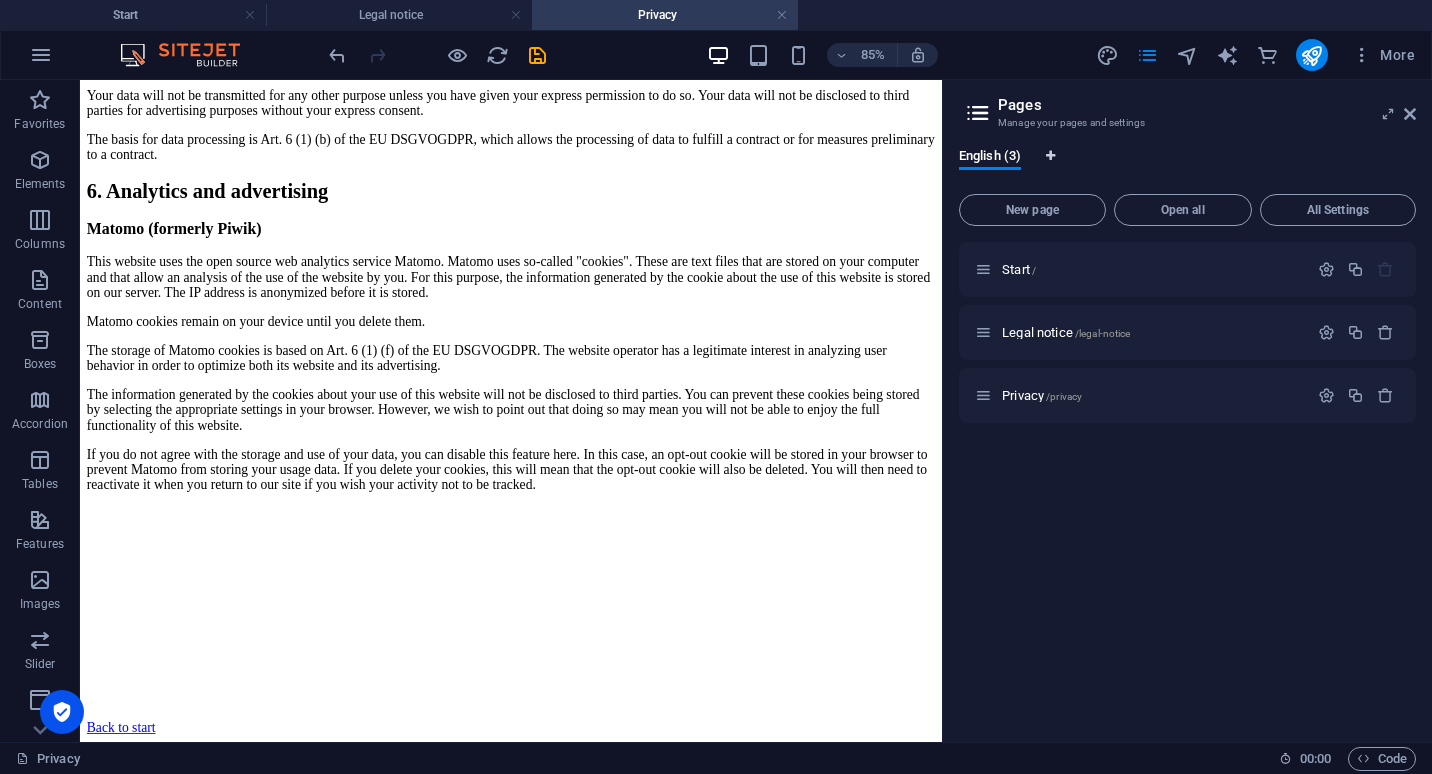 click at bounding box center (1050, 156) 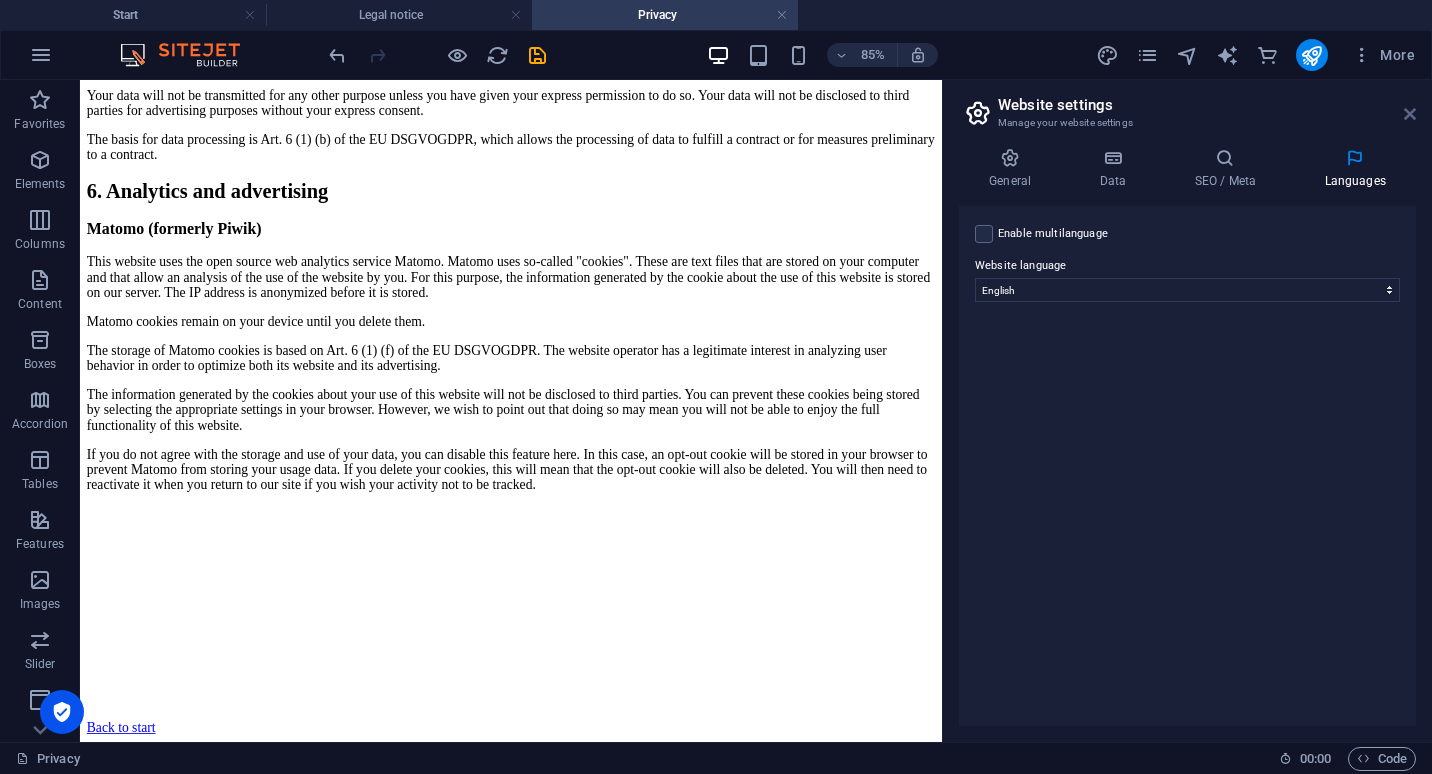 click at bounding box center (1410, 114) 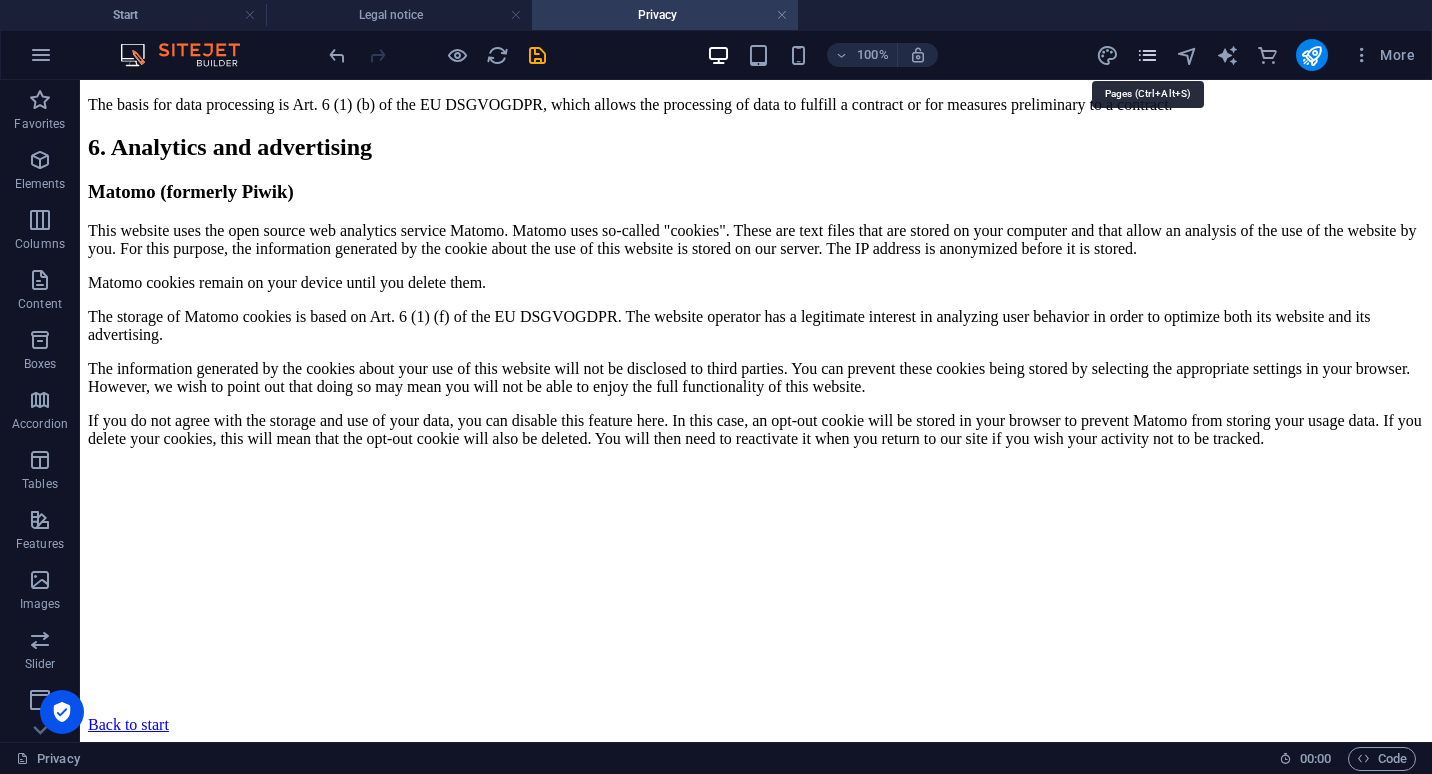 click at bounding box center (1147, 55) 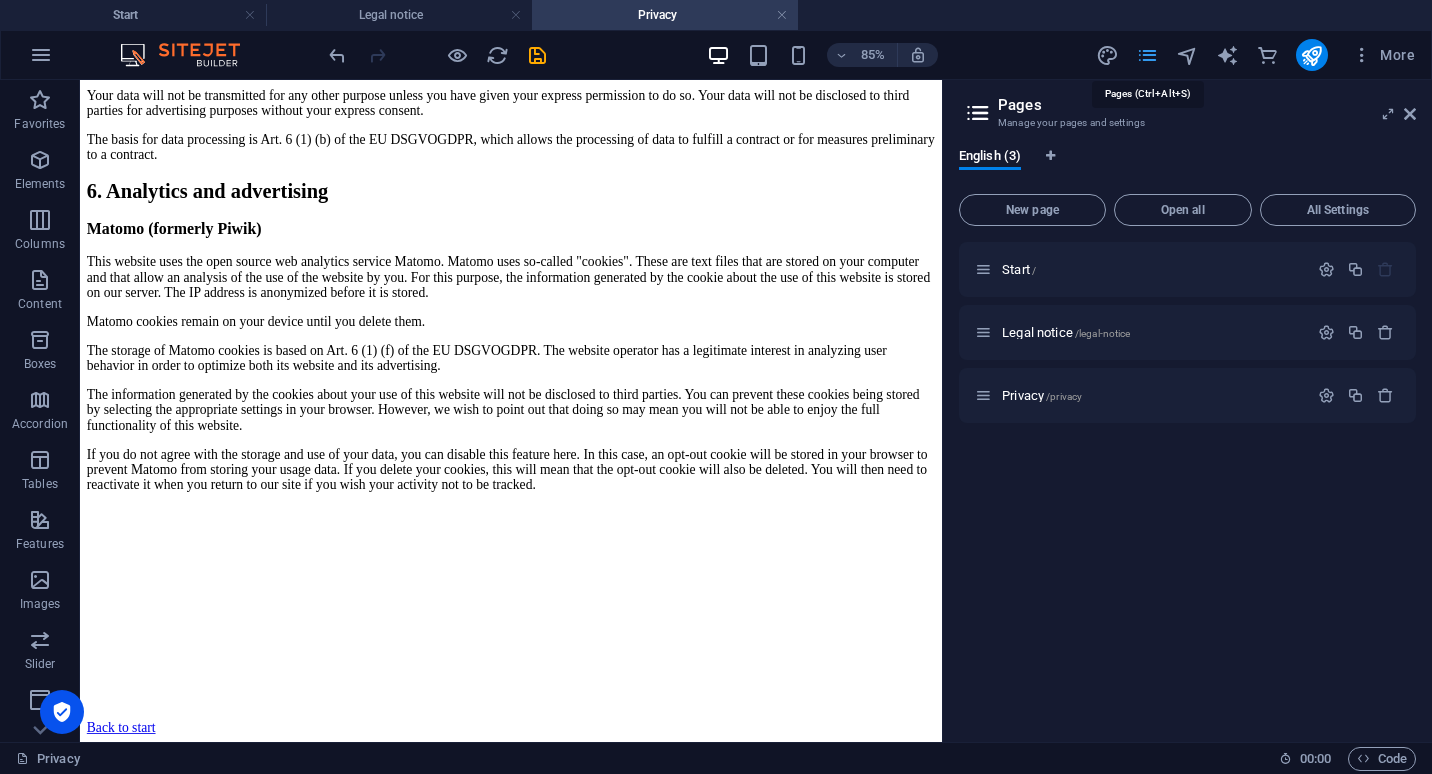 scroll, scrollTop: 4175, scrollLeft: 0, axis: vertical 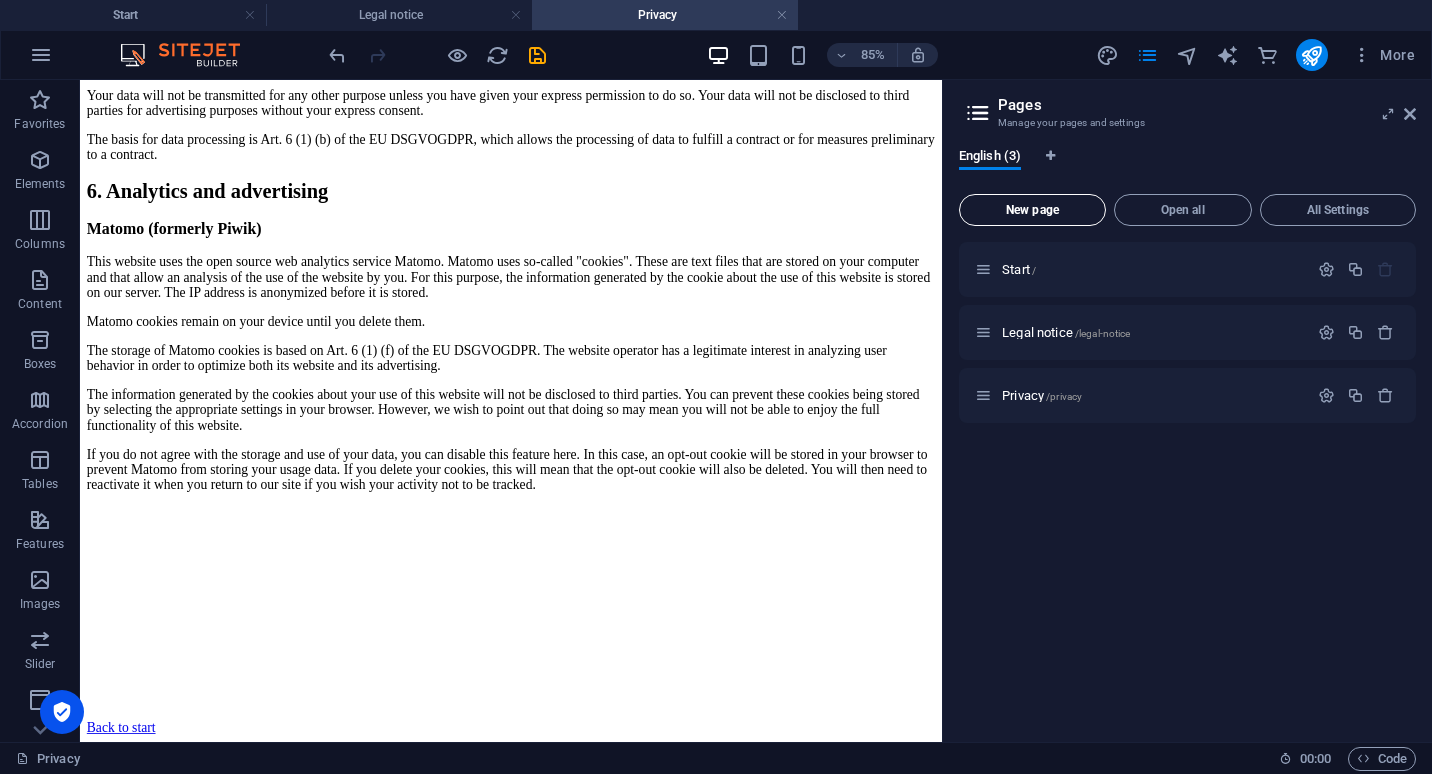 click on "New page" at bounding box center (1032, 210) 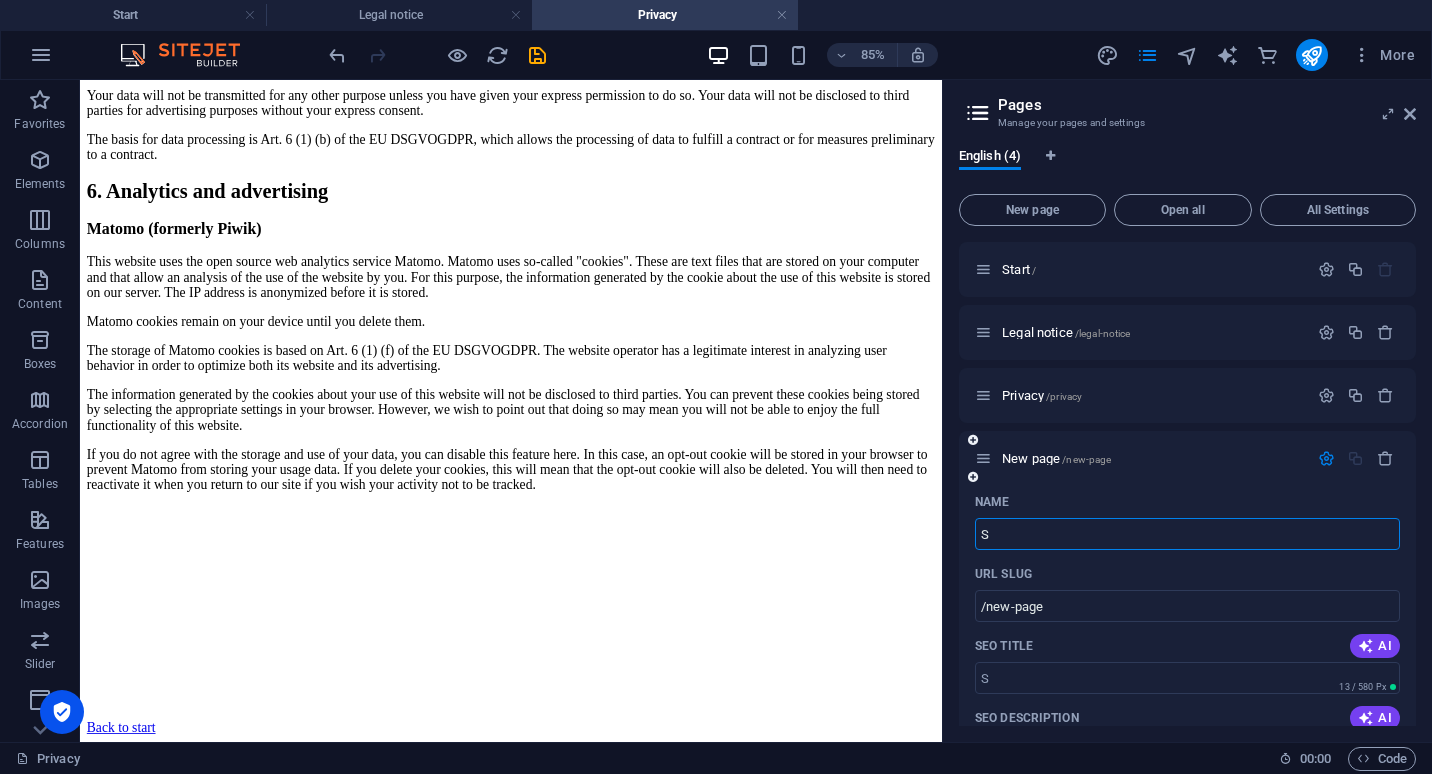 type on "S" 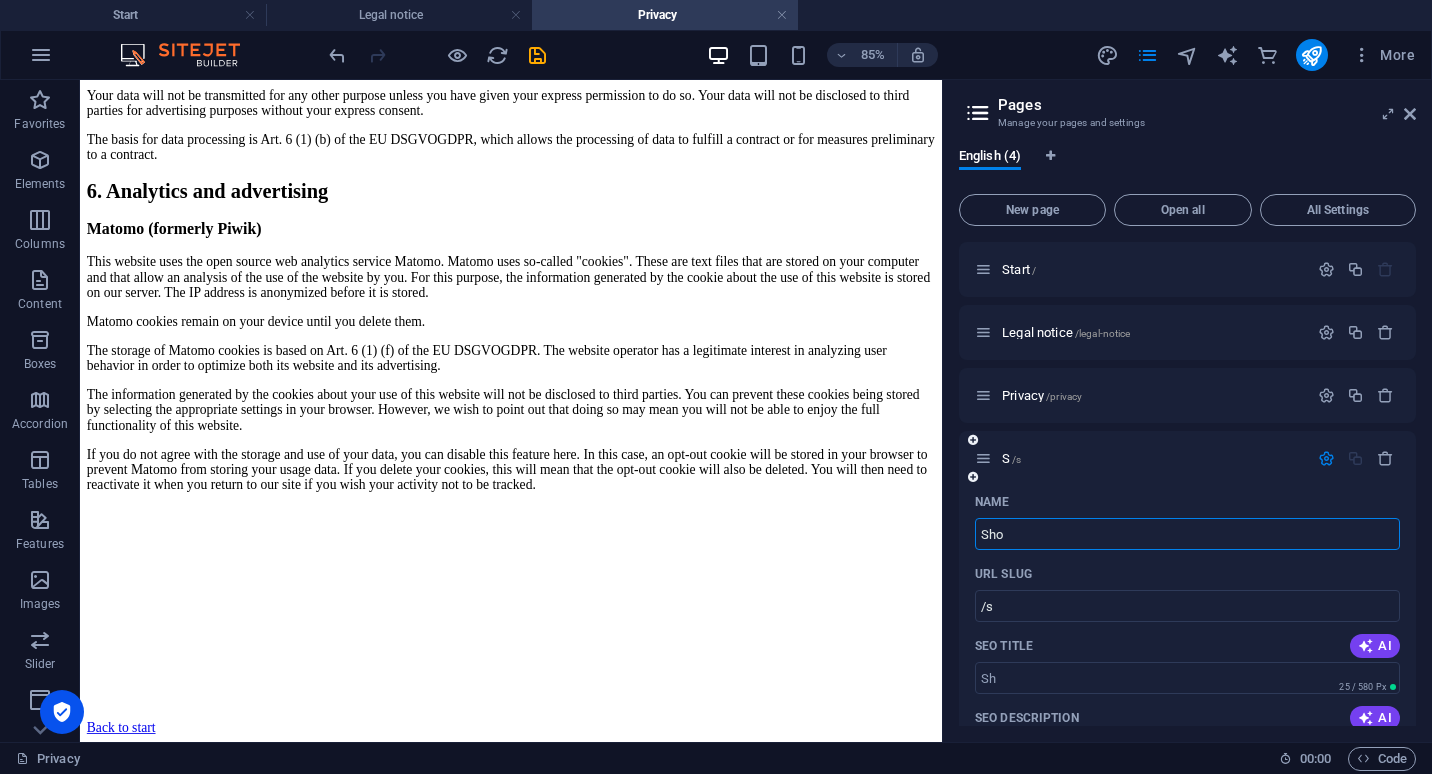 type on "Shop" 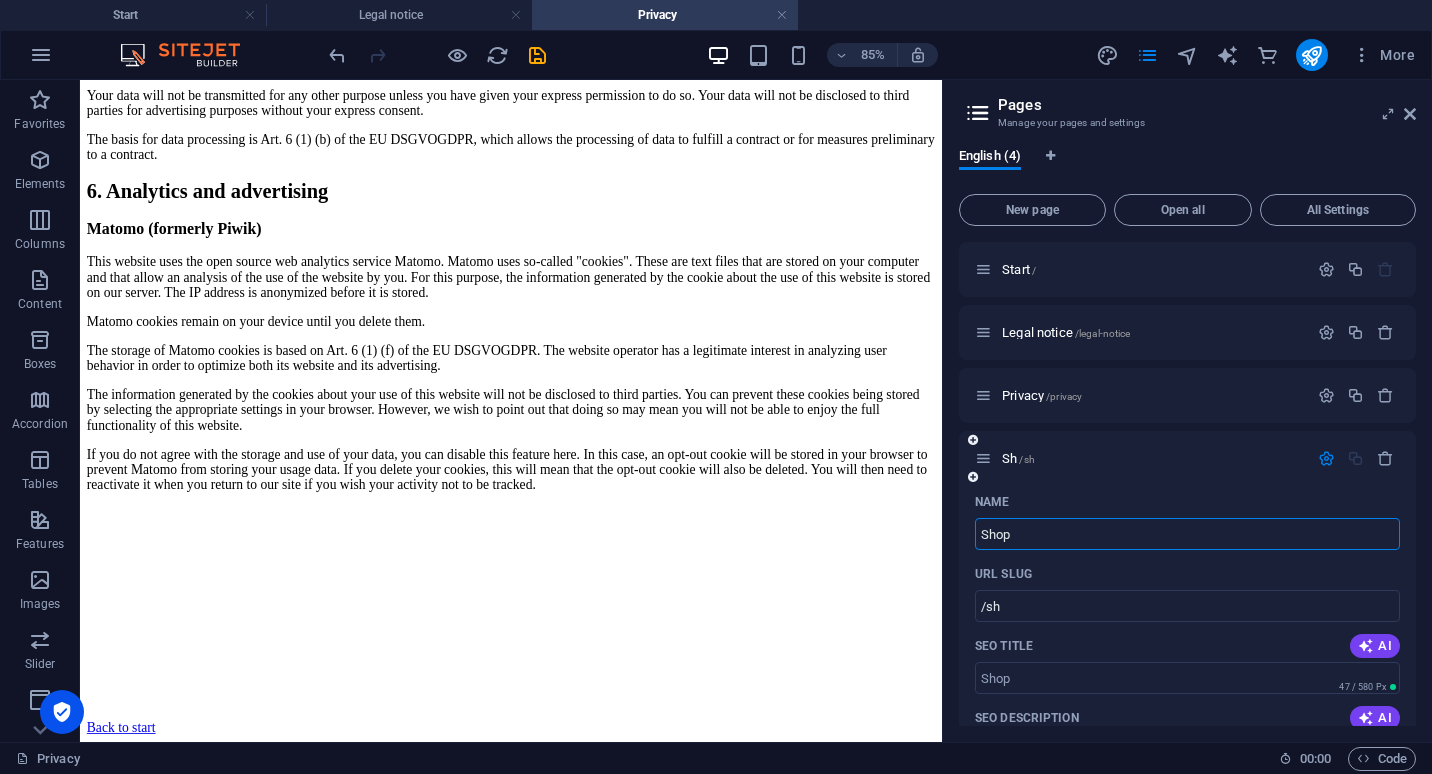 type on "Shop" 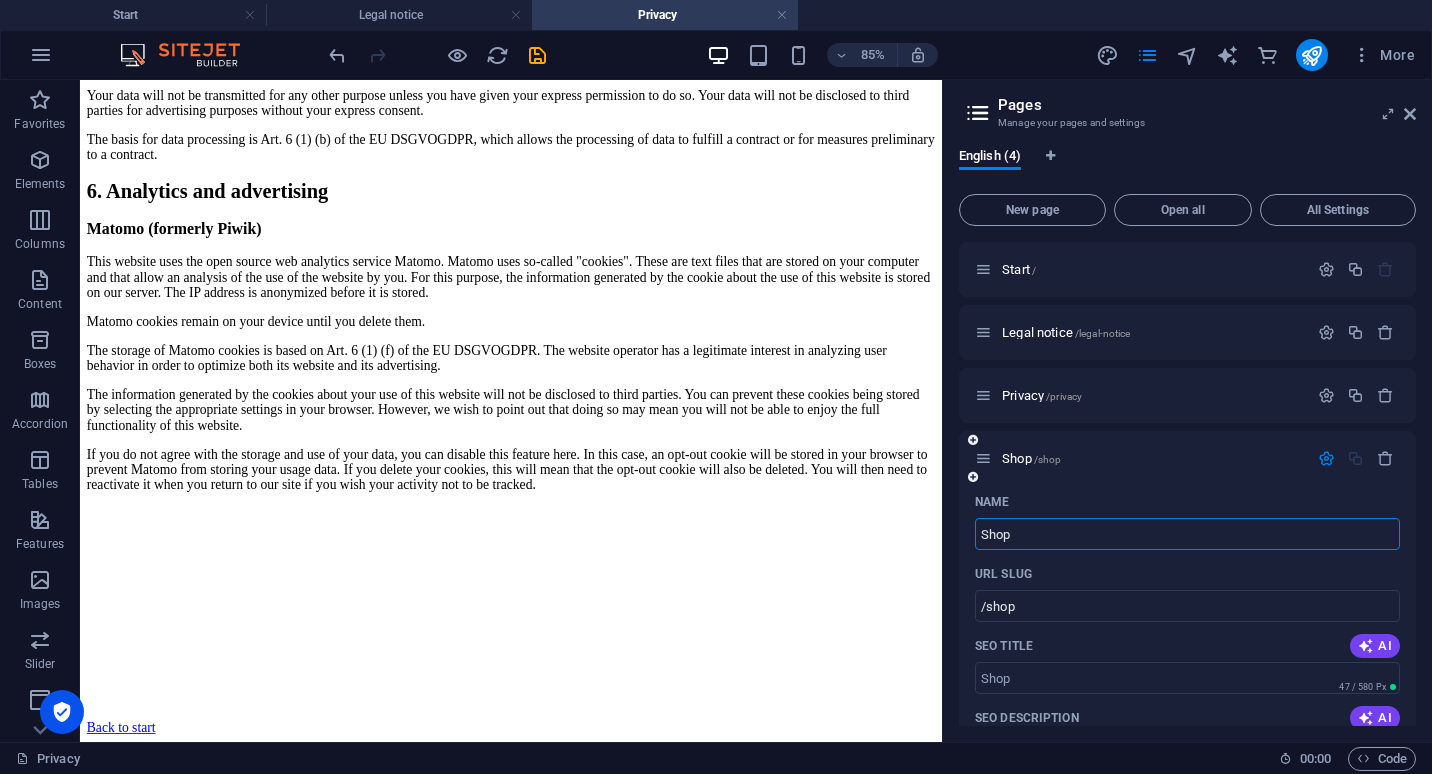 type on "Shop" 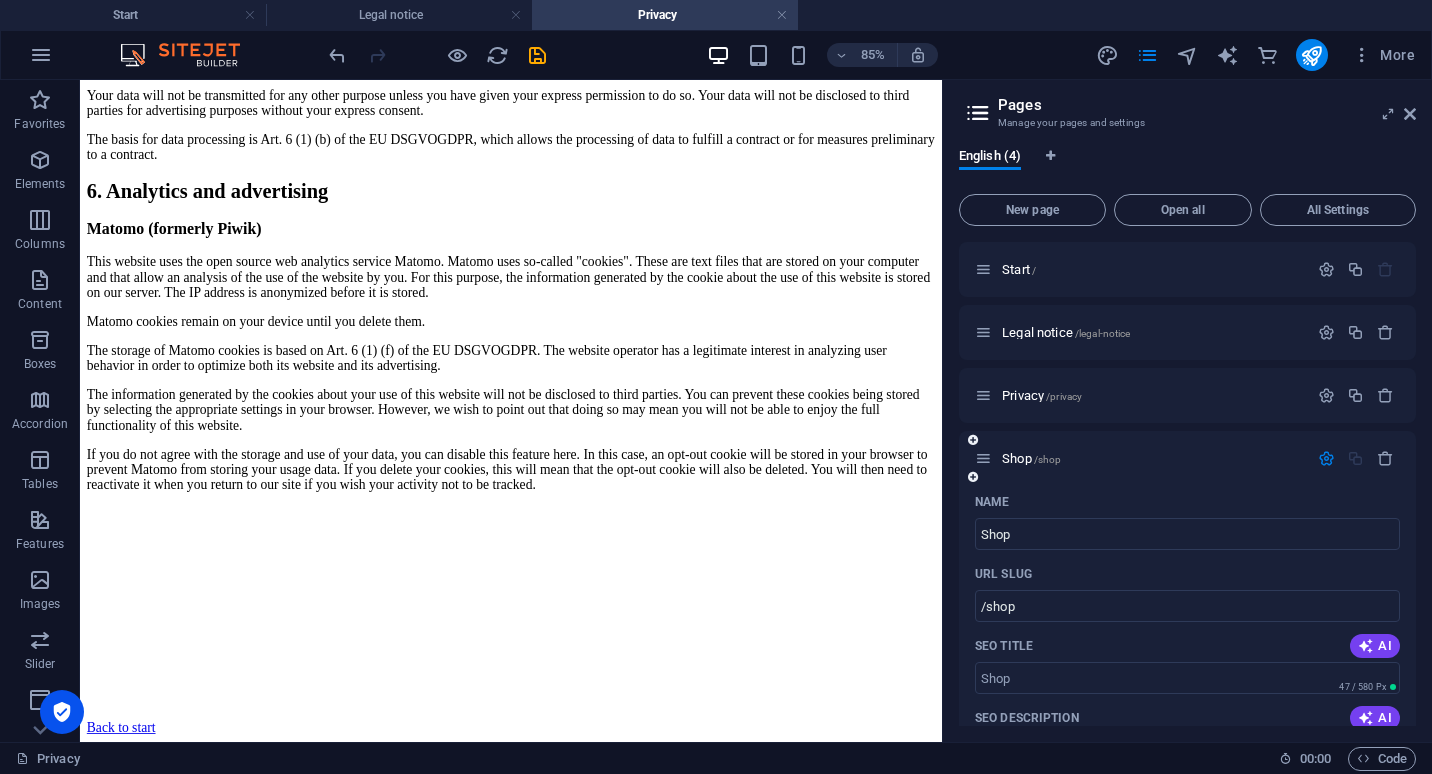 click on "Shop /shop" at bounding box center (1187, 458) 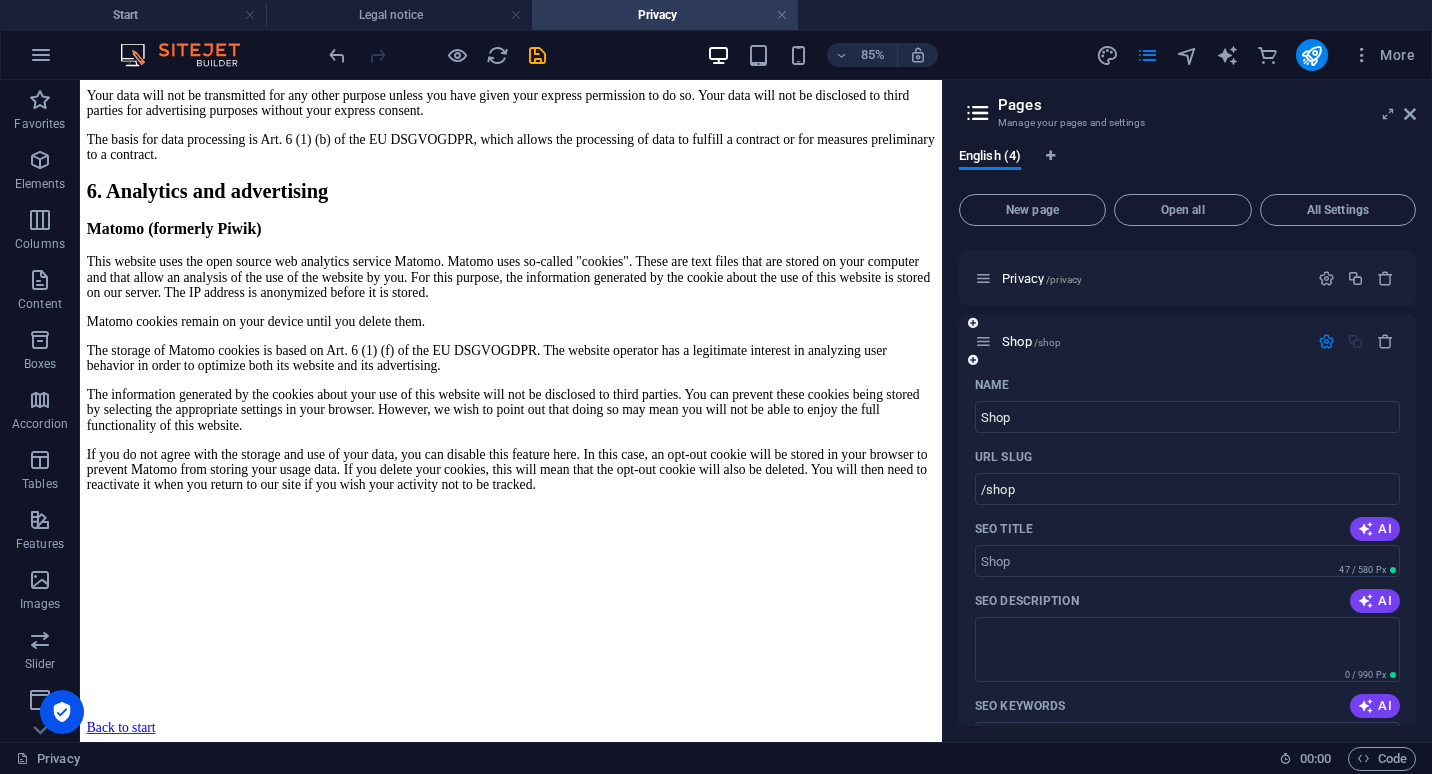 scroll, scrollTop: 120, scrollLeft: 0, axis: vertical 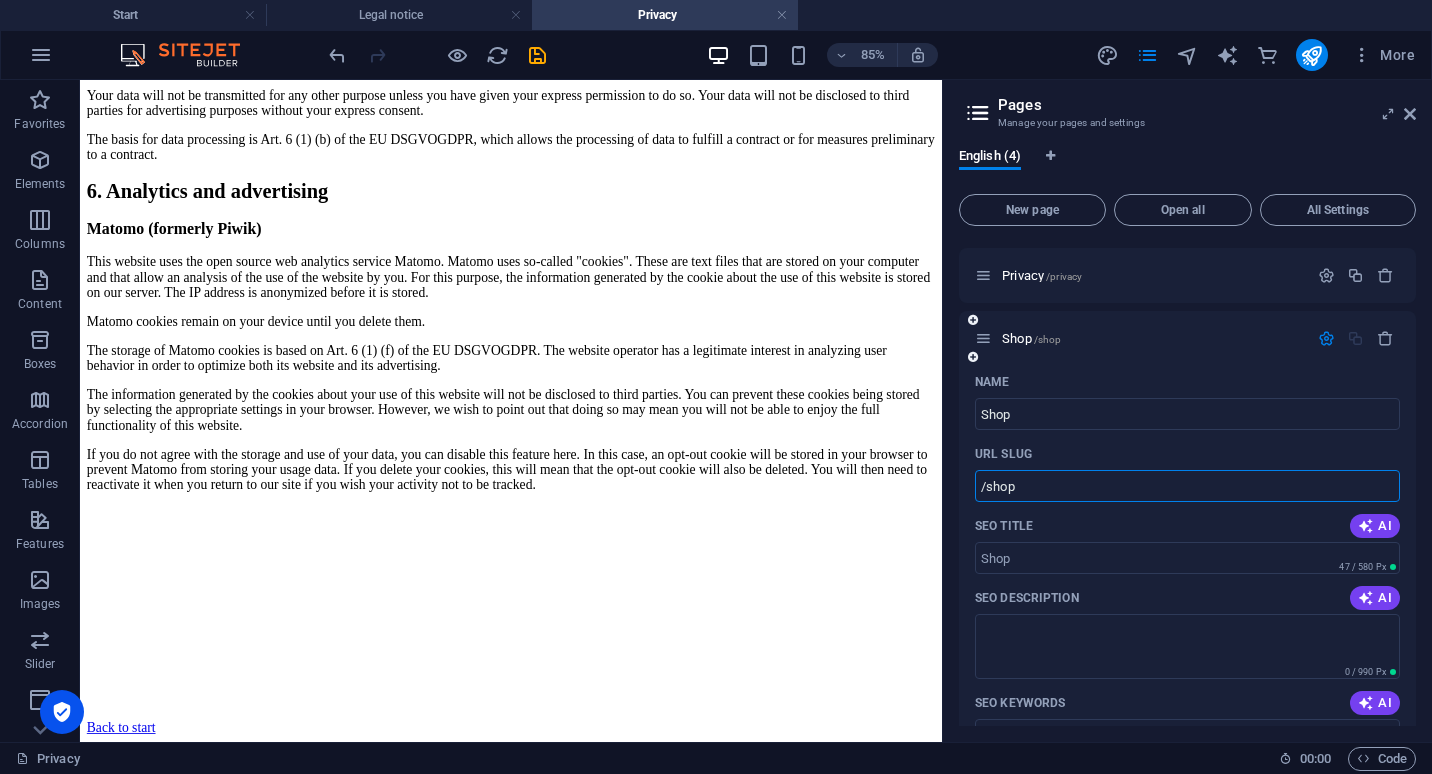 click on "/shop" at bounding box center (1187, 486) 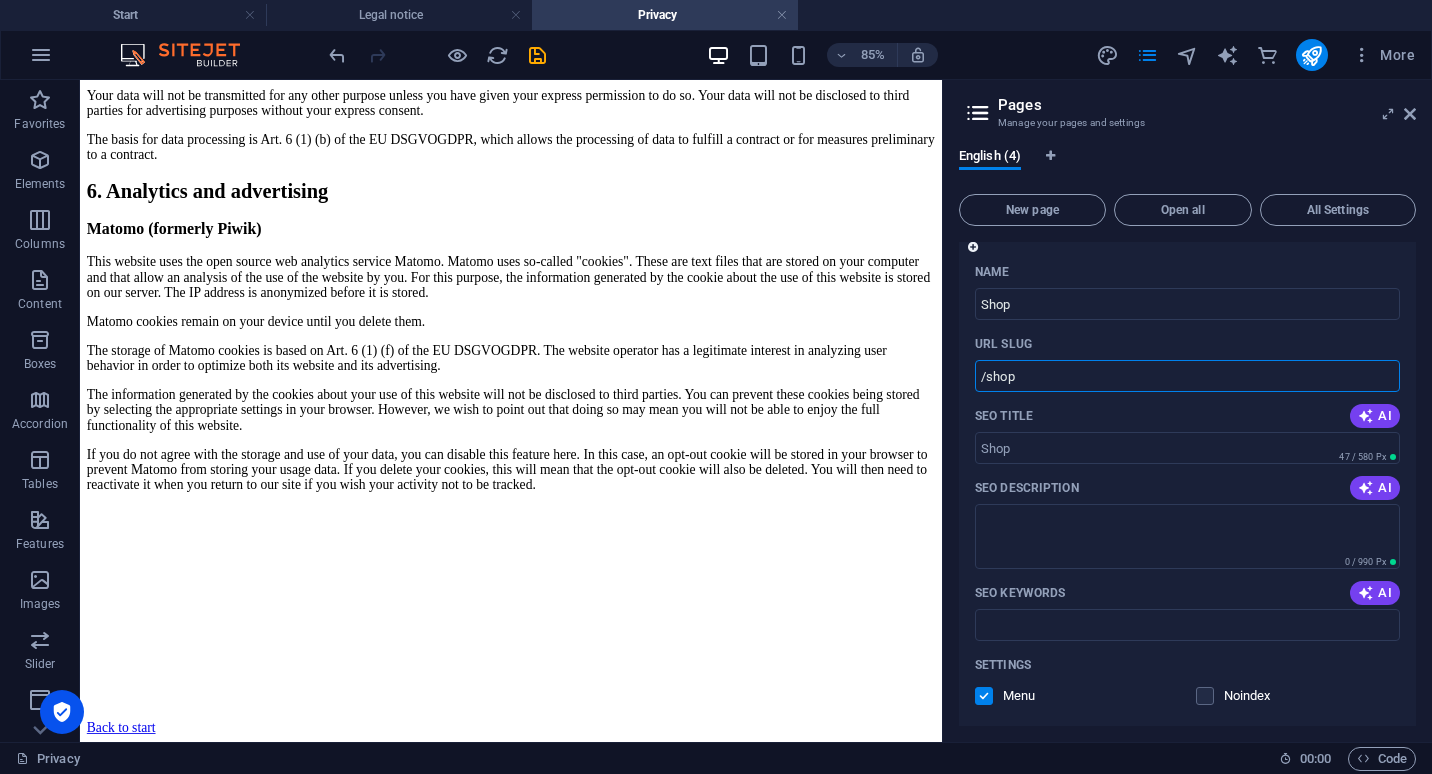 scroll, scrollTop: 231, scrollLeft: 0, axis: vertical 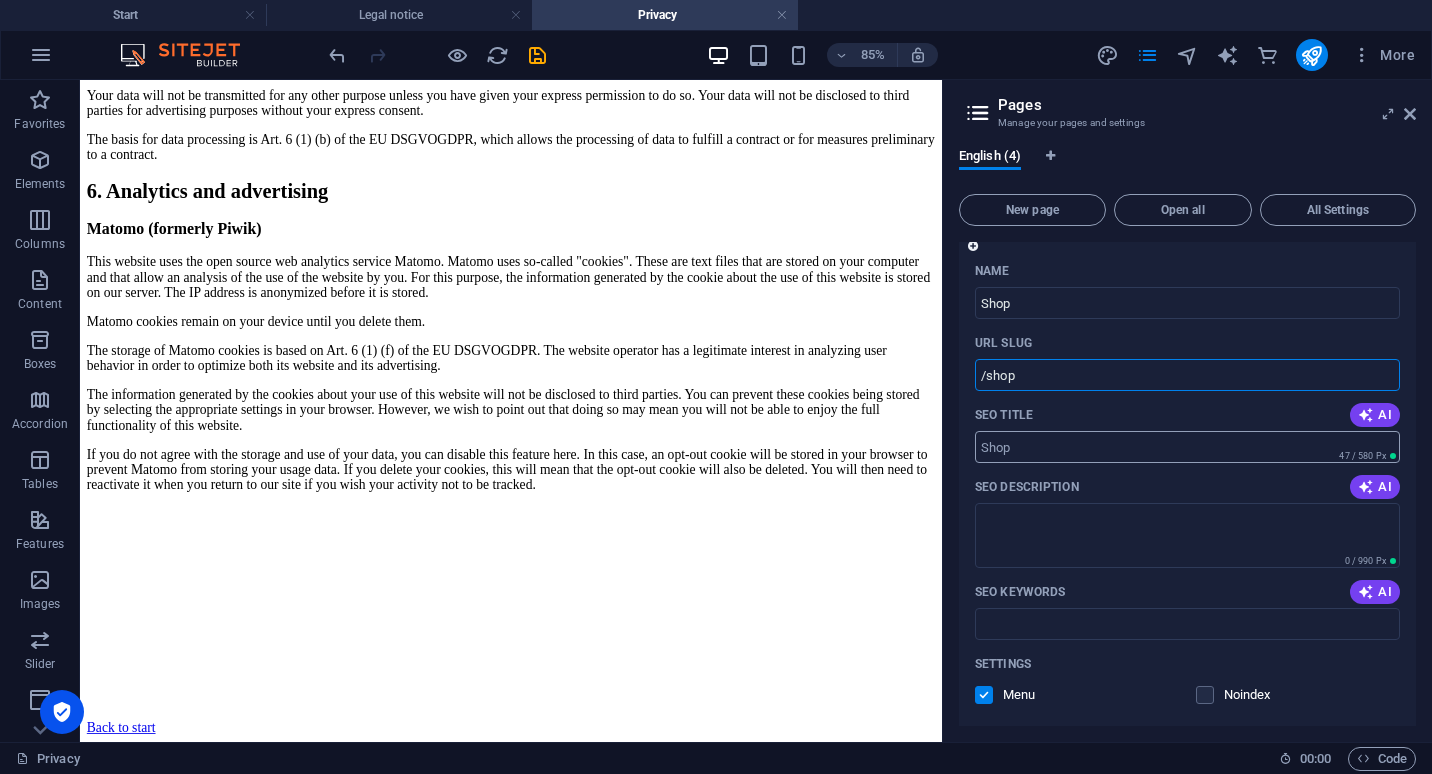click on "SEO Title" at bounding box center [1187, 447] 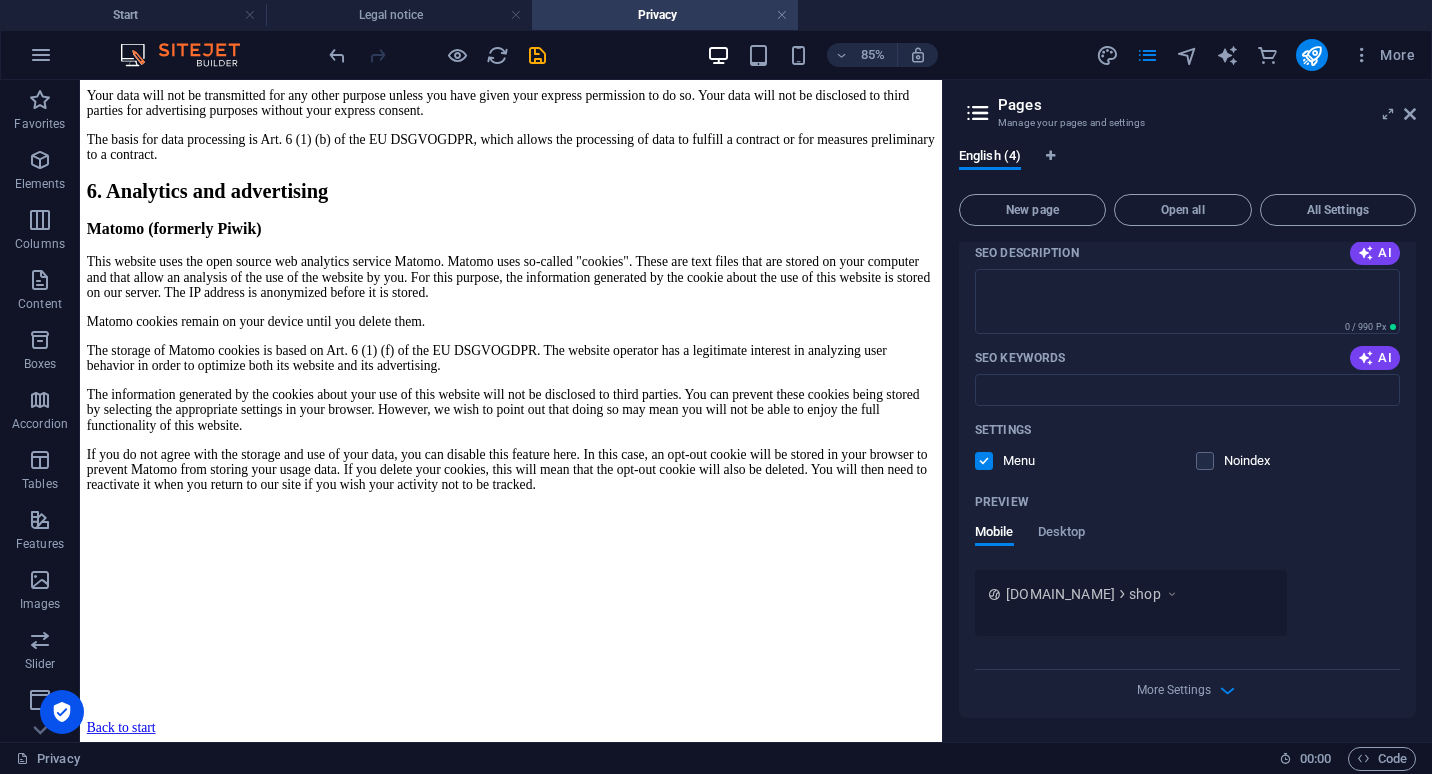 scroll, scrollTop: 465, scrollLeft: 0, axis: vertical 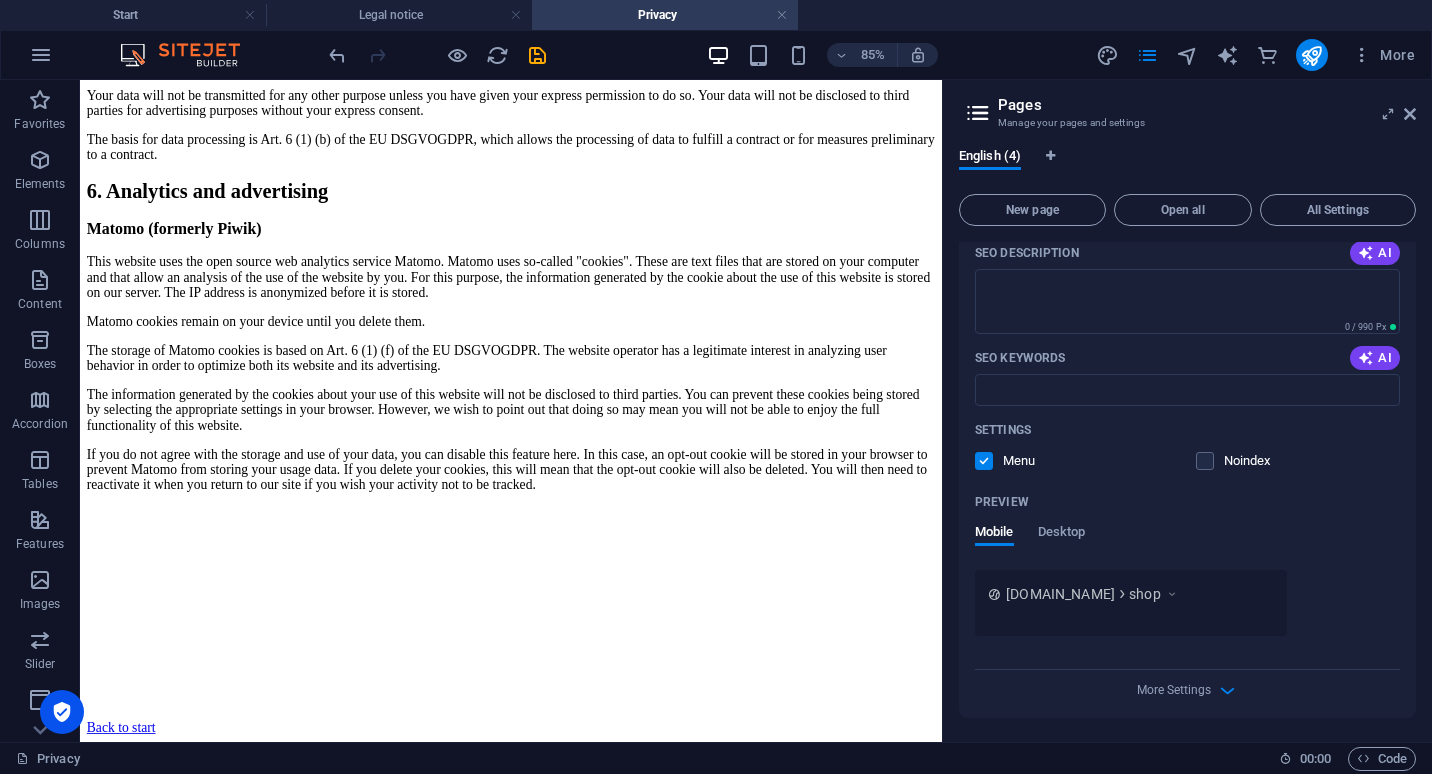 click on "Preview Mobile Desktop" at bounding box center [1187, 528] 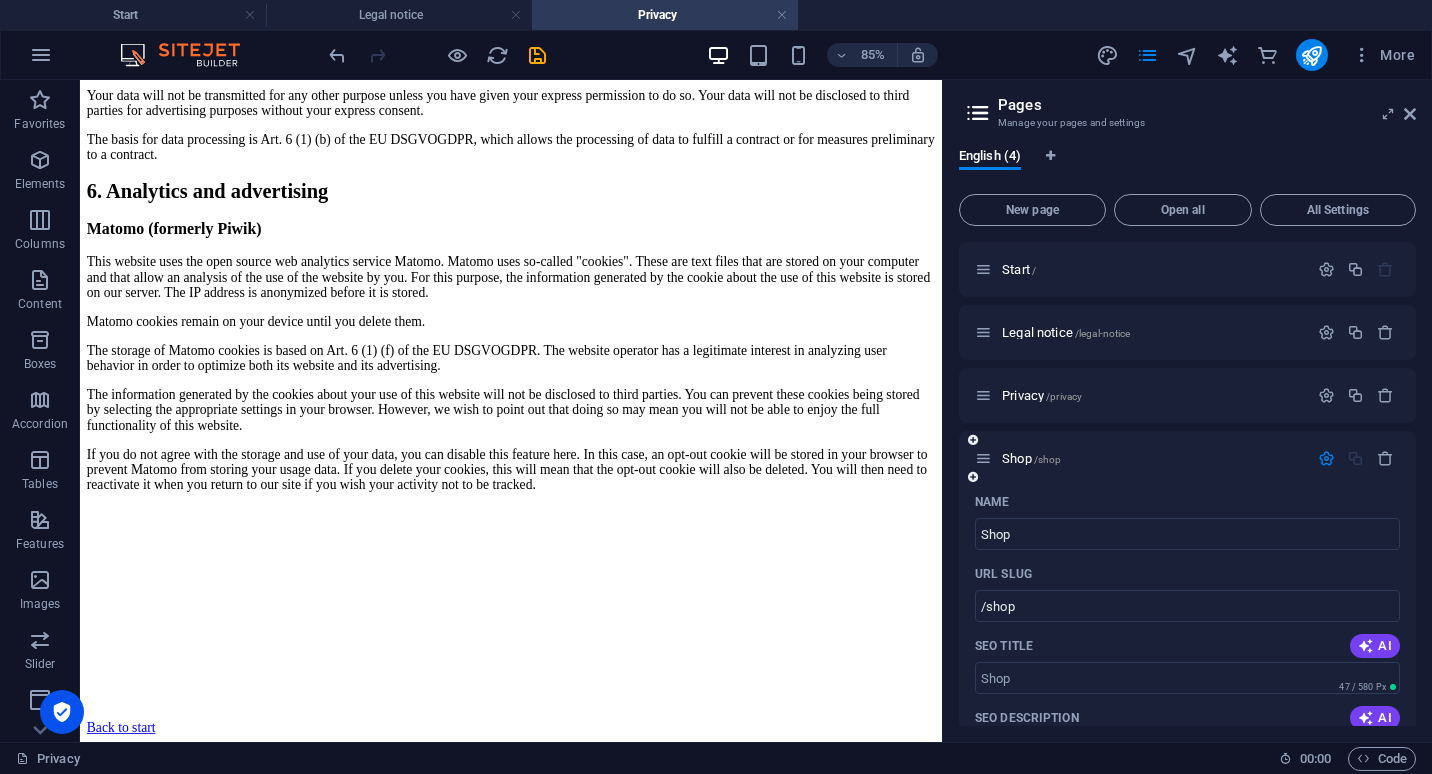 click on "Shop /shop" at bounding box center [1141, 458] 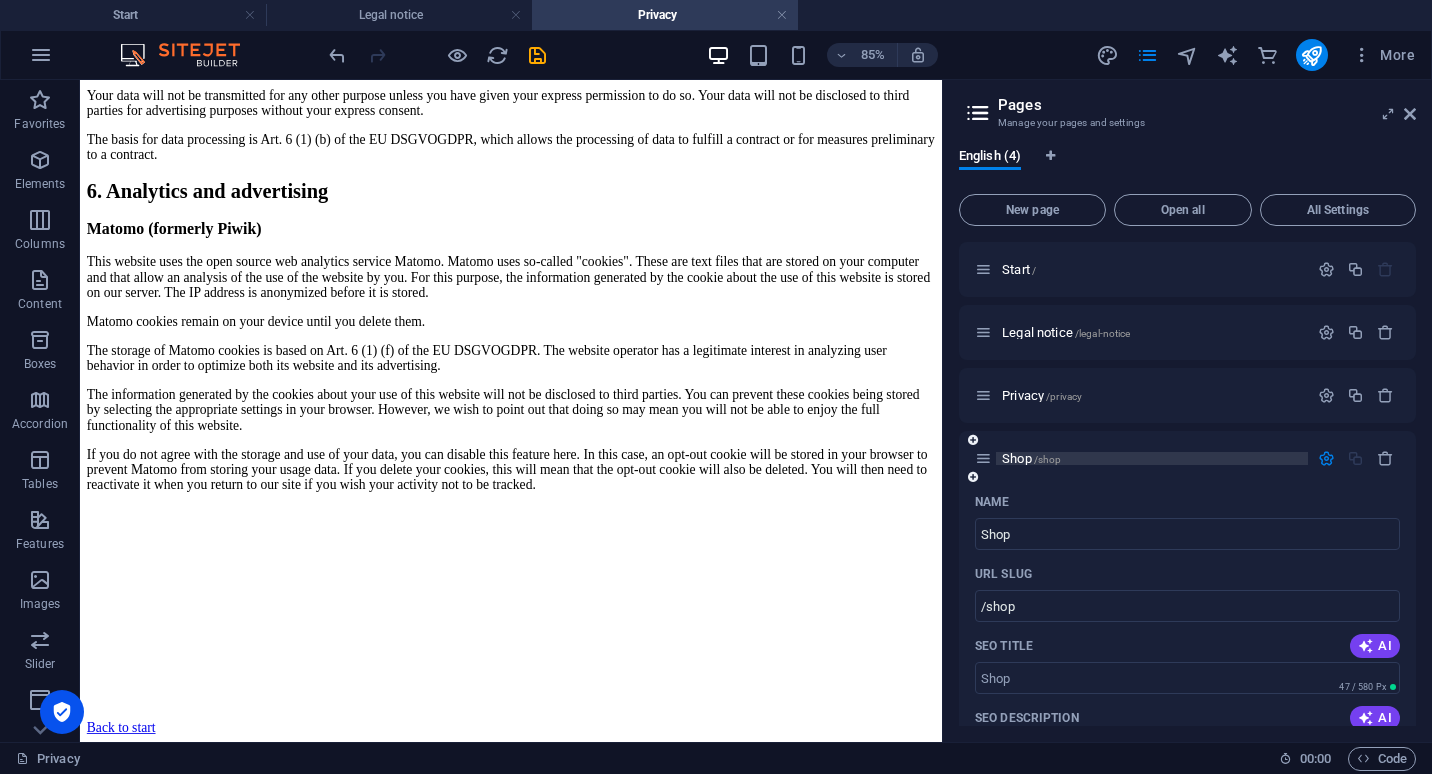 click on "/shop" at bounding box center (1048, 459) 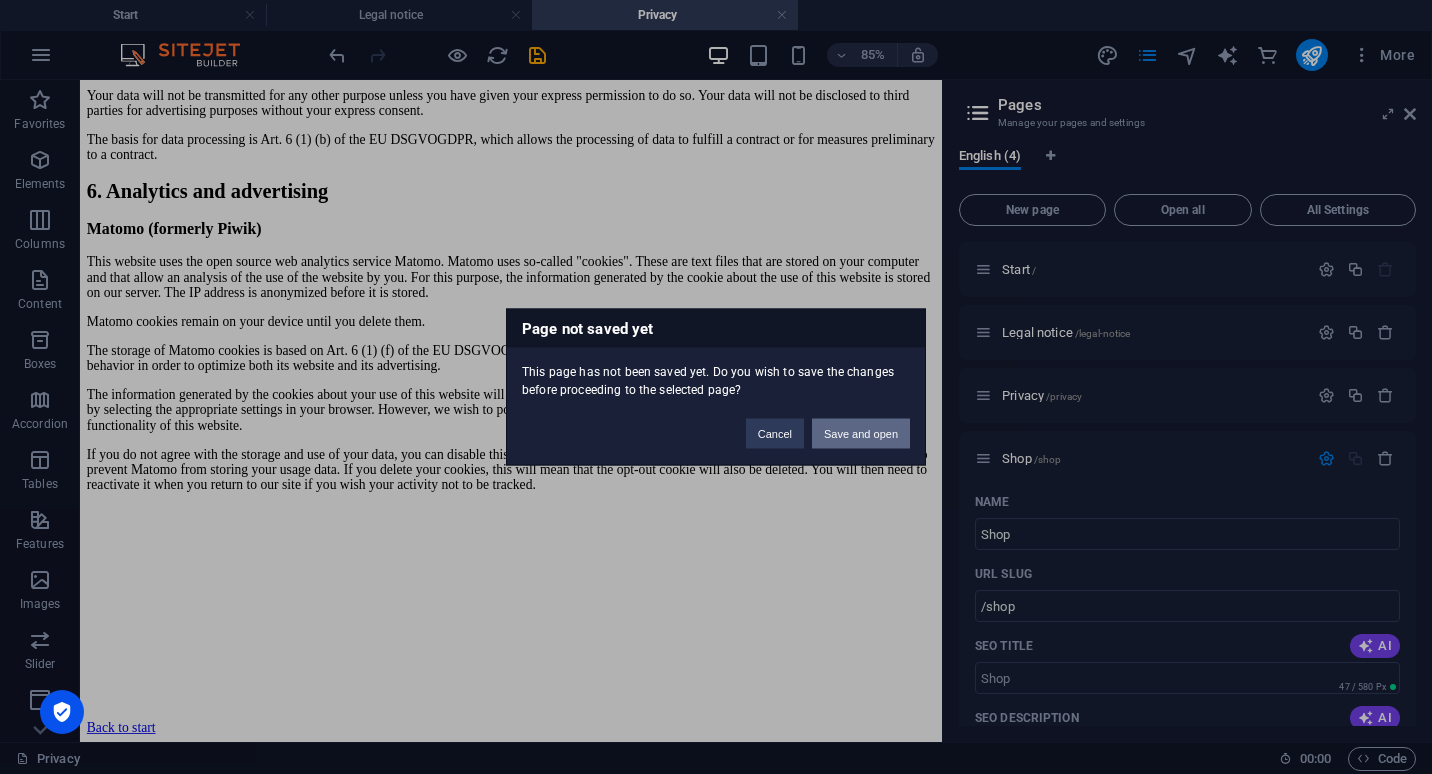 click on "Save and open" at bounding box center [861, 434] 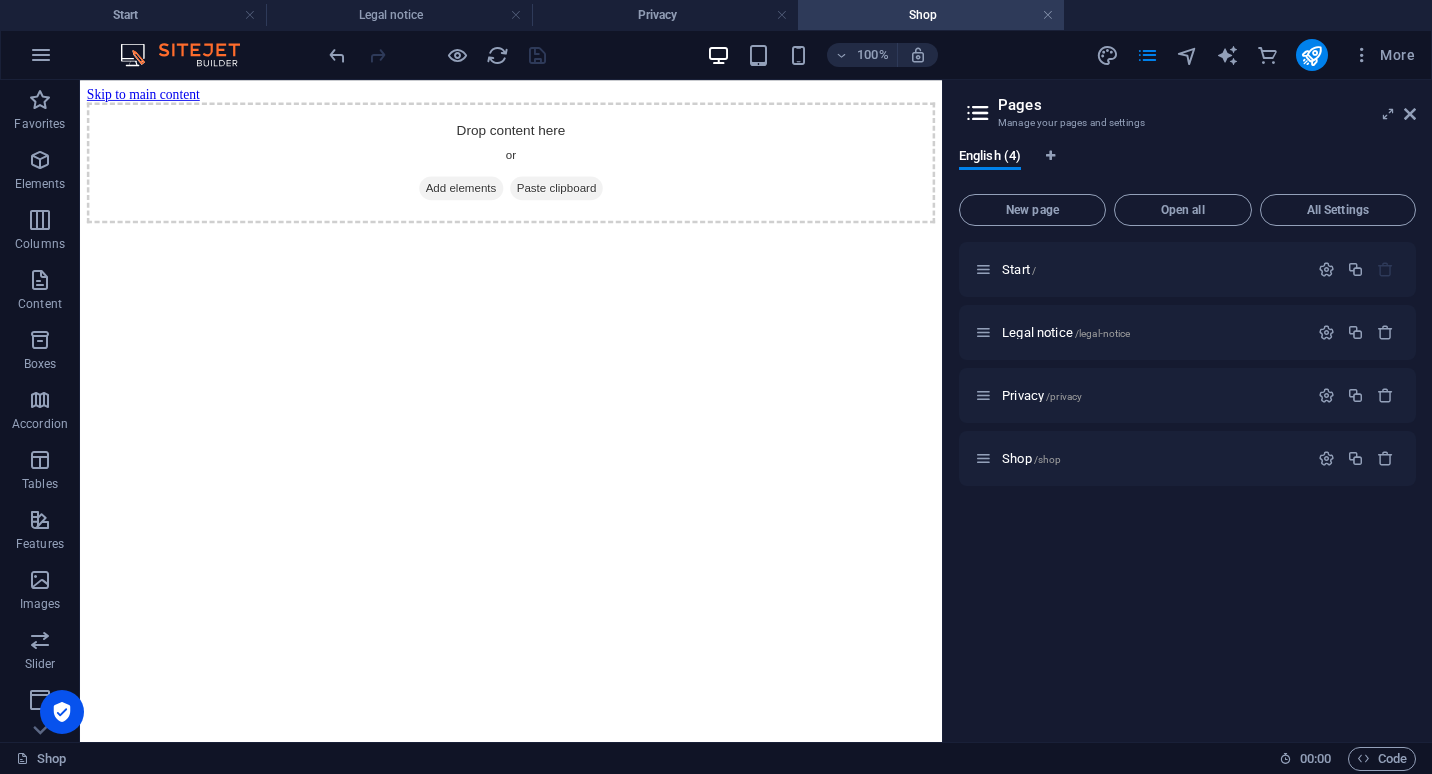 scroll, scrollTop: 0, scrollLeft: 0, axis: both 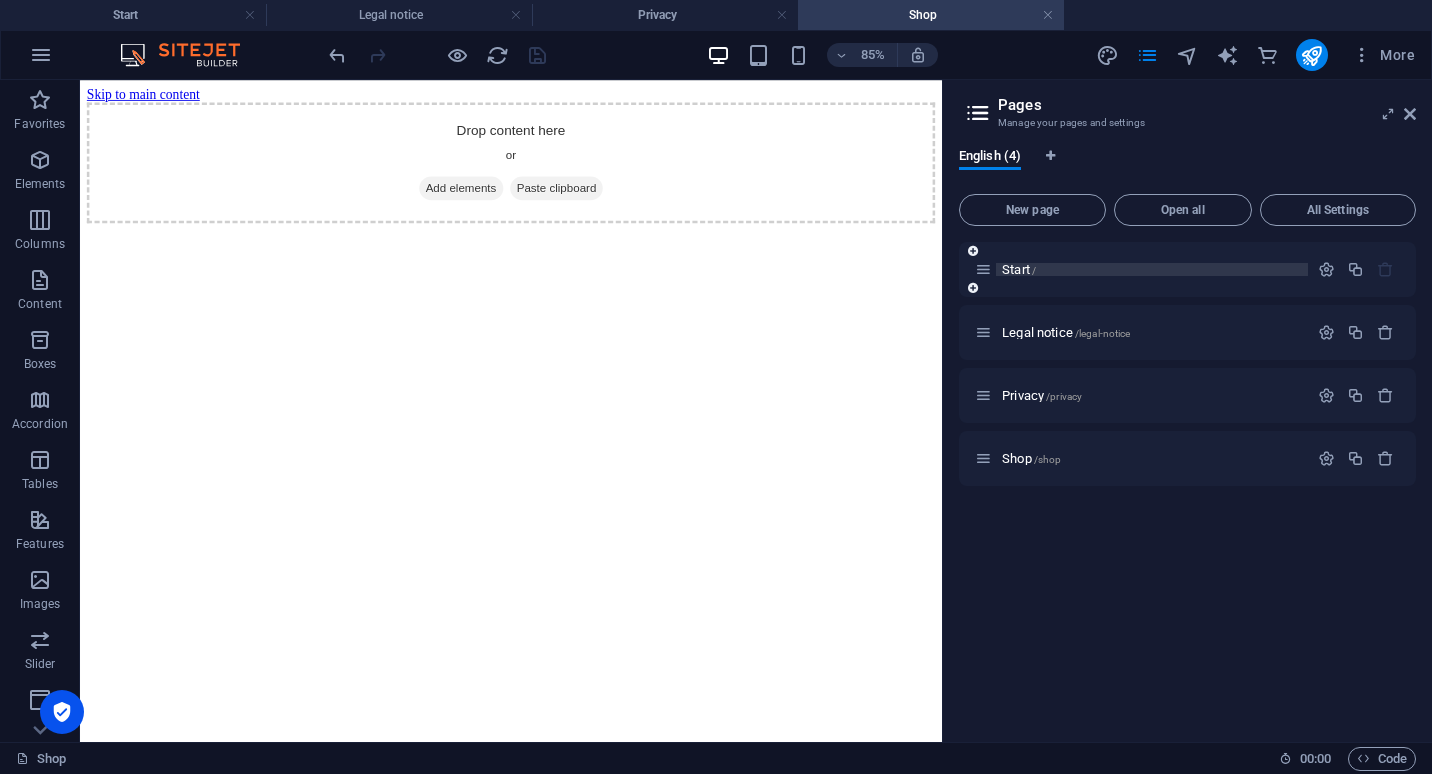 drag, startPoint x: 1027, startPoint y: 278, endPoint x: 1018, endPoint y: 269, distance: 12.727922 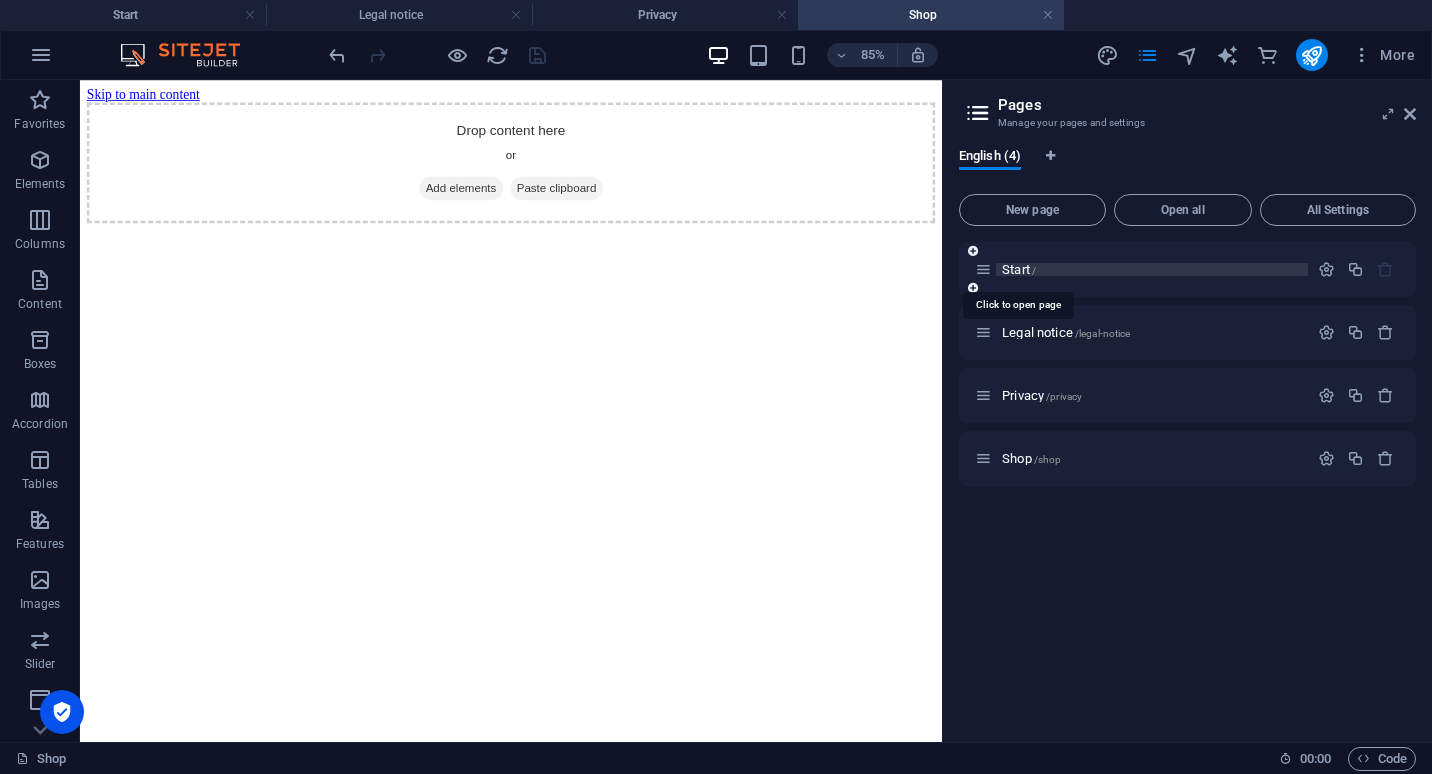 click on "Start /" at bounding box center (1019, 269) 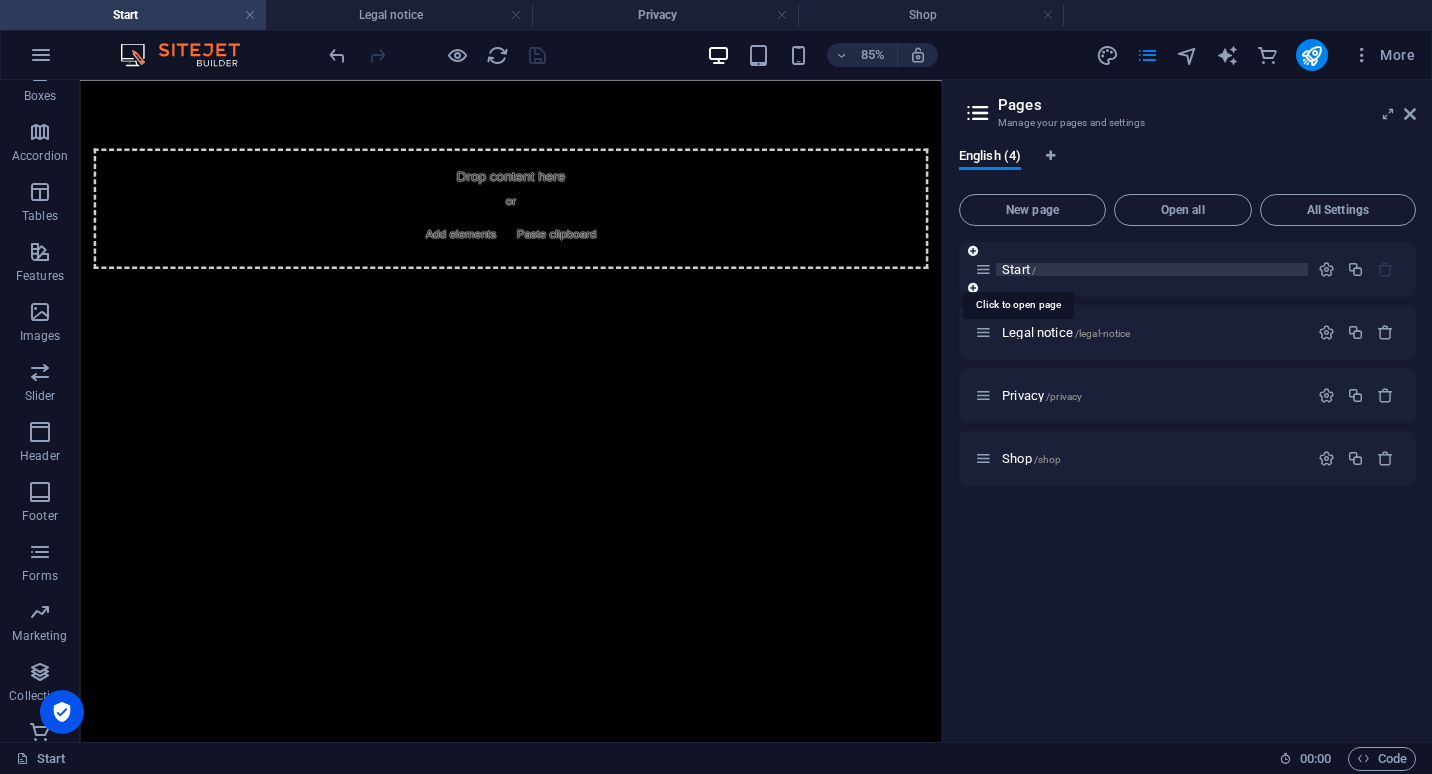 click on "Start /" at bounding box center [1019, 269] 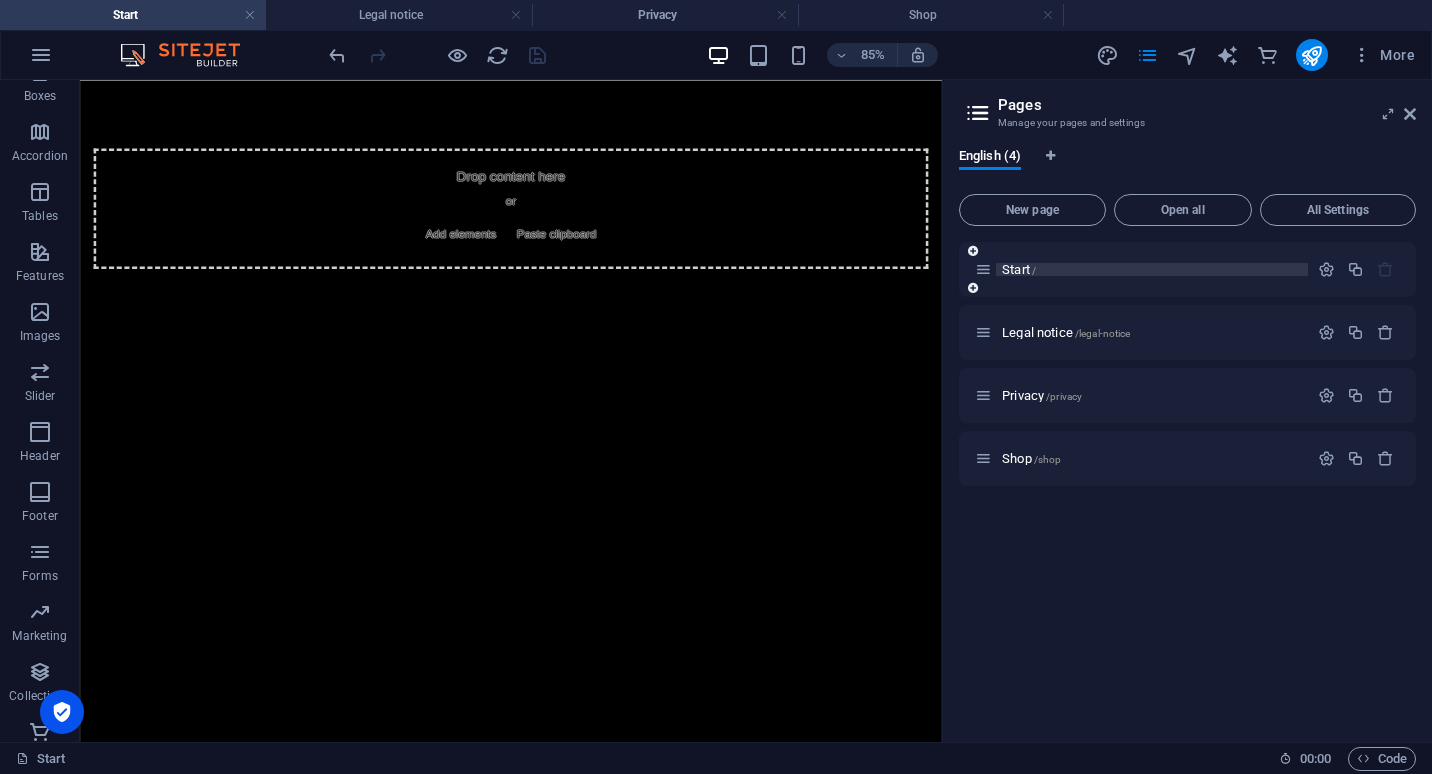 click on "Start /" at bounding box center [1152, 269] 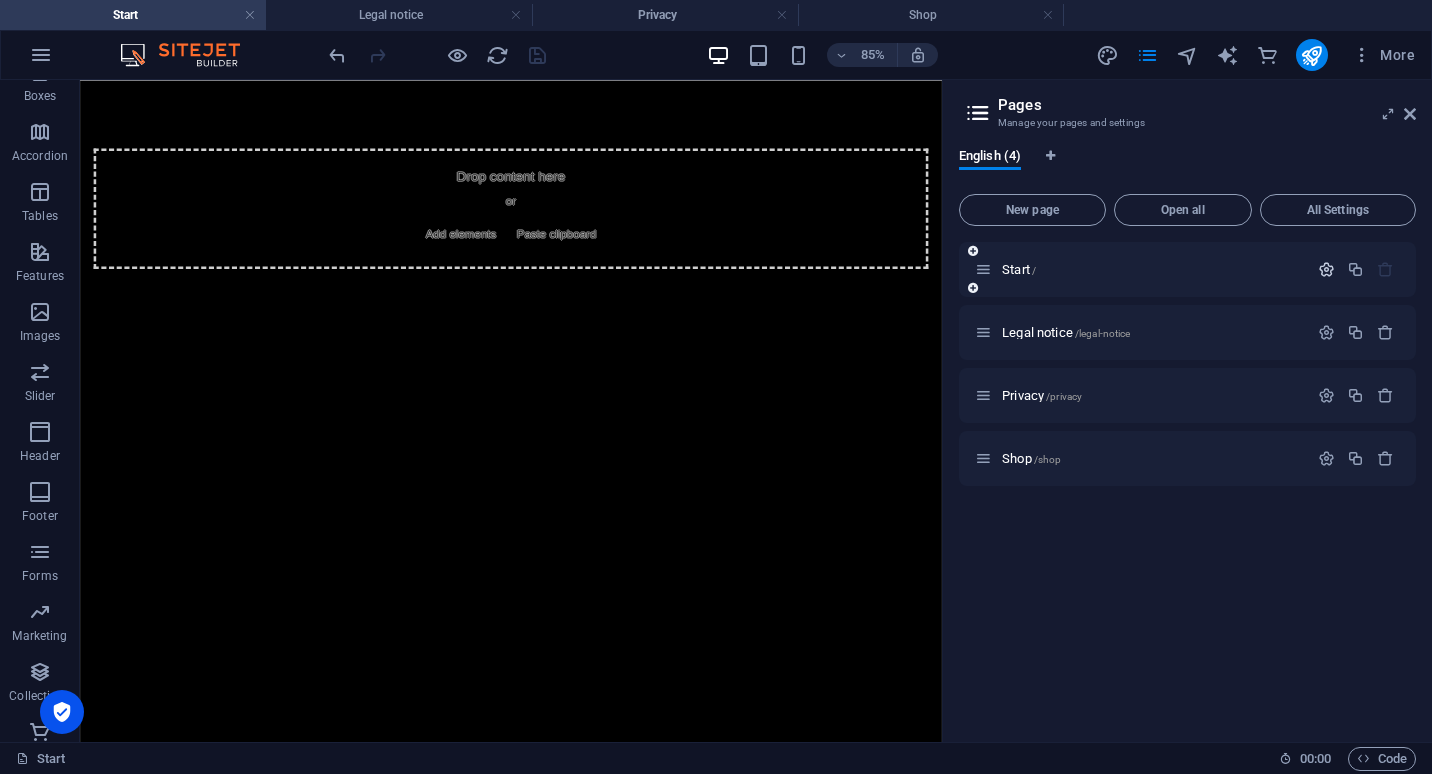 click at bounding box center [1326, 269] 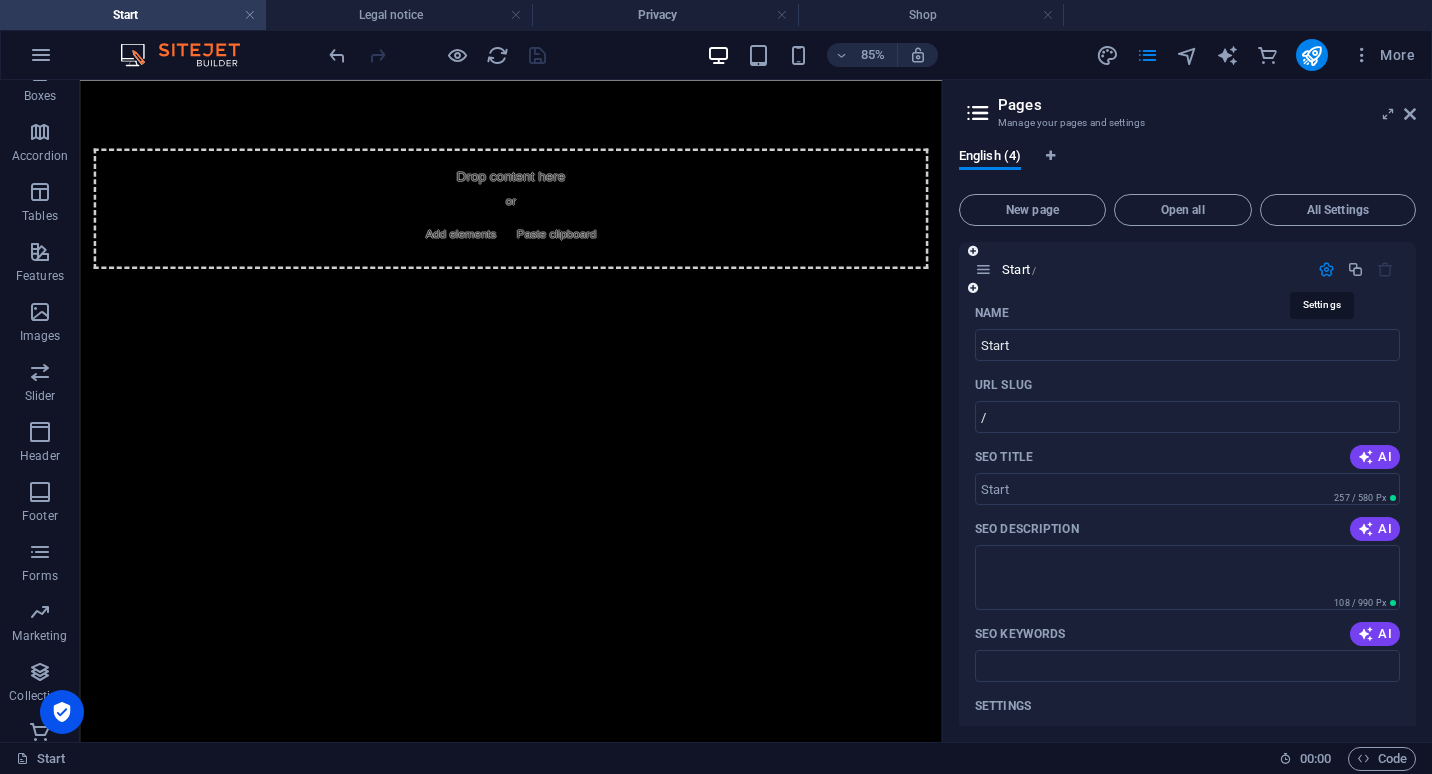 click at bounding box center (1326, 269) 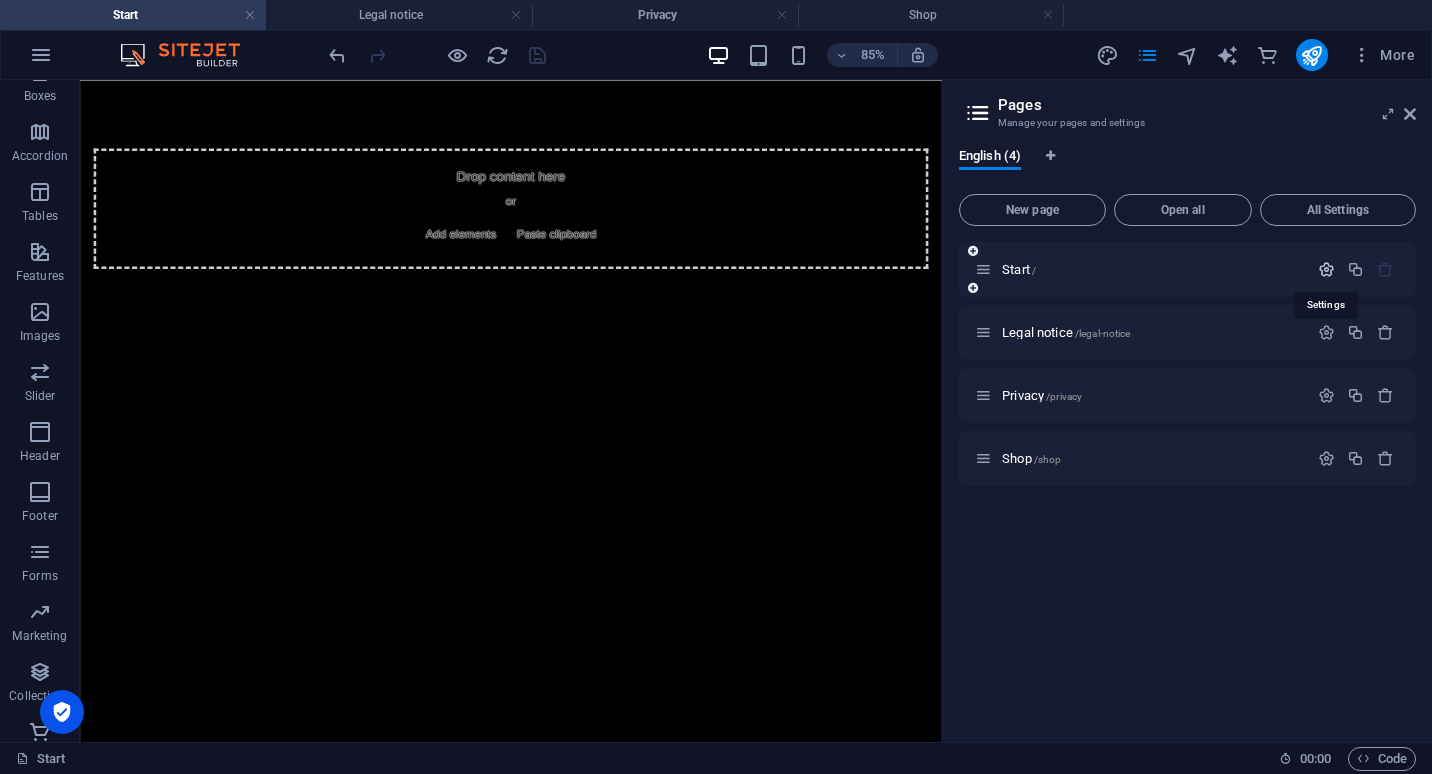 click at bounding box center [1326, 269] 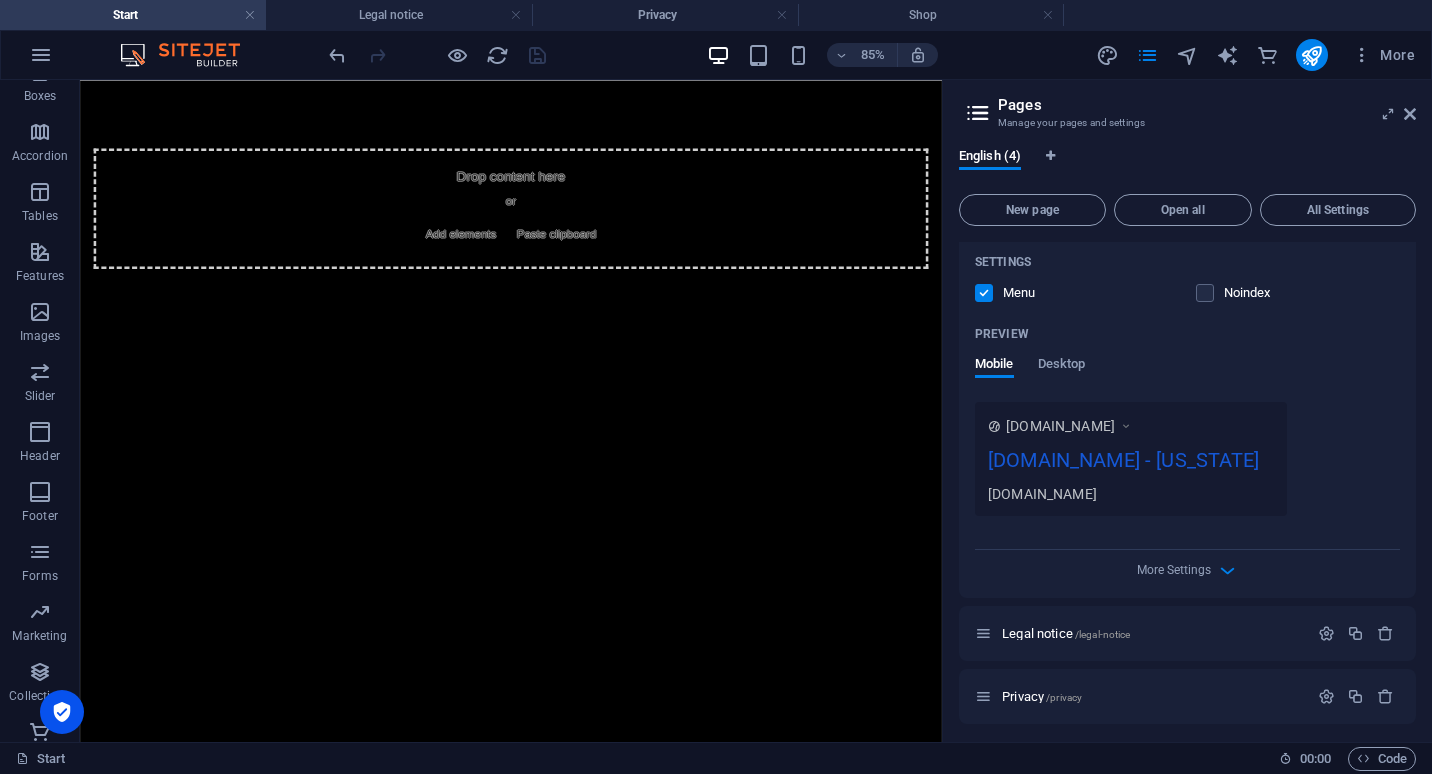 scroll, scrollTop: 513, scrollLeft: 0, axis: vertical 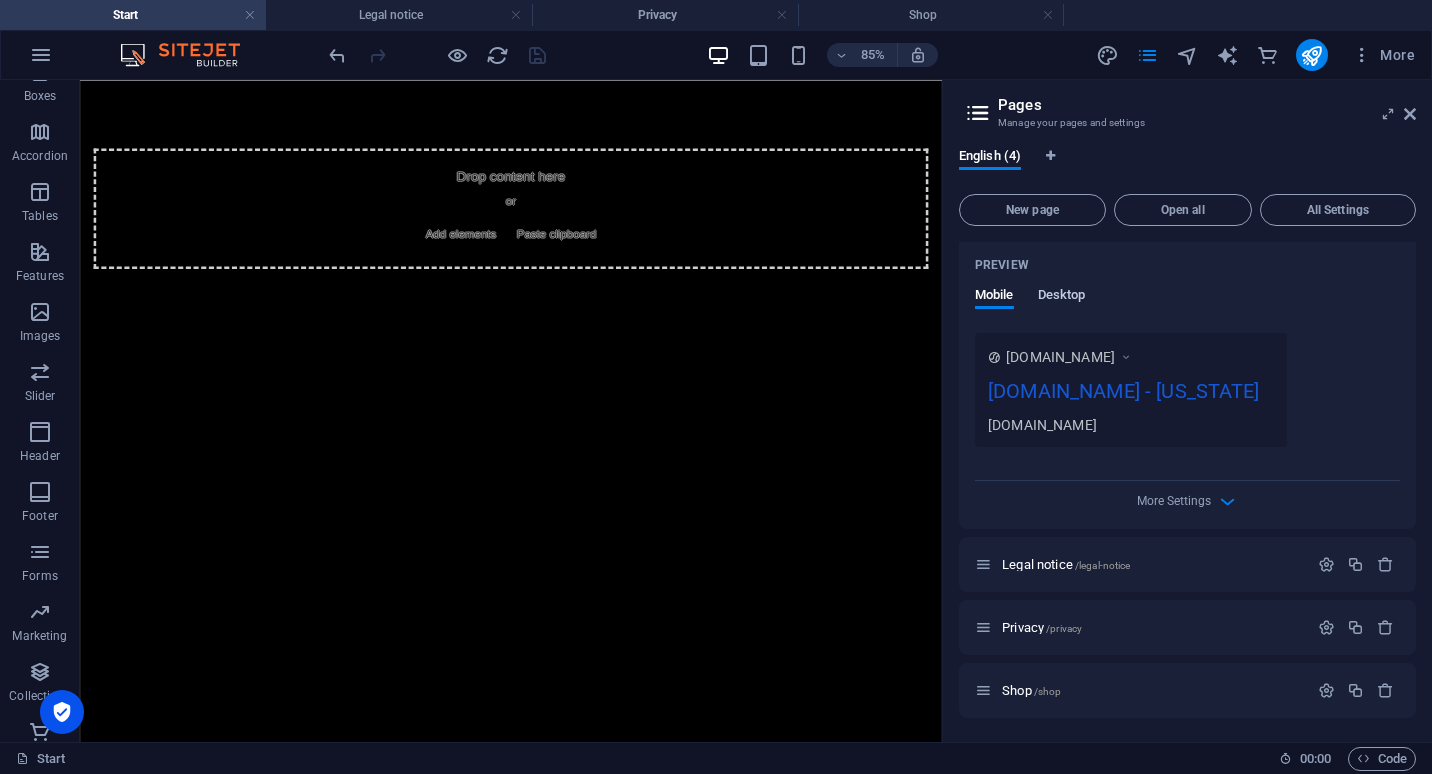 click on "Desktop" at bounding box center (1062, 297) 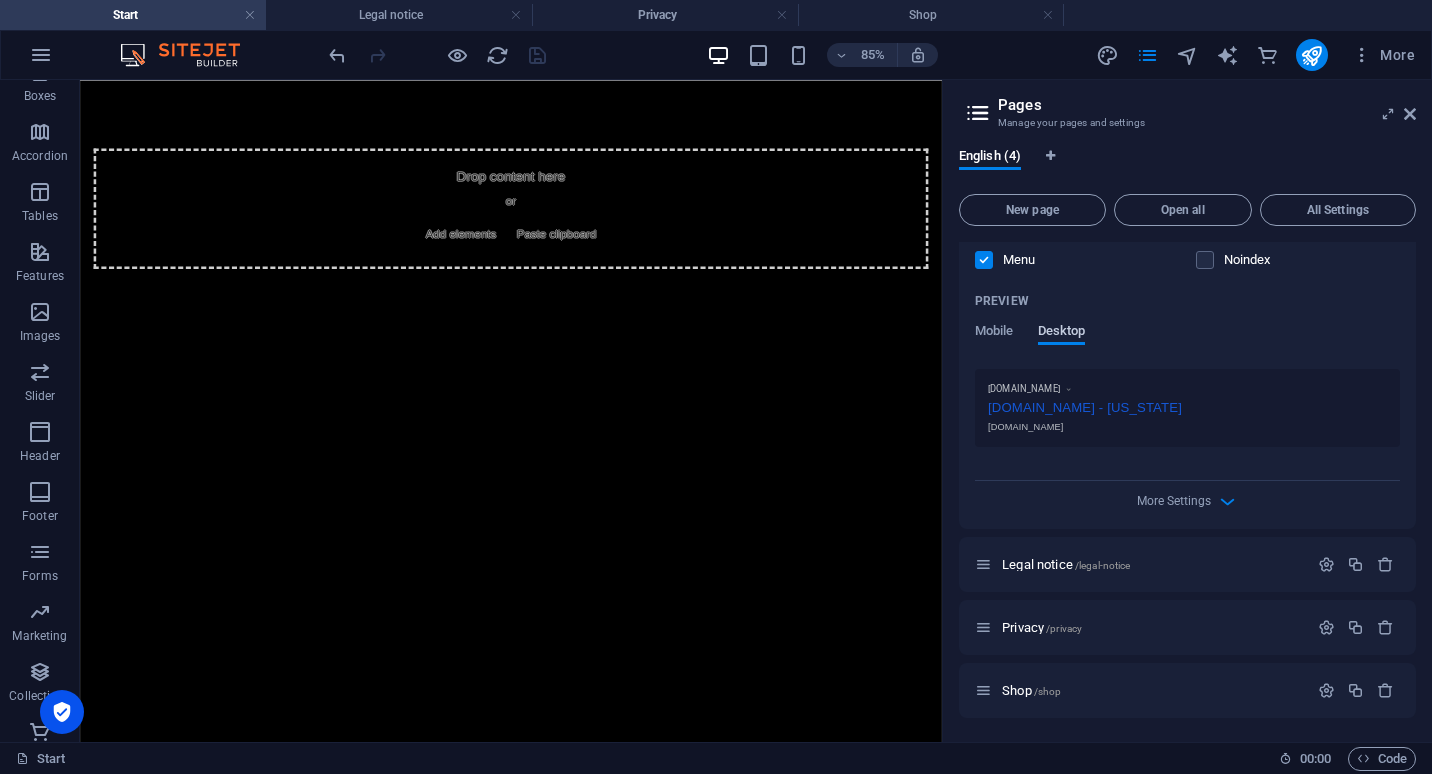 scroll, scrollTop: 477, scrollLeft: 0, axis: vertical 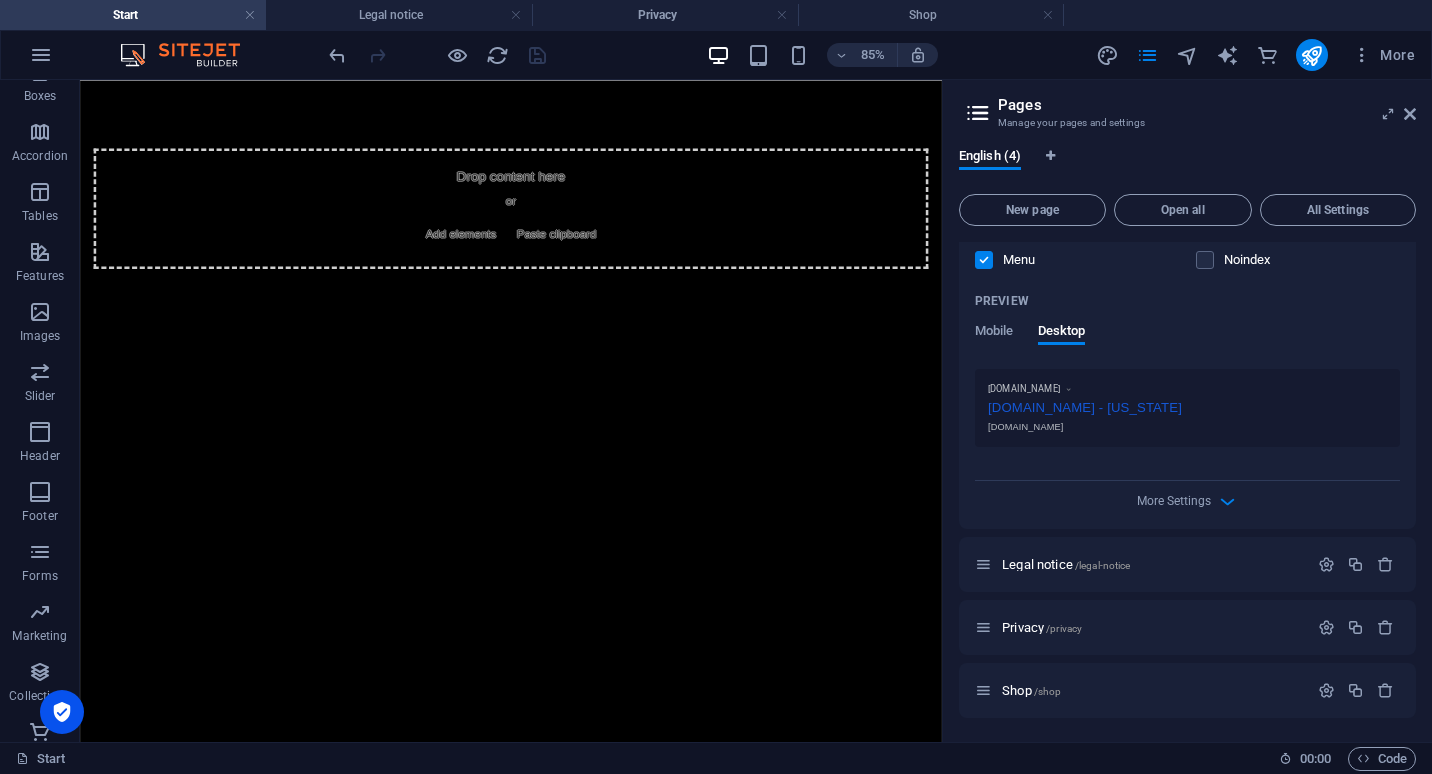 click on "[DOMAIN_NAME] - [US_STATE]" at bounding box center (1187, 405) 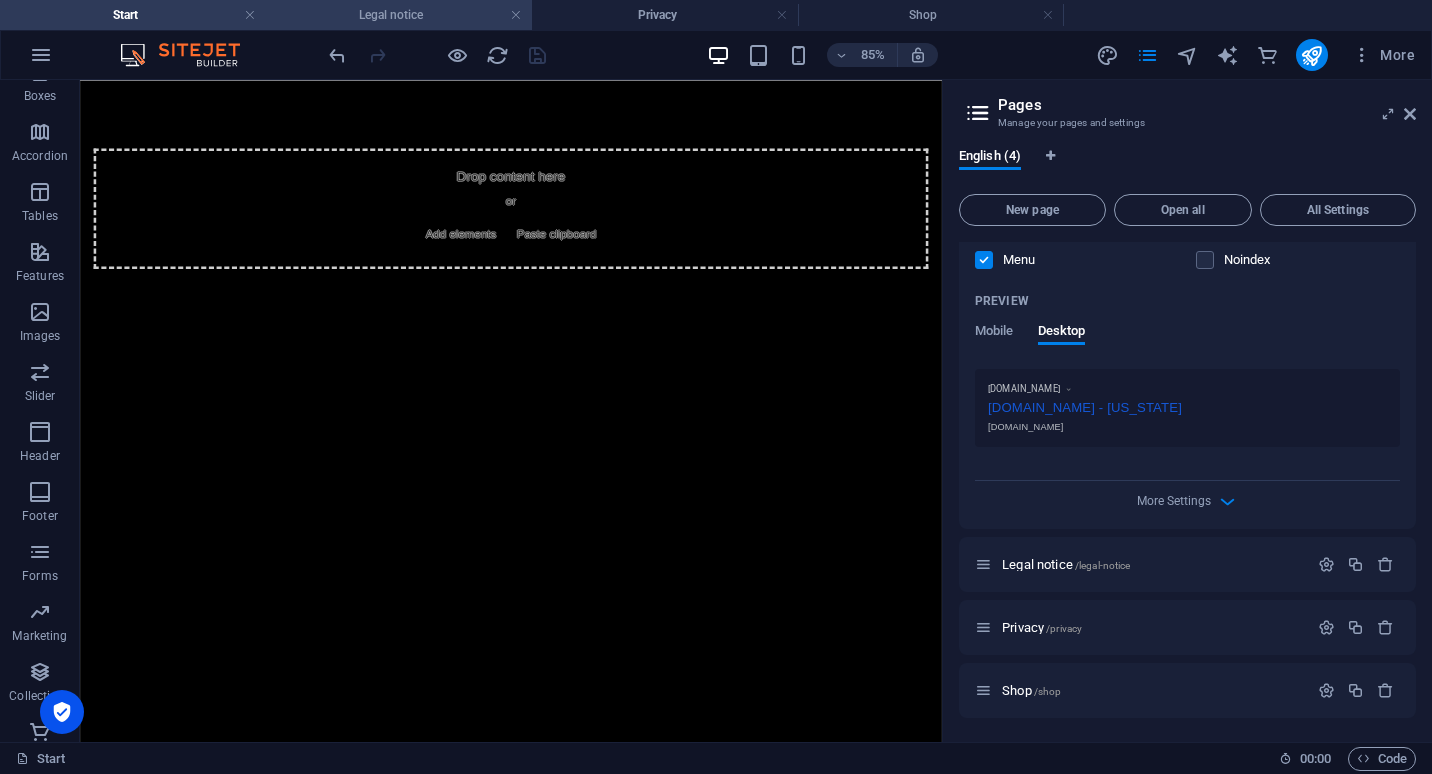 click on "Legal notice" at bounding box center (399, 15) 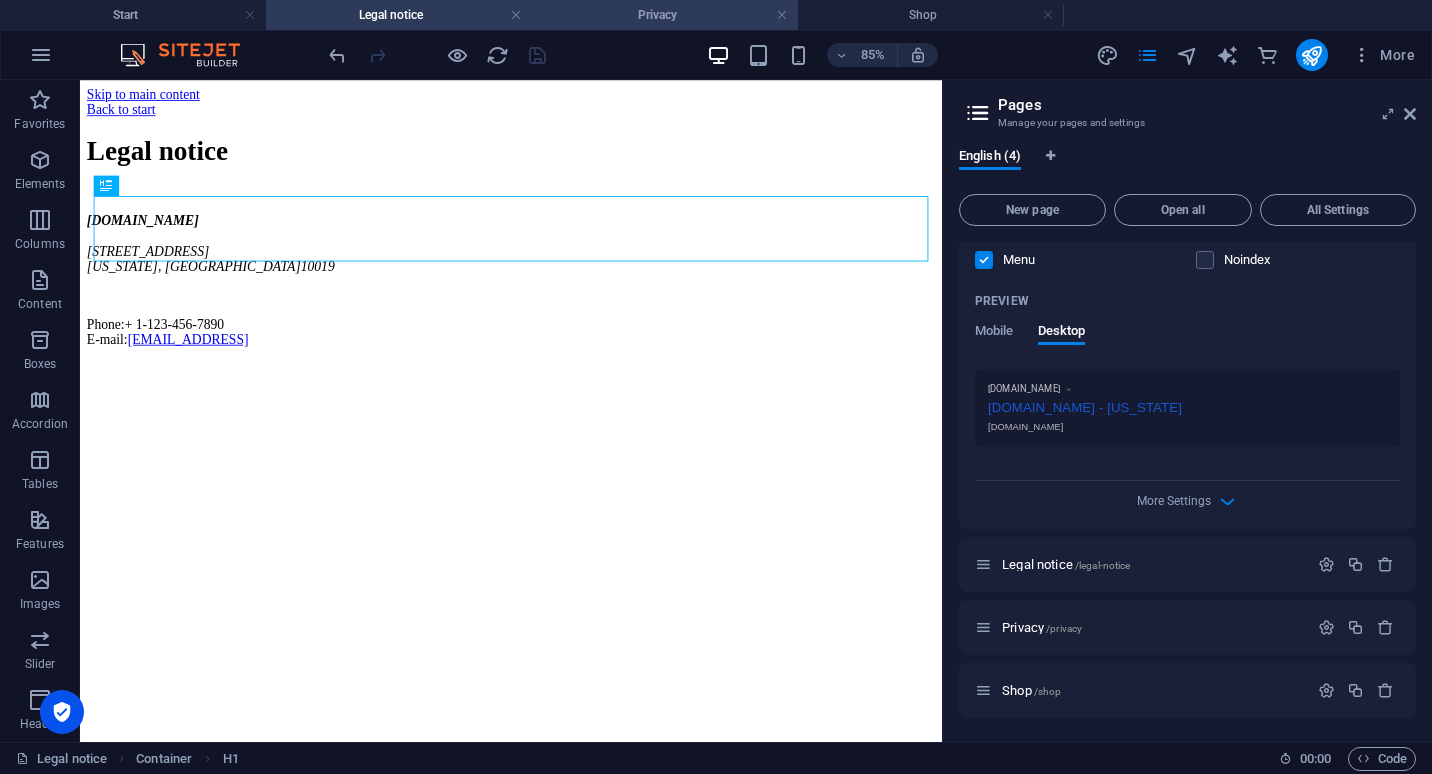 click on "Privacy" at bounding box center (665, 15) 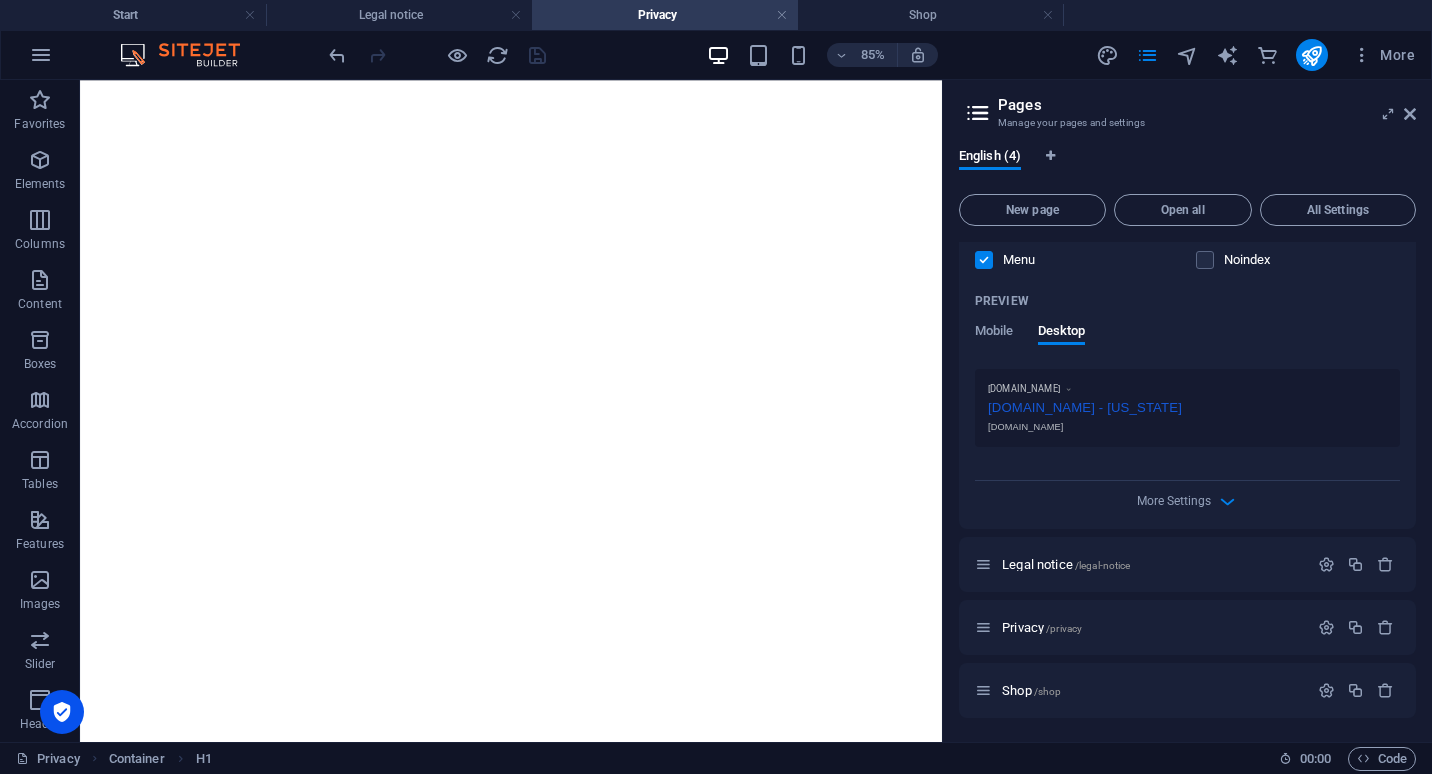 scroll, scrollTop: 4080, scrollLeft: 0, axis: vertical 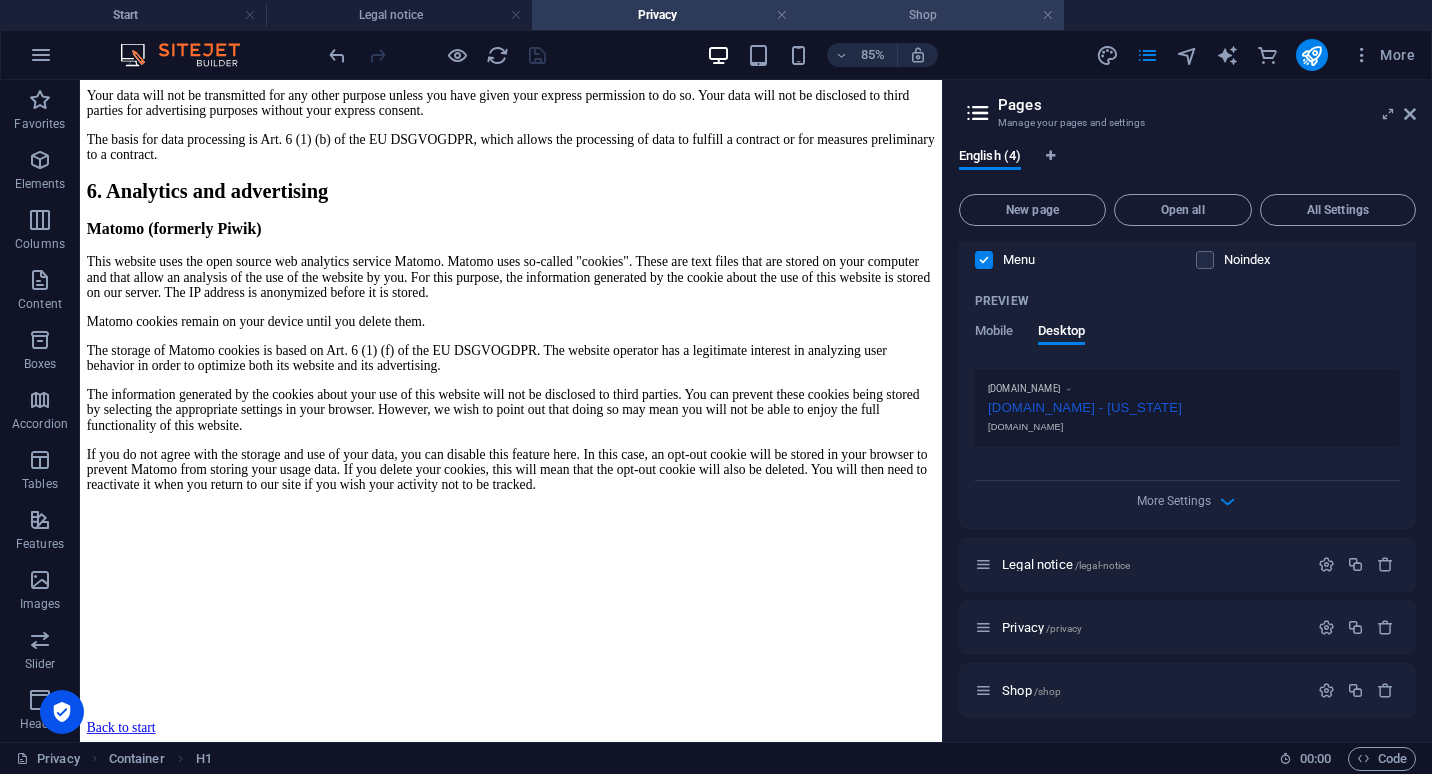 click on "Shop" at bounding box center (931, 15) 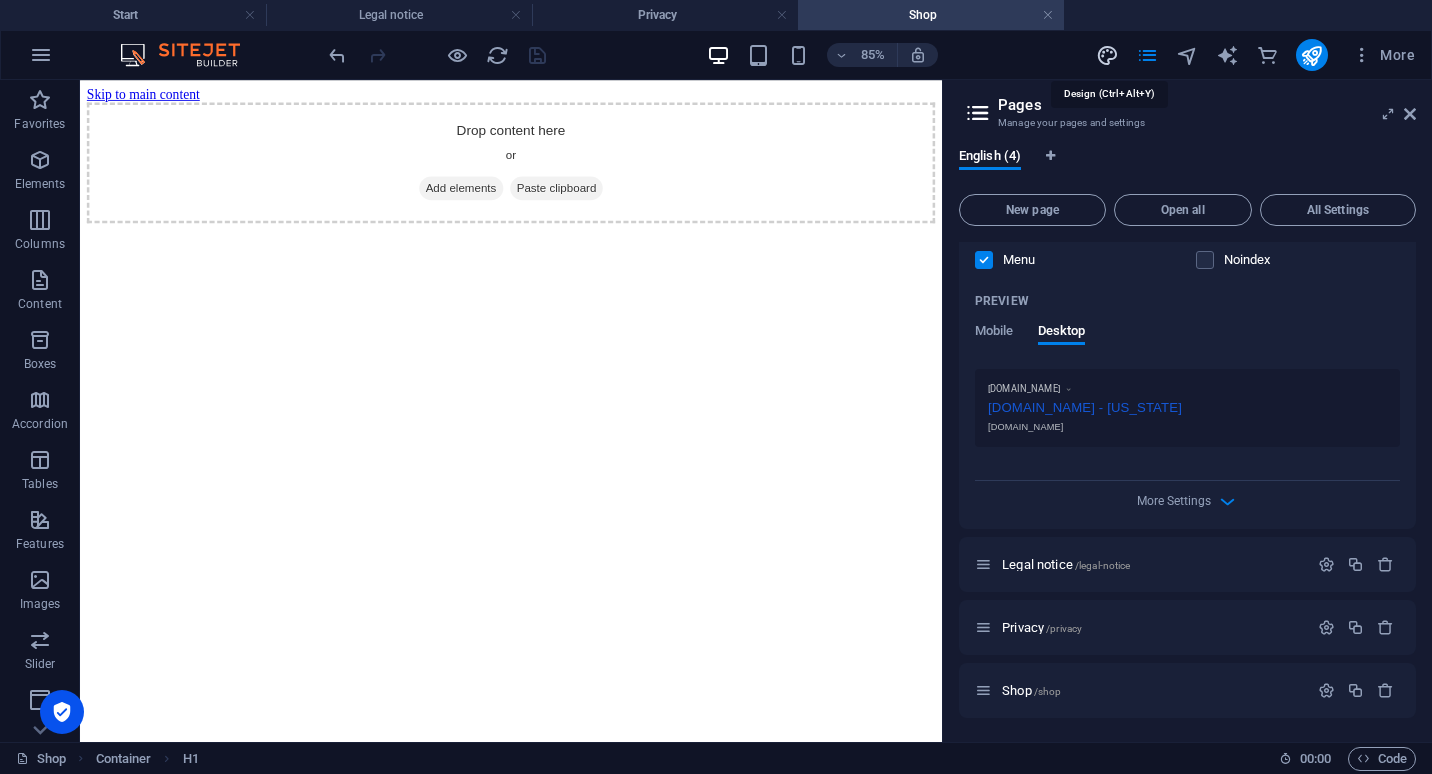 click at bounding box center (1107, 55) 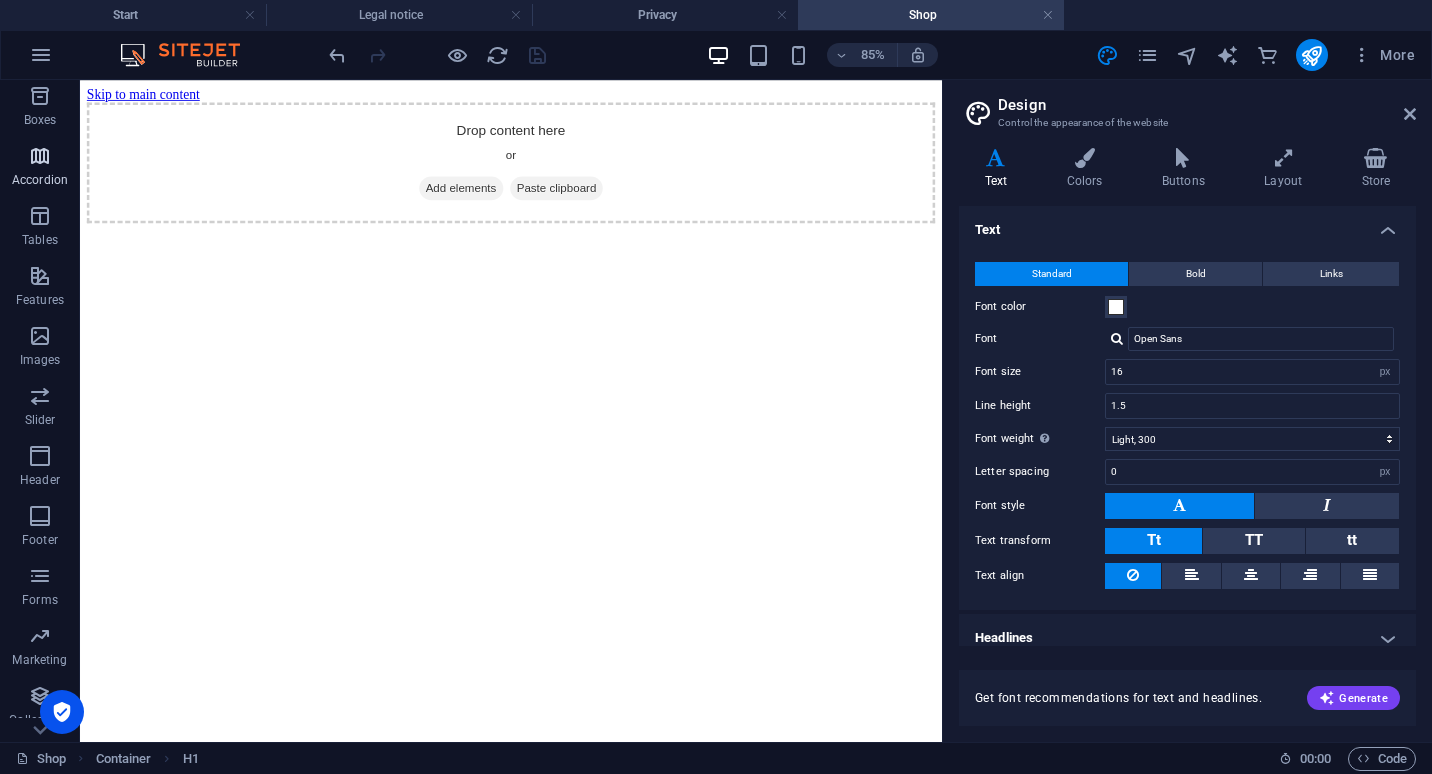 scroll, scrollTop: 298, scrollLeft: 0, axis: vertical 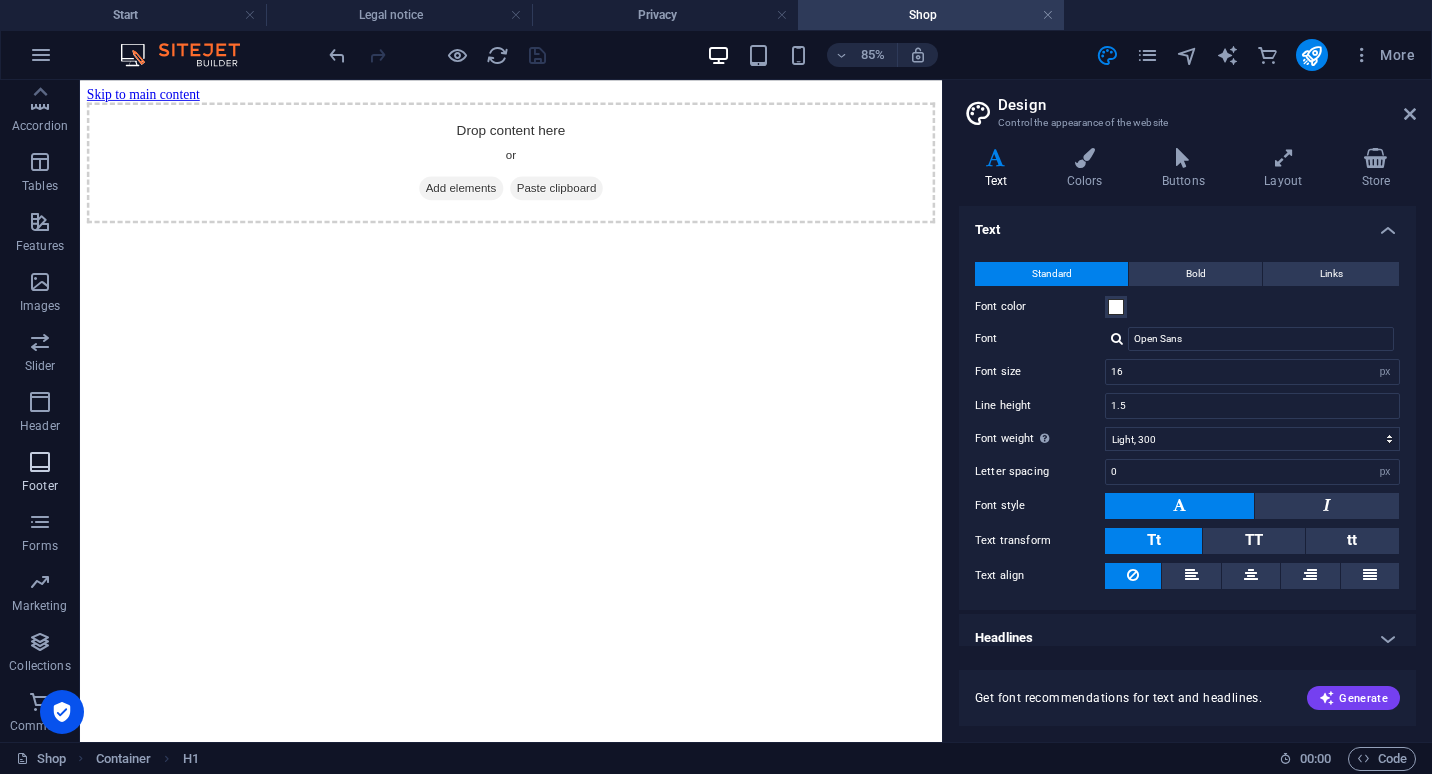 click at bounding box center [40, 462] 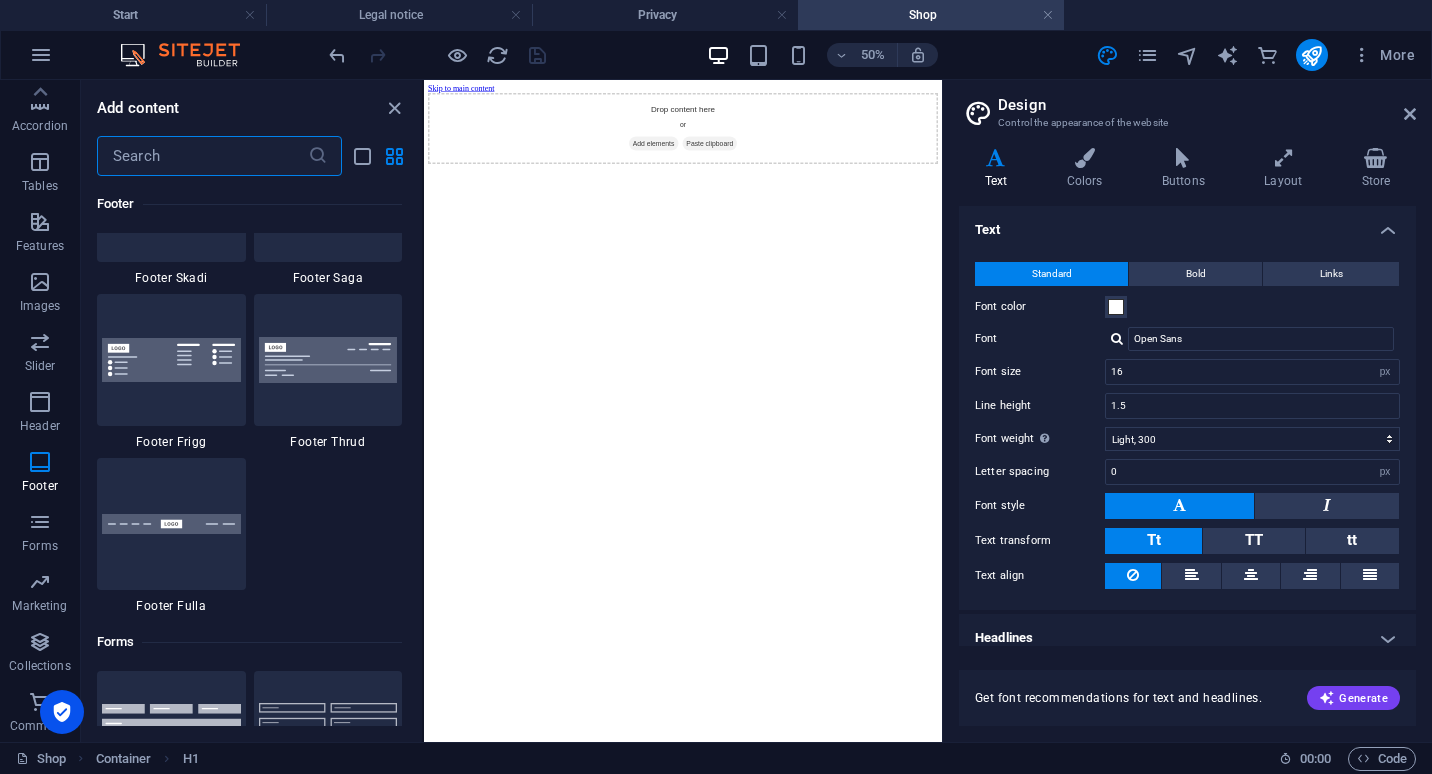 scroll, scrollTop: 13999, scrollLeft: 0, axis: vertical 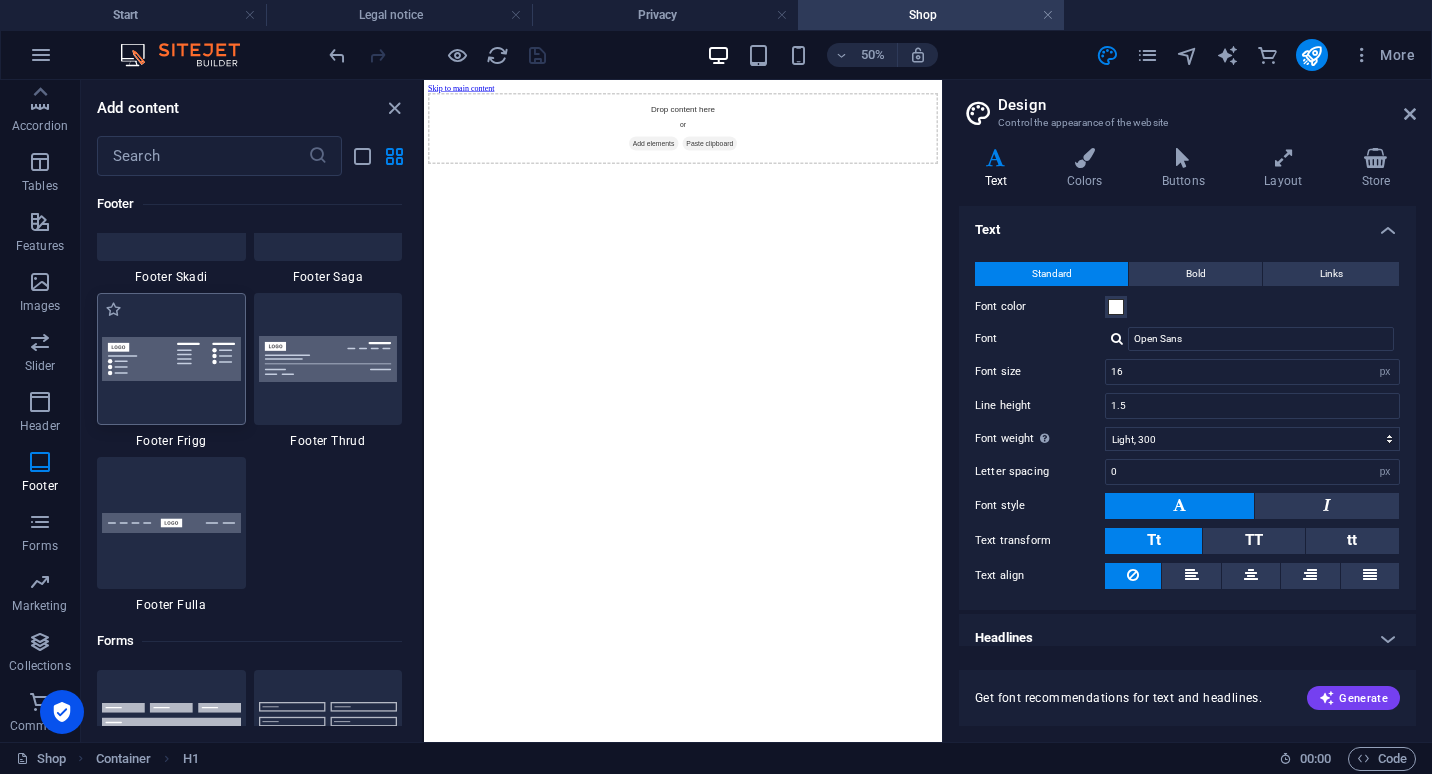 click at bounding box center (171, 359) 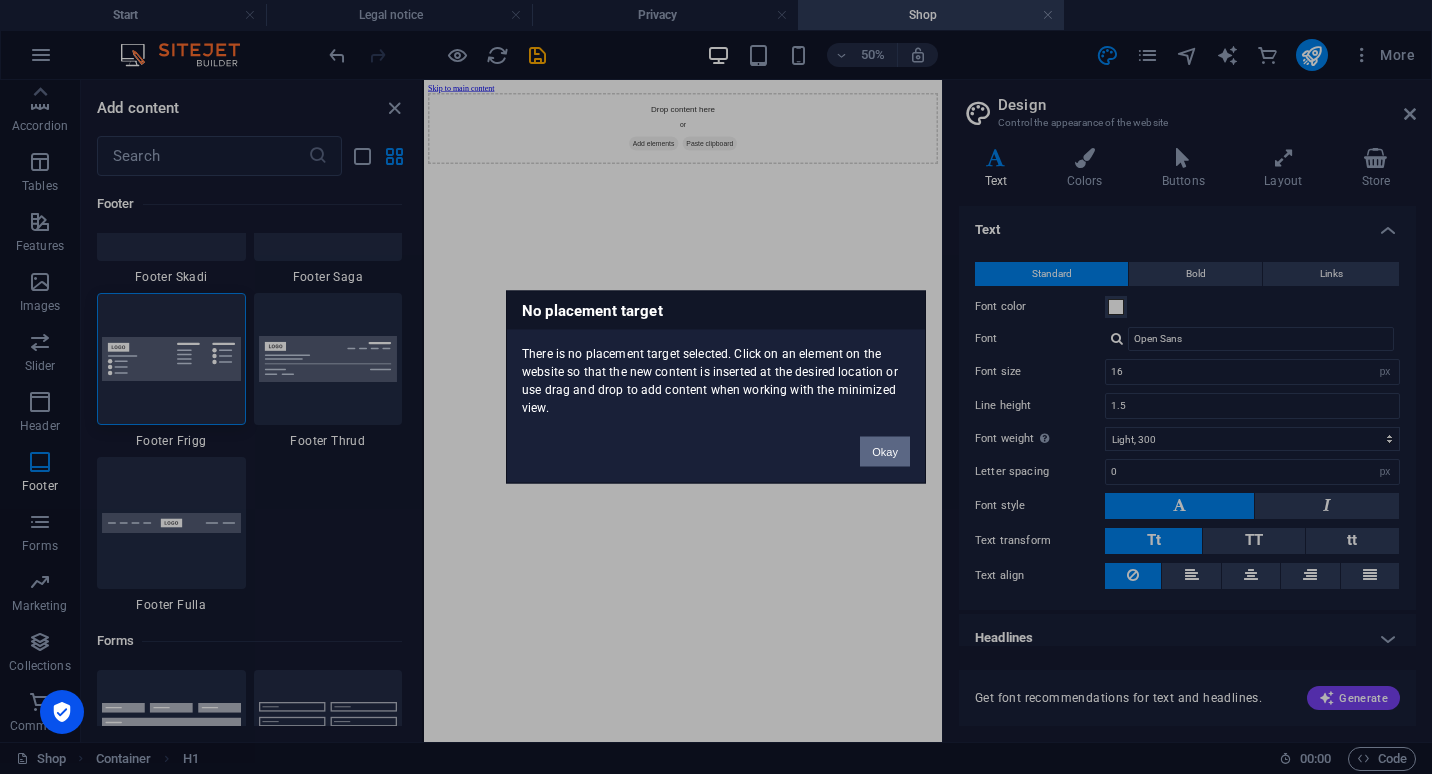 click on "Okay" at bounding box center [885, 452] 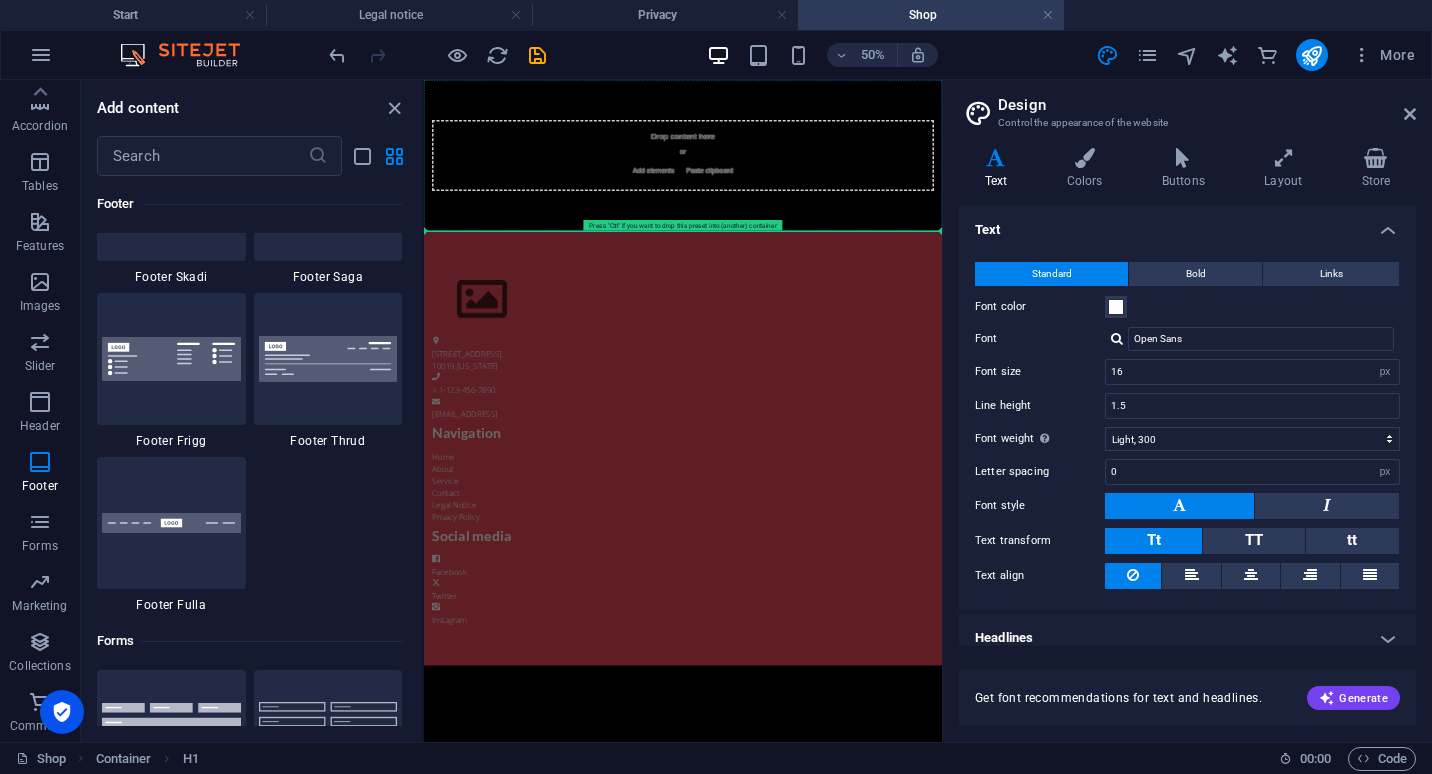 select on "rem" 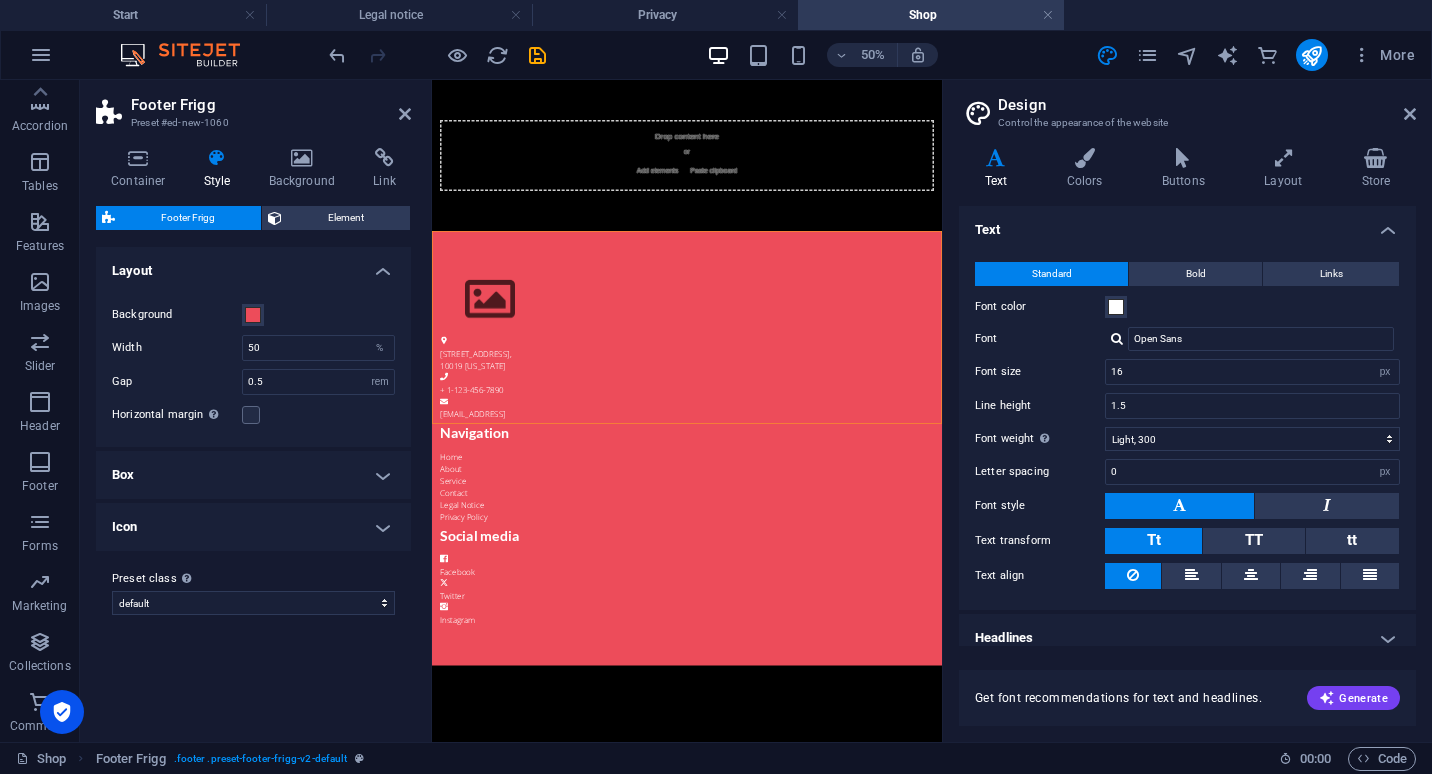 click on "Skip to main content
Drop content here or  Add elements  Paste clipboard 1601 Broadway , 10019   New York + 1-123-456-7890 3abaf384c8c76bb86f9487979b562c@cpanel.local Navigation Home About Service Contact Legal Notice Privacy Policy Social media Facebook Twitter Instagram" at bounding box center (942, 665) 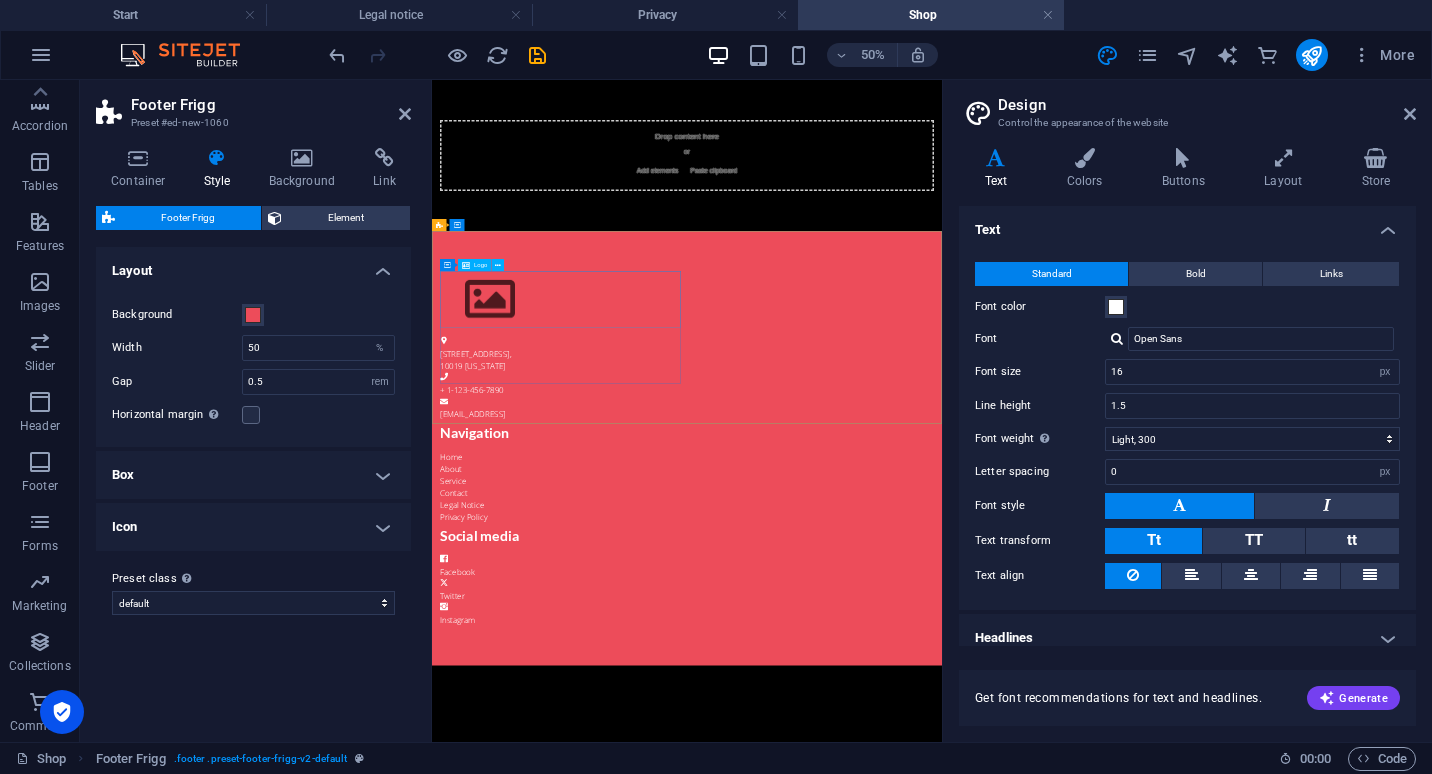 click at bounding box center (942, 518) 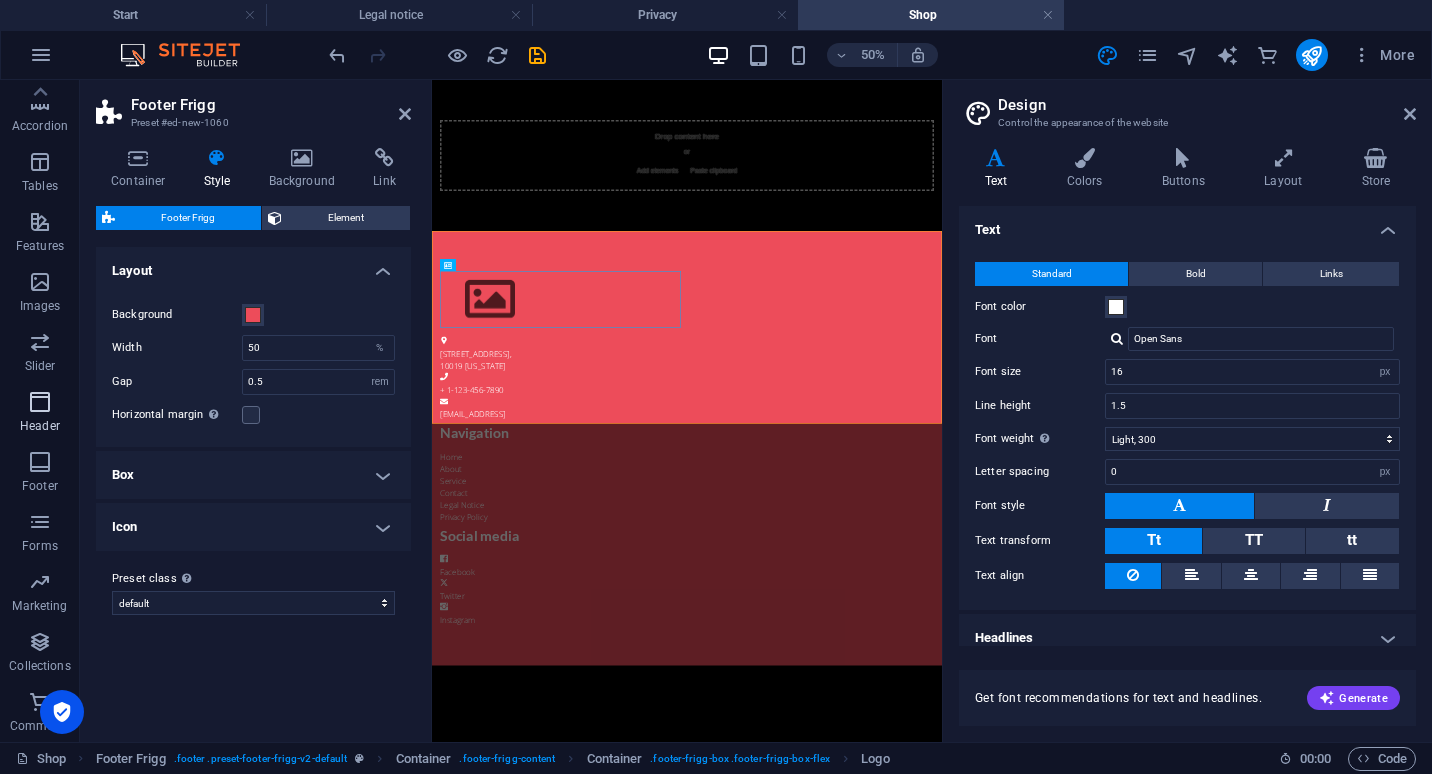 click at bounding box center [40, 402] 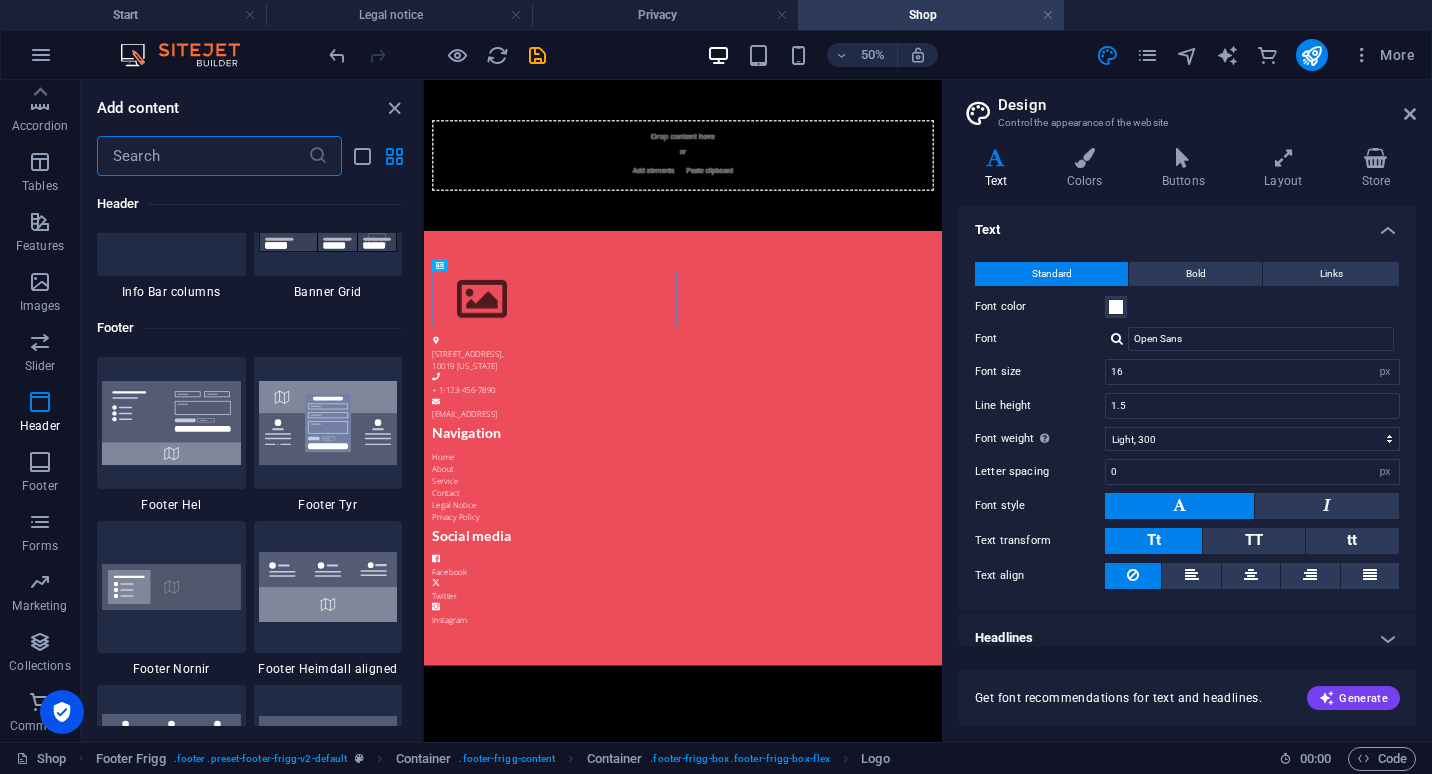 scroll, scrollTop: 12954, scrollLeft: 0, axis: vertical 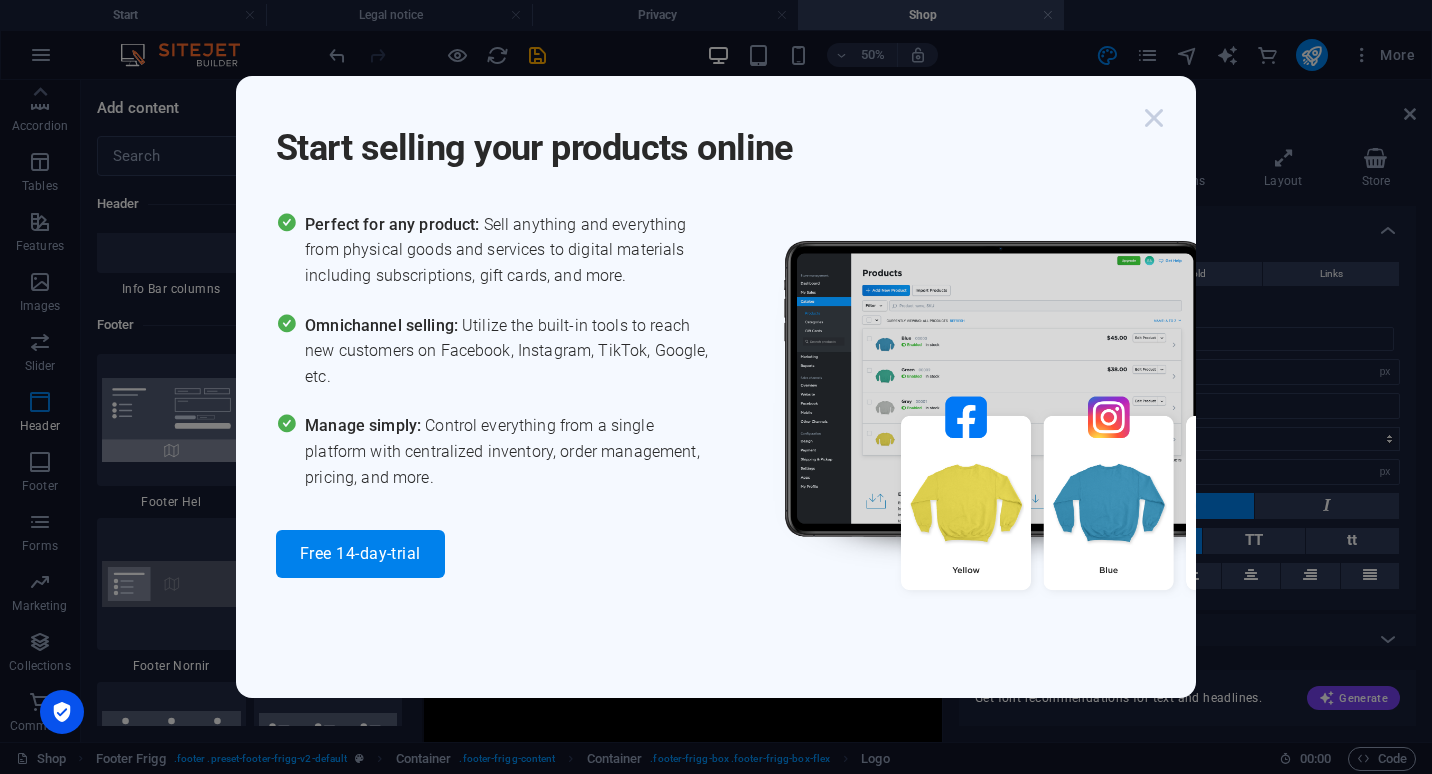 click at bounding box center (1154, 118) 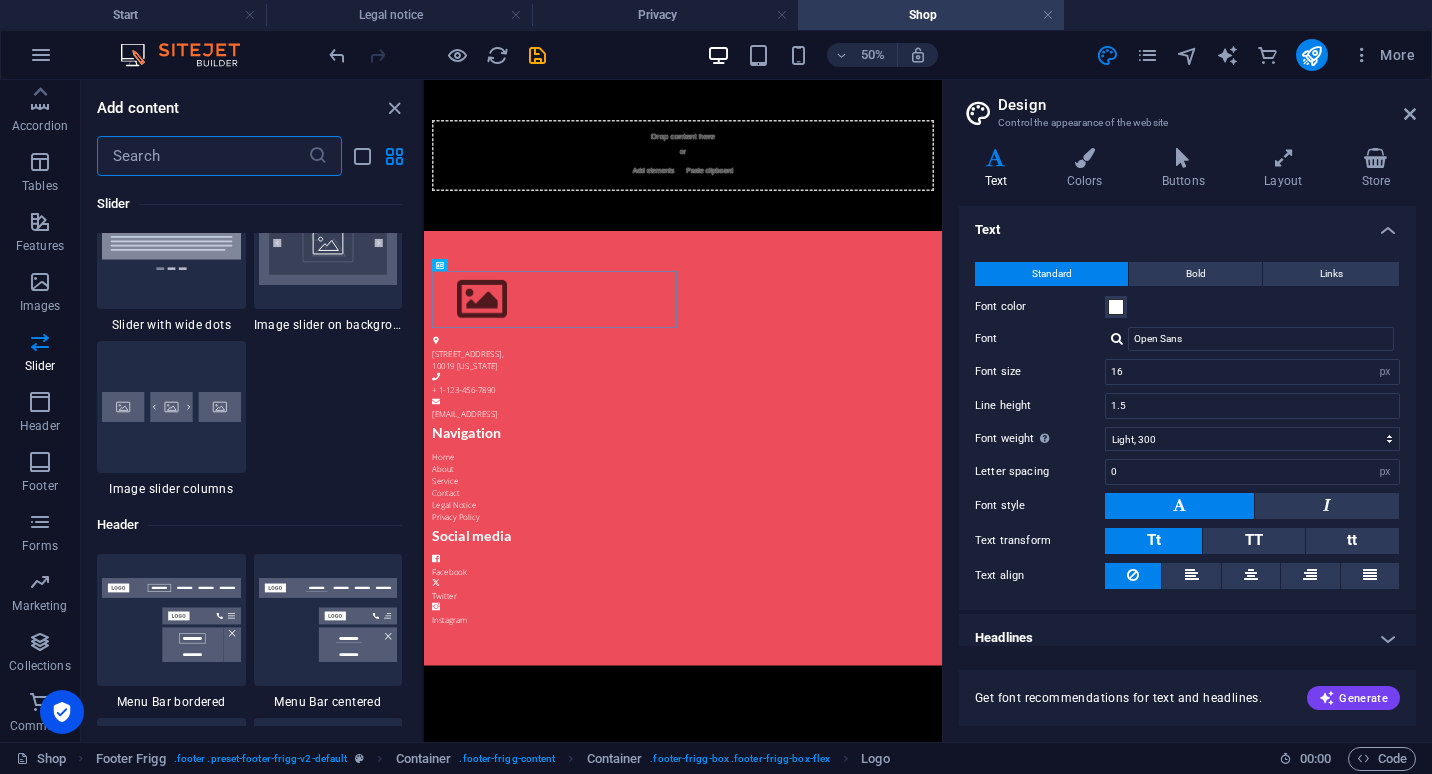 scroll, scrollTop: 11640, scrollLeft: 0, axis: vertical 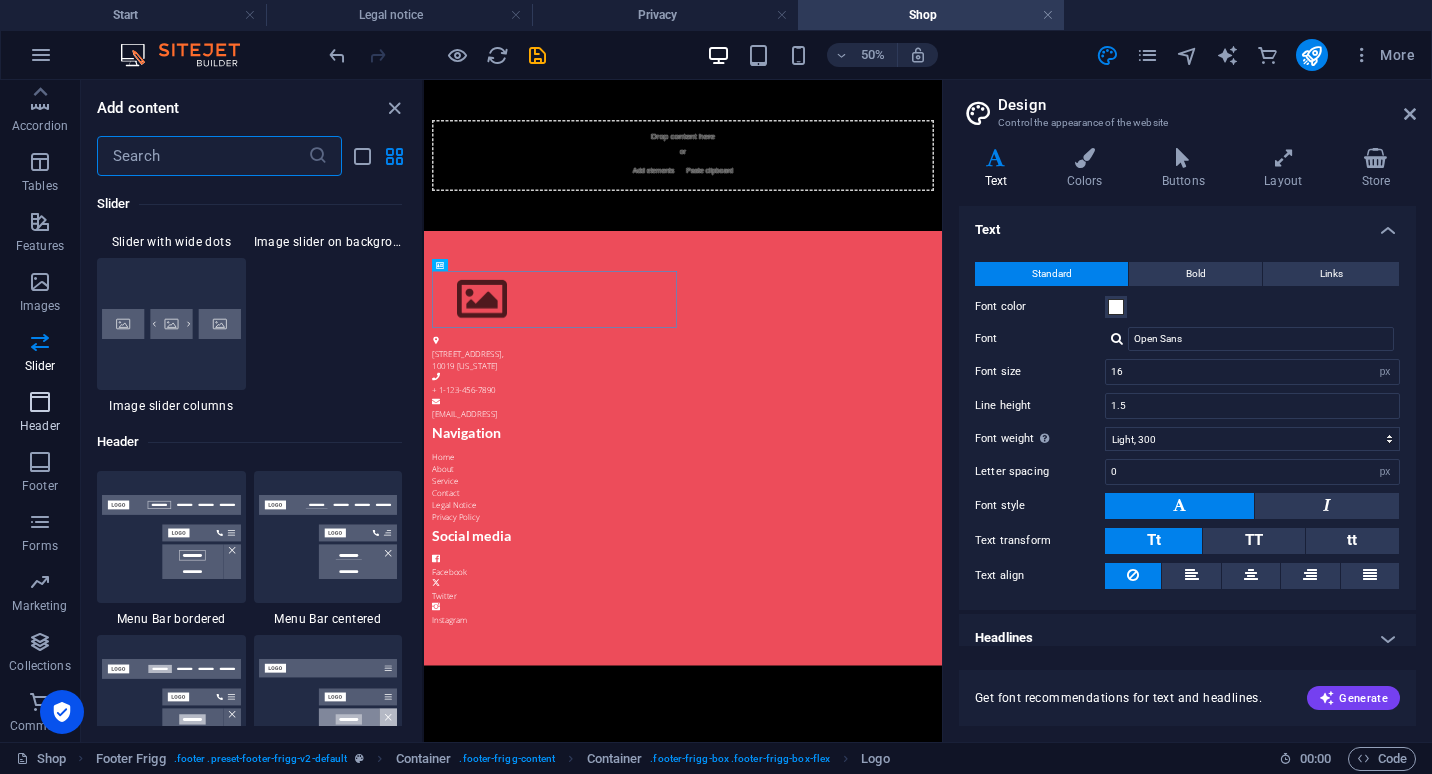 click at bounding box center (40, 402) 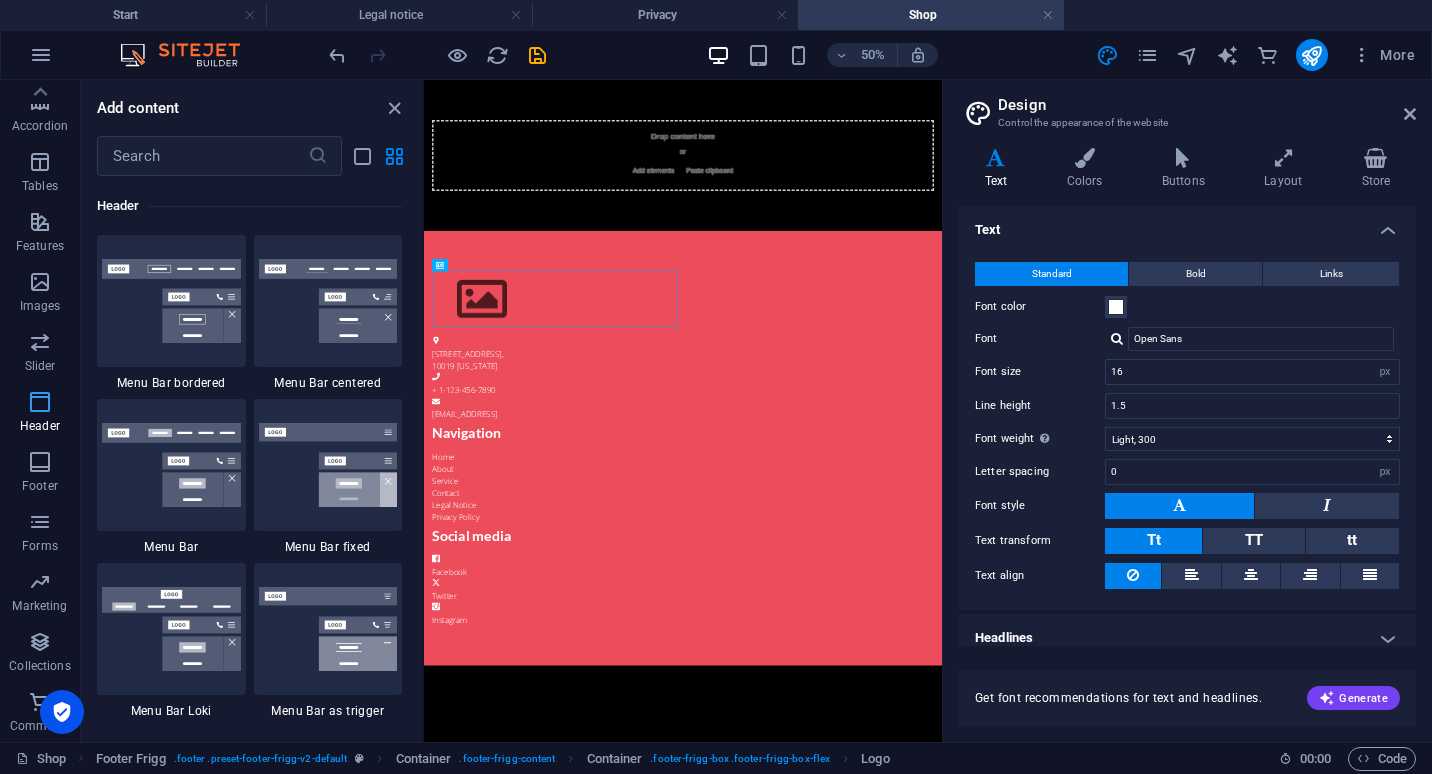 scroll, scrollTop: 11878, scrollLeft: 0, axis: vertical 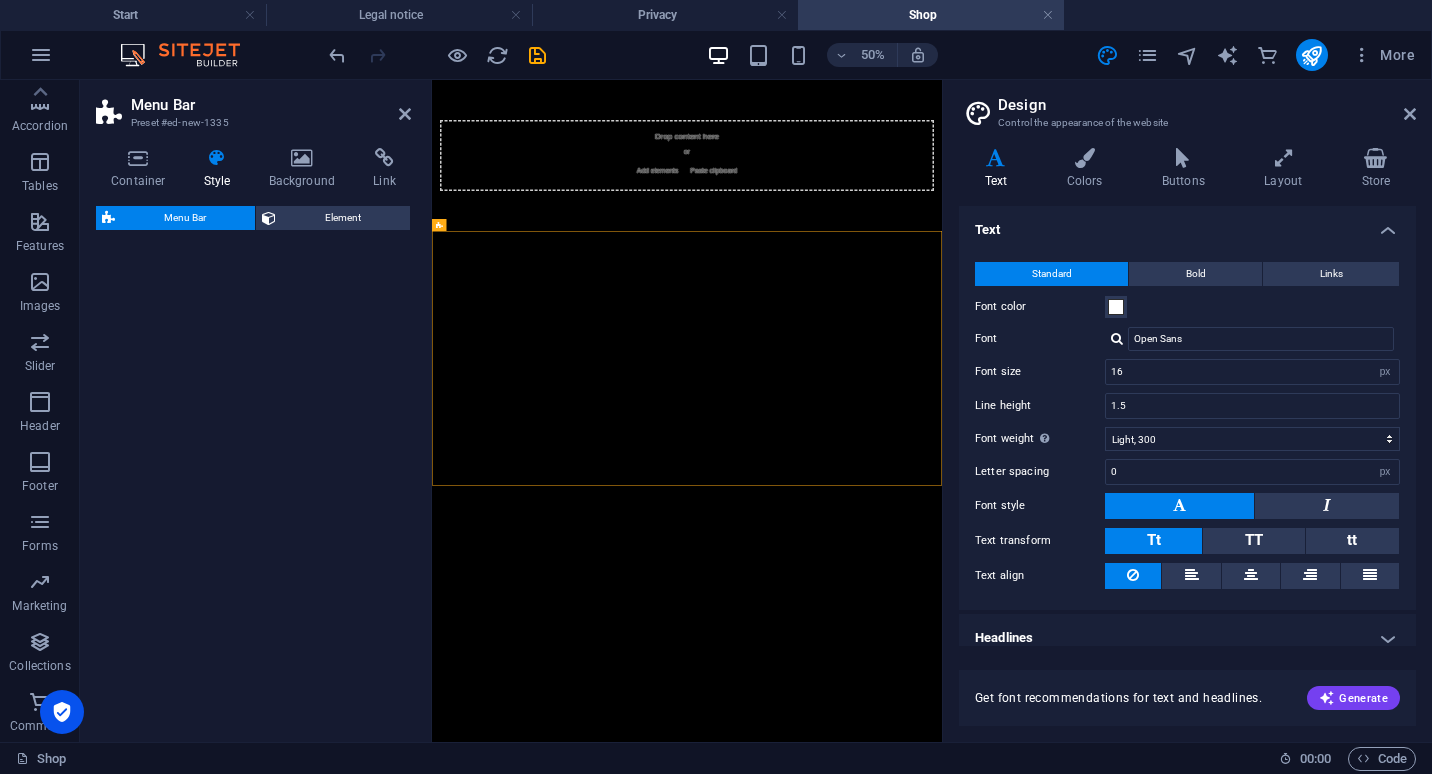 select on "rem" 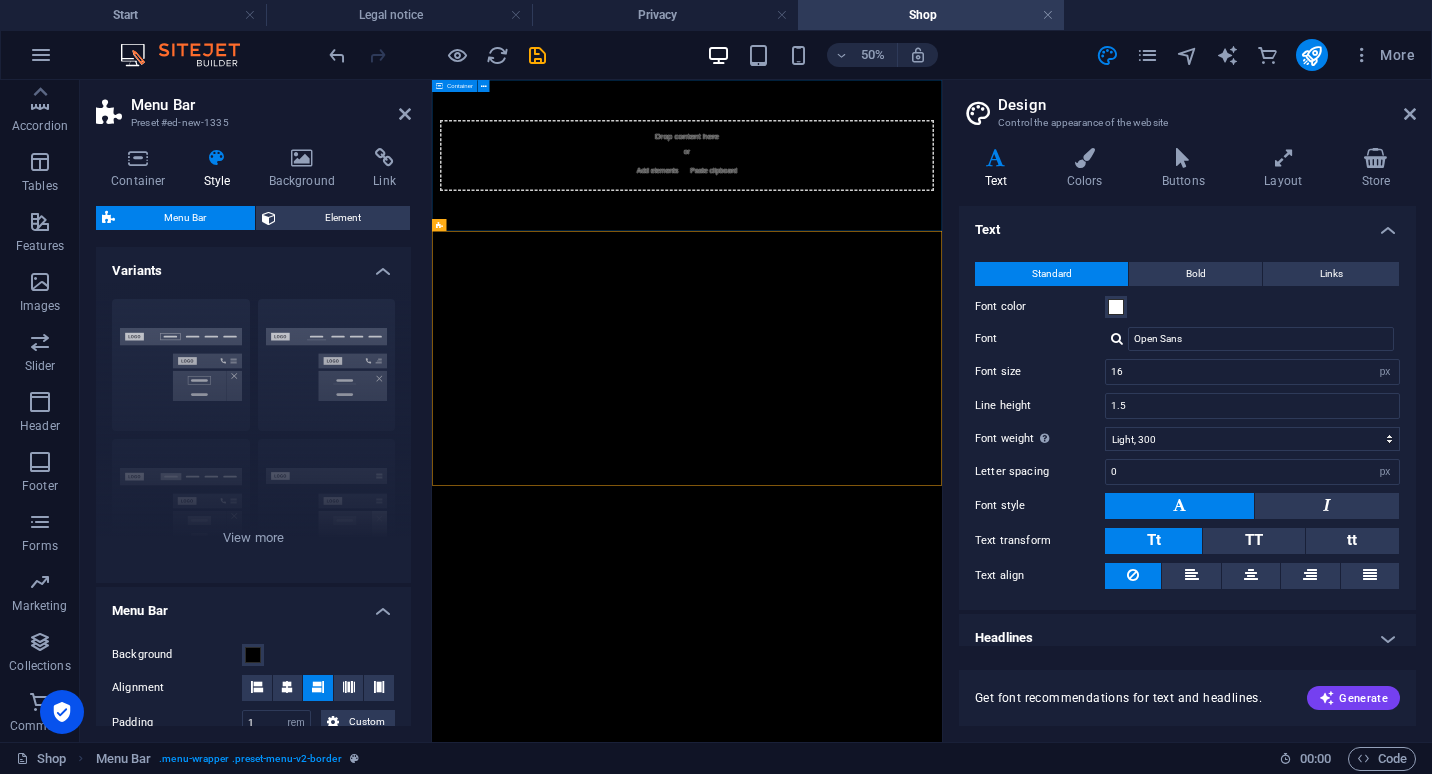 click on "Drop content here or  Add elements  Paste clipboard" at bounding box center [942, 231] 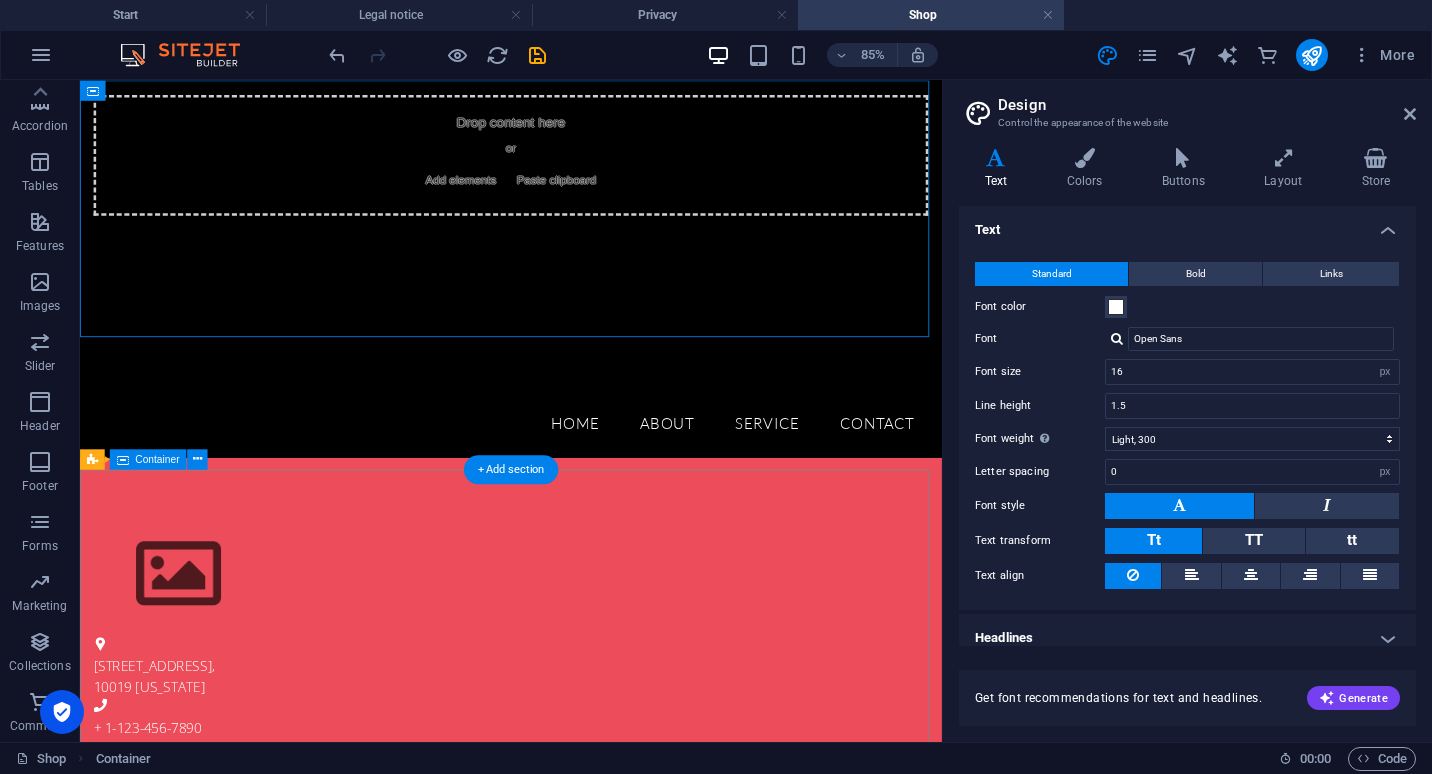 scroll, scrollTop: 0, scrollLeft: 0, axis: both 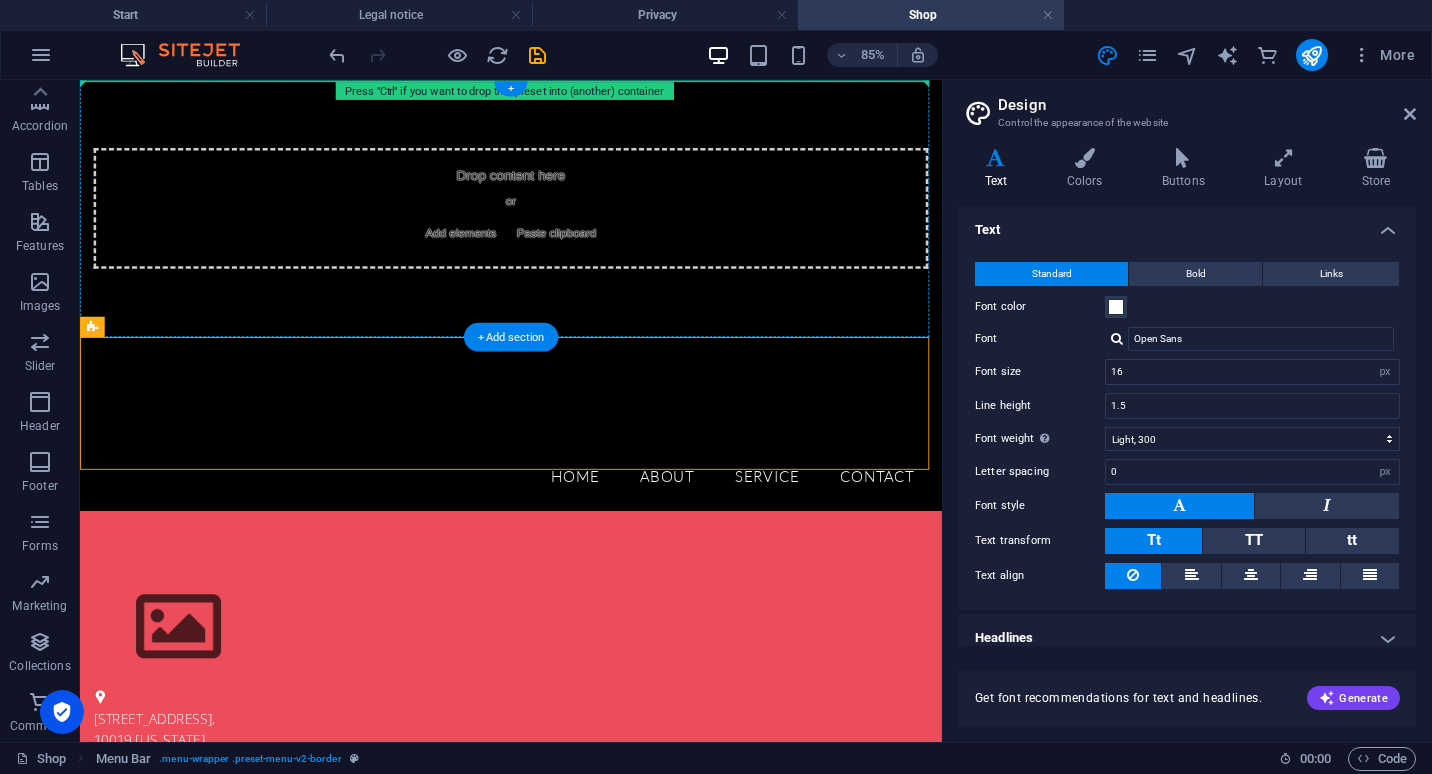 drag, startPoint x: 277, startPoint y: 385, endPoint x: 322, endPoint y: 197, distance: 193.31064 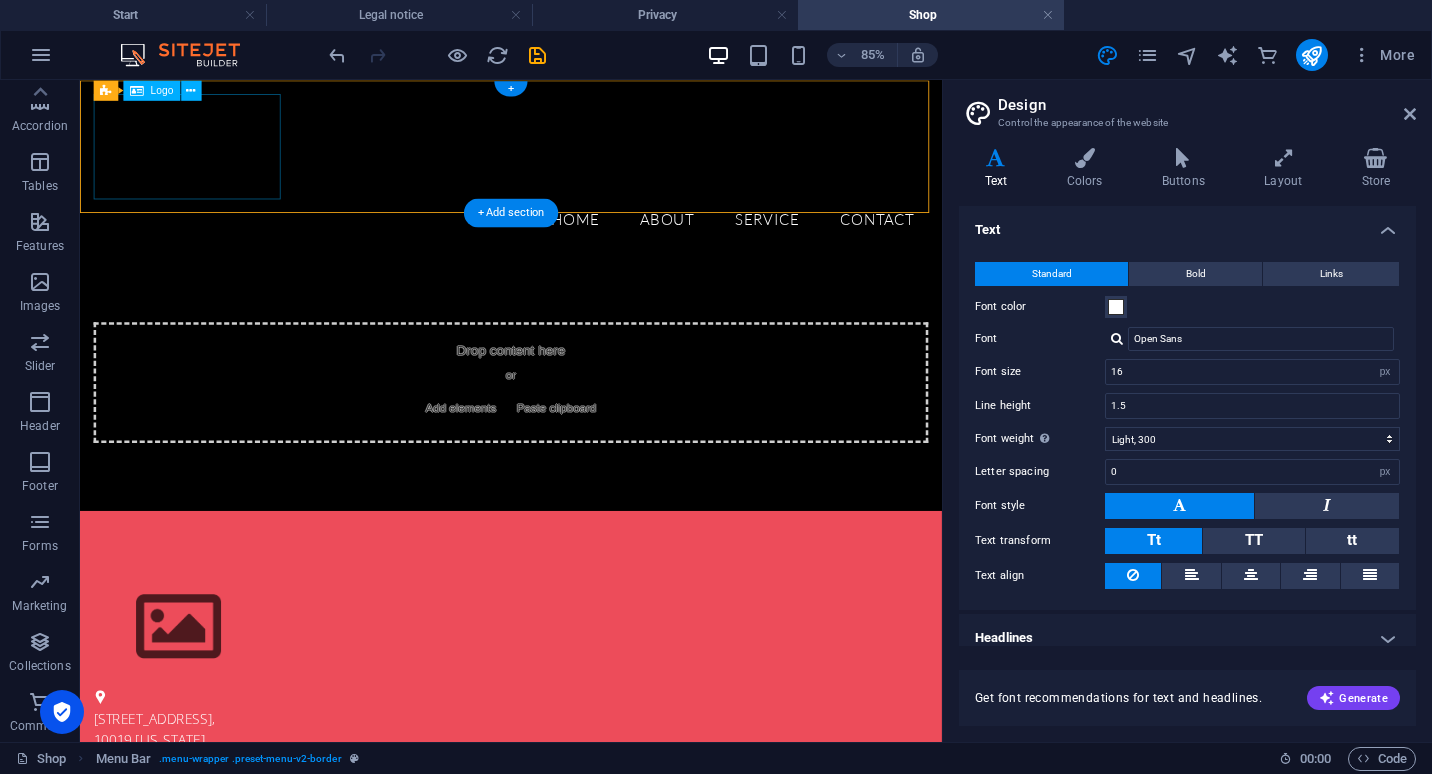 click at bounding box center [587, 158] 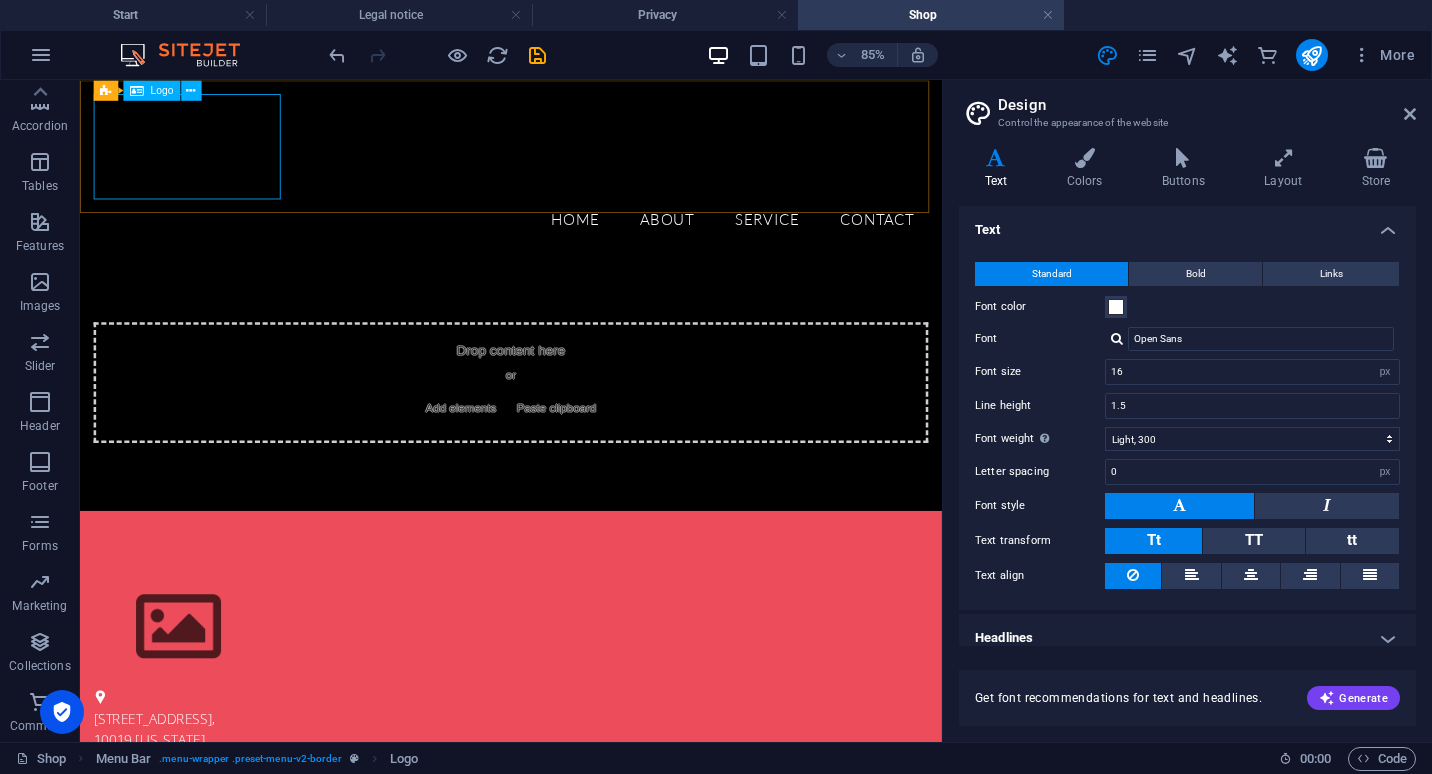 click on "Logo" at bounding box center (151, 90) 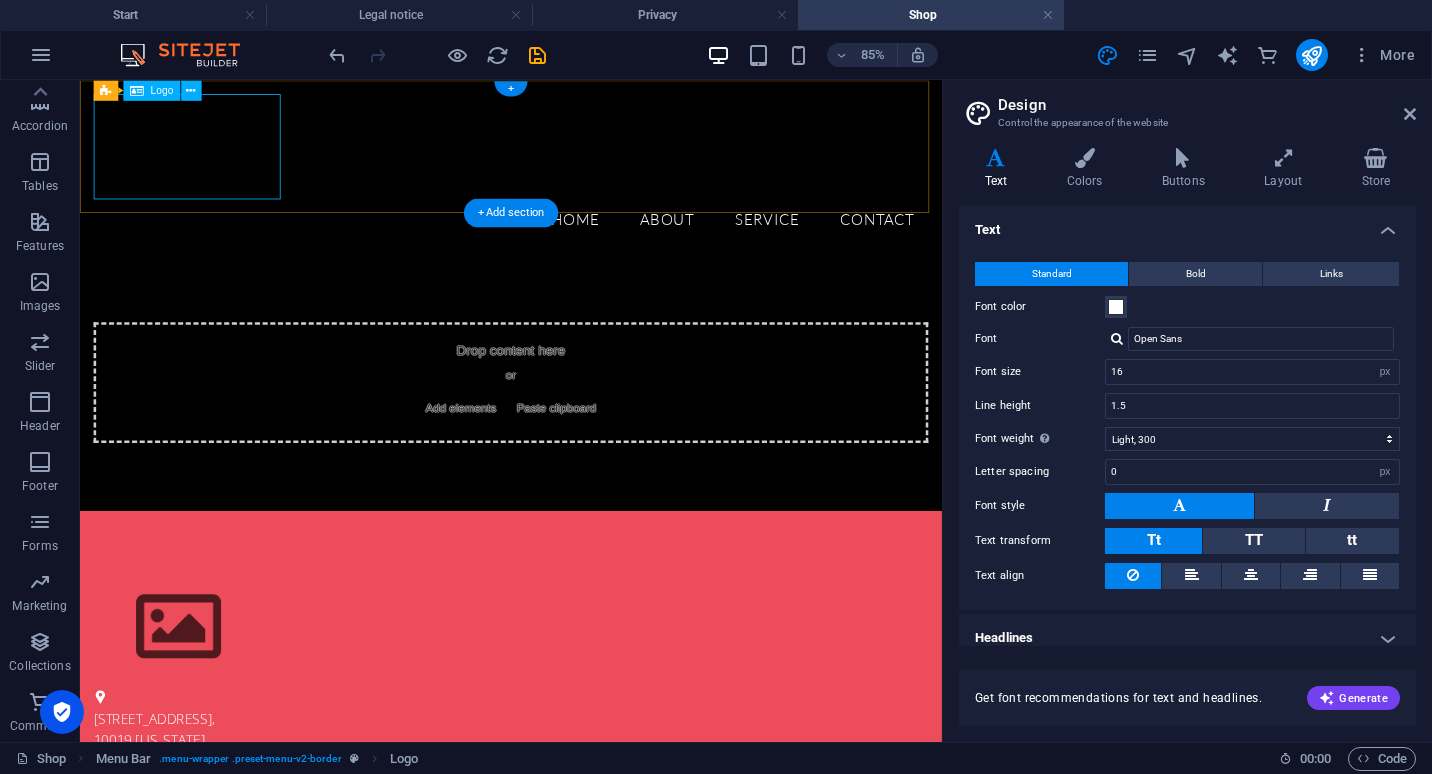 click at bounding box center (587, 158) 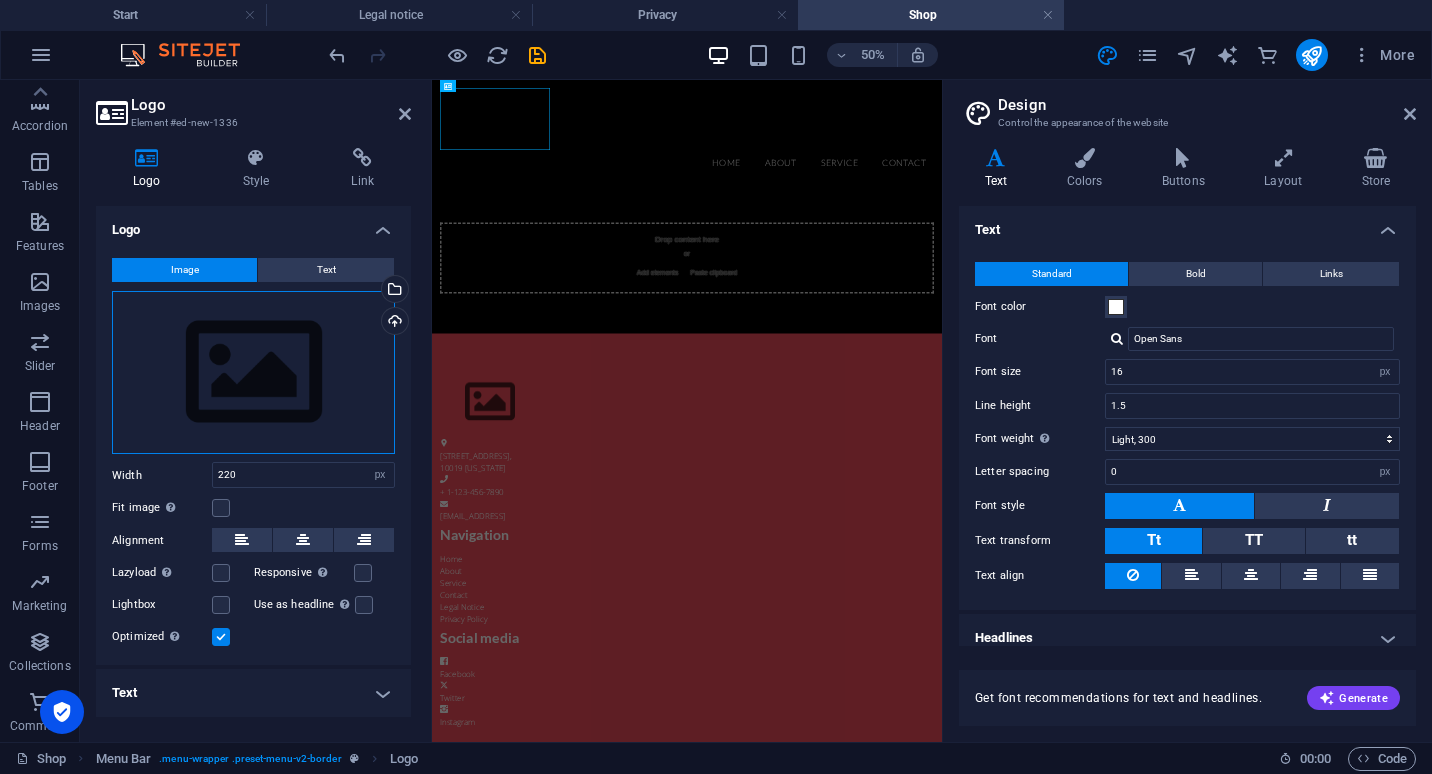 click on "Drag files here, click to choose files or select files from Files or our free stock photos & videos" at bounding box center [253, 373] 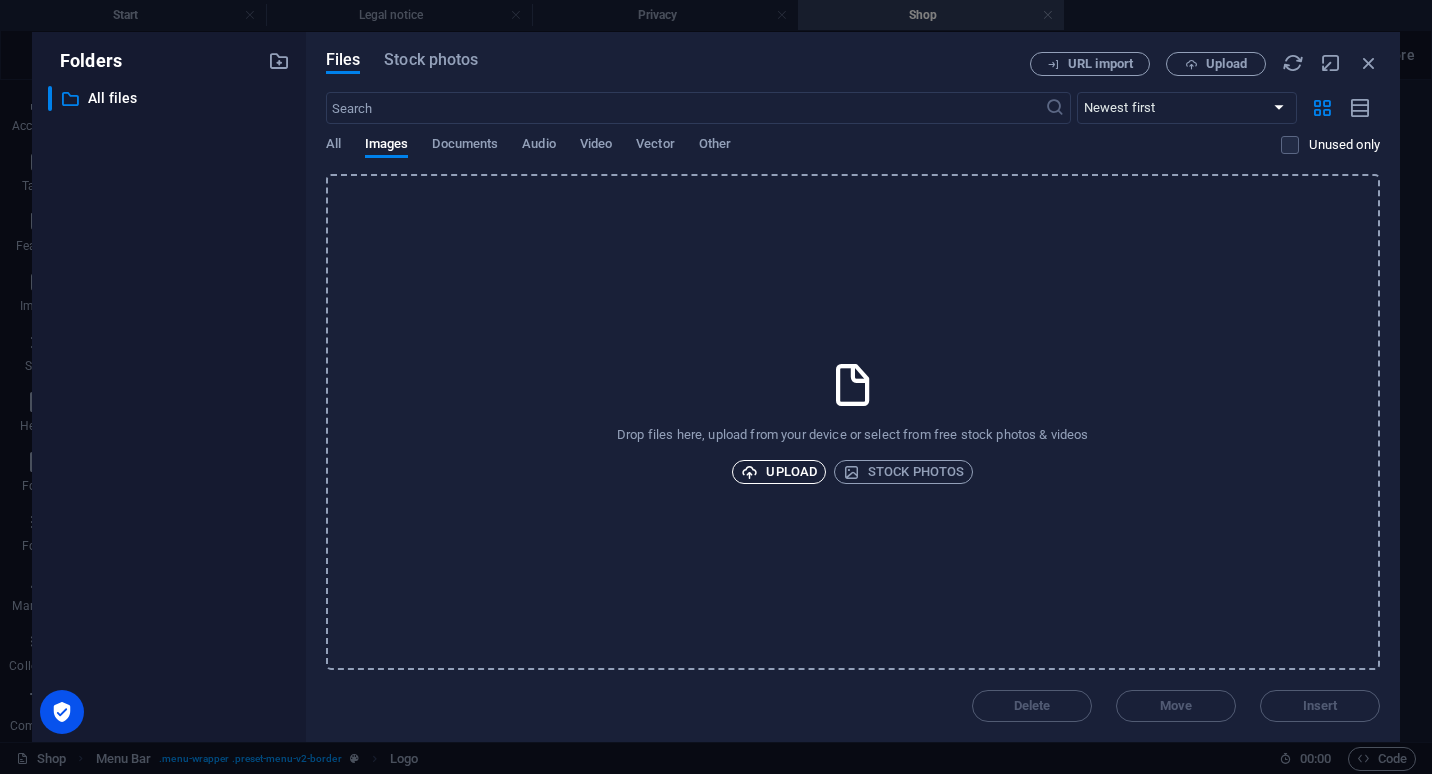 click on "Upload" at bounding box center [779, 472] 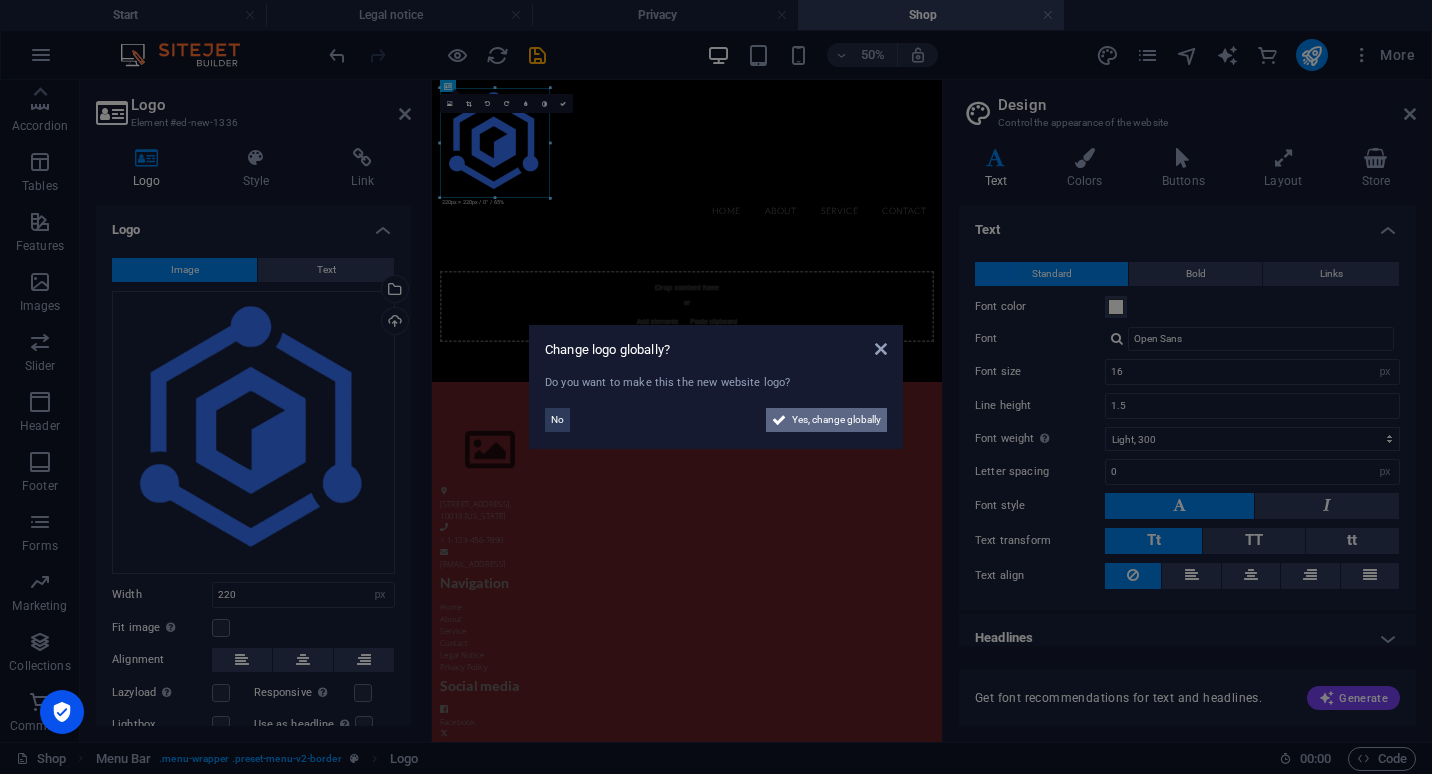 click on "Yes, change globally" at bounding box center (836, 420) 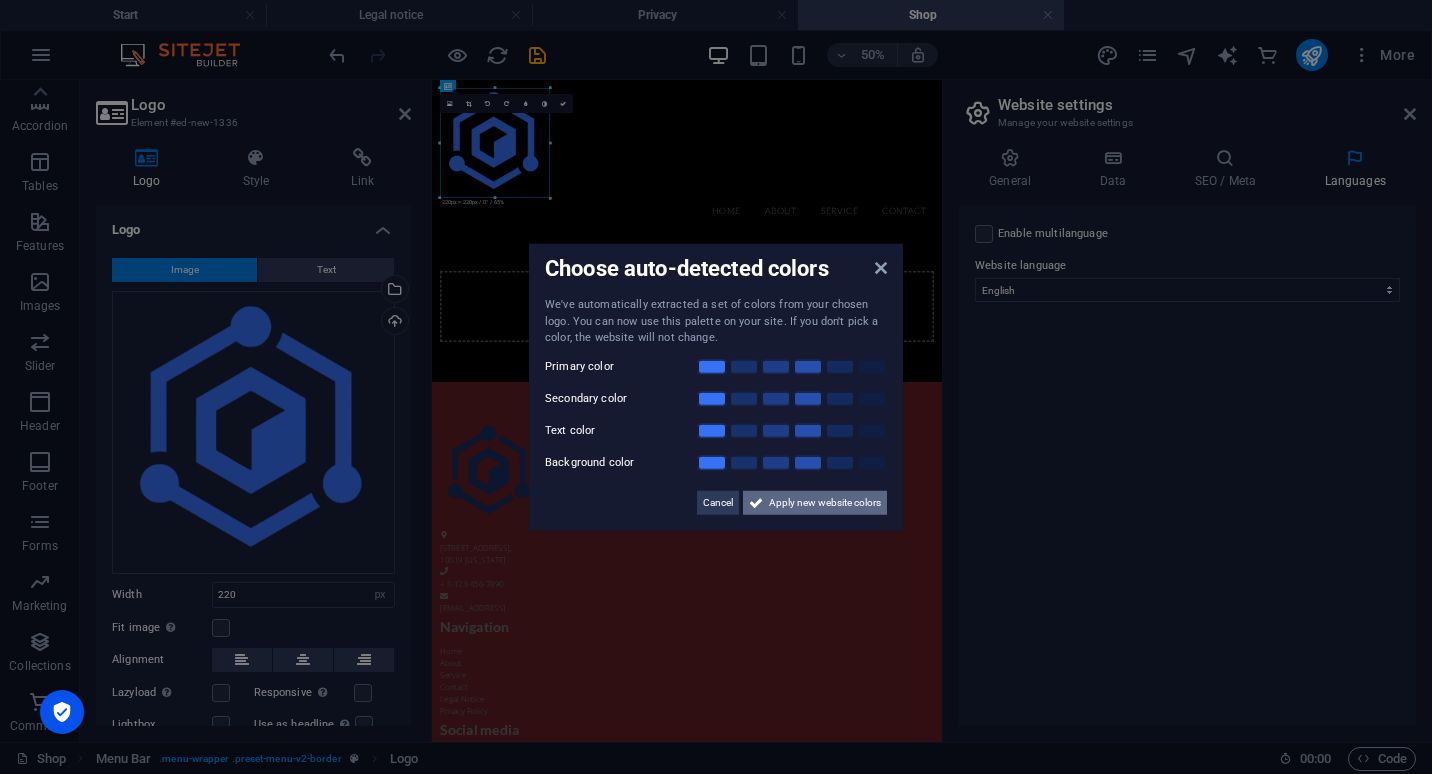 click on "Apply new website colors" at bounding box center (825, 502) 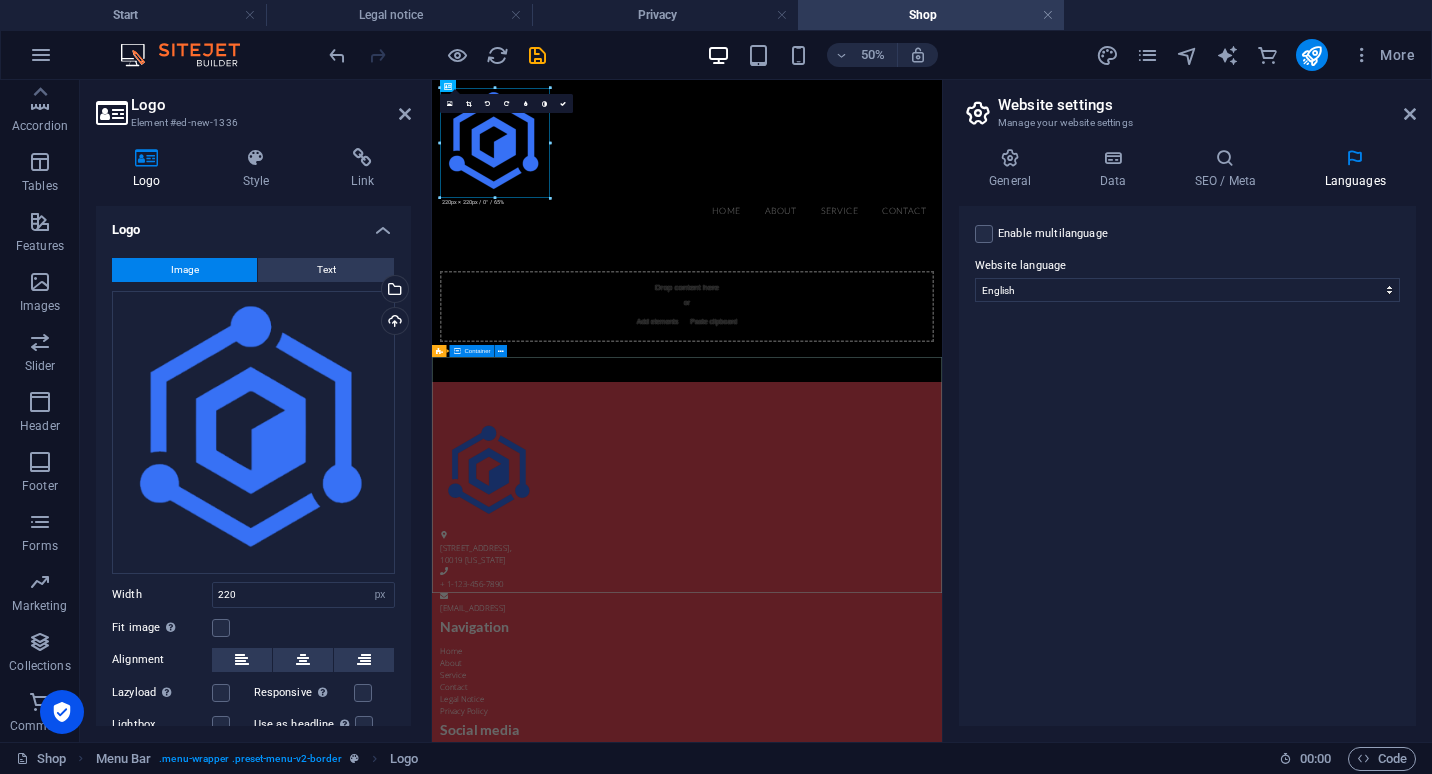click on "1601 Broadway , 10019   New York + 1-123-456-7890 3abaf384c8c76bb86f9487979b562c@cpanel.local Navigation Home About Service Contact Legal Notice Privacy Policy Social media Facebook Twitter Instagram" at bounding box center (942, 1162) 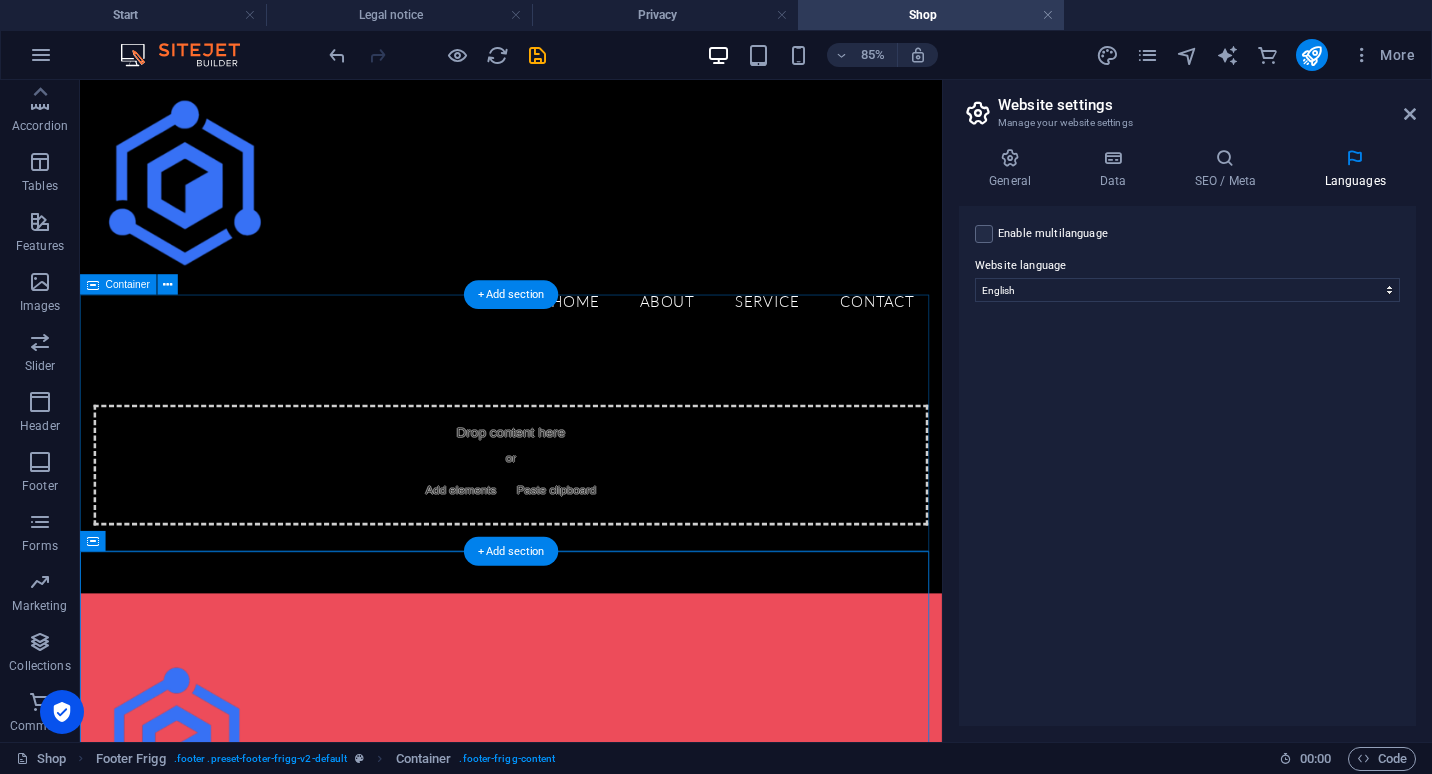 click on "Drop content here or  Add elements  Paste clipboard" at bounding box center (587, 533) 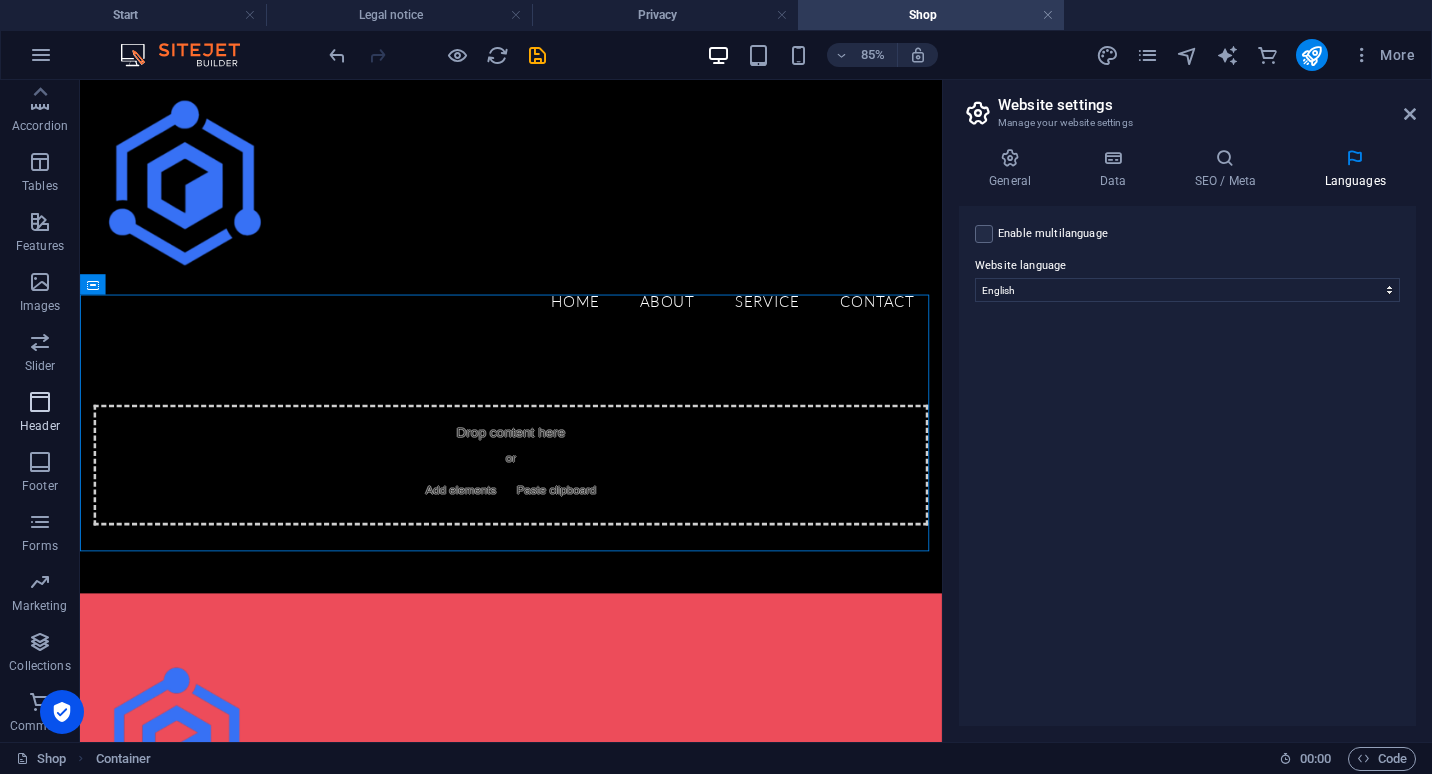 click on "Header" at bounding box center [40, 414] 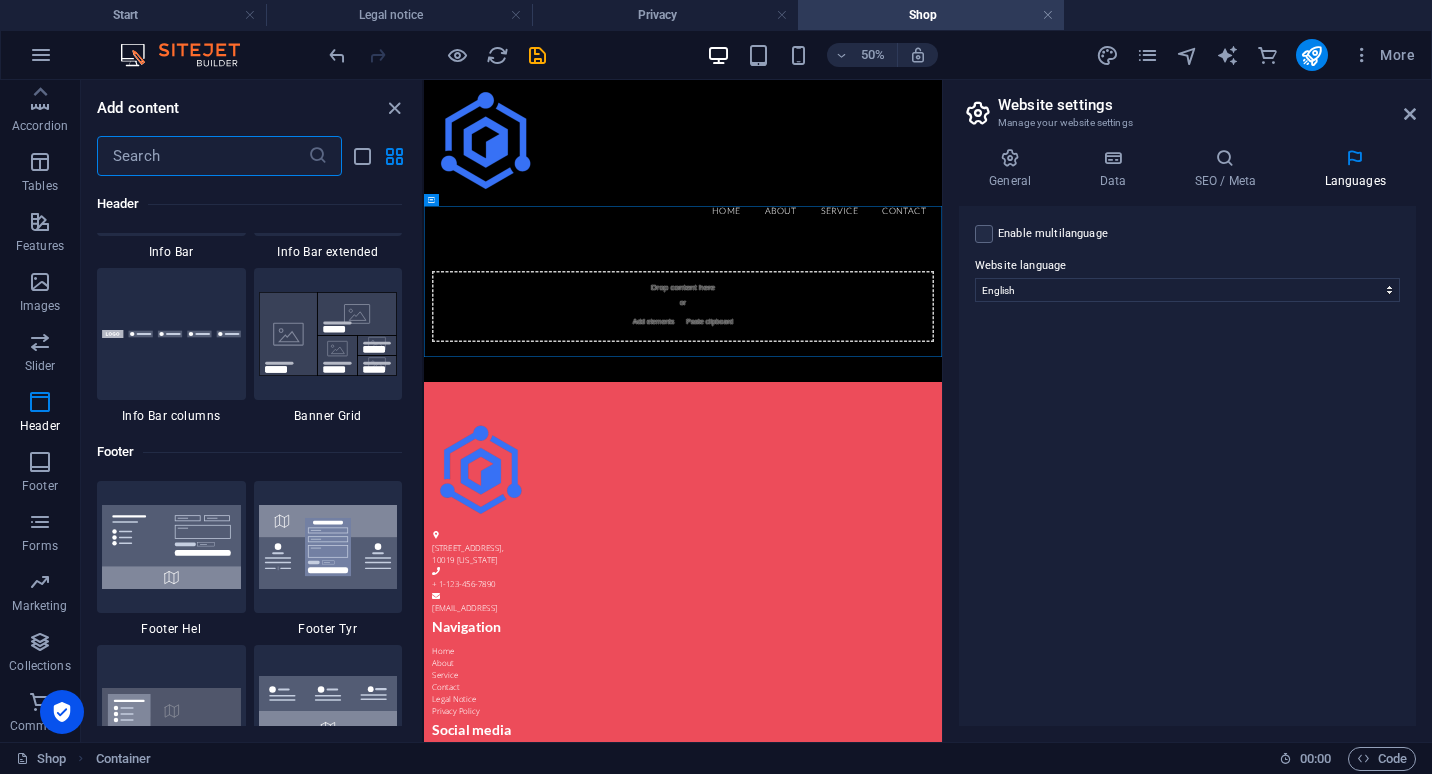 scroll, scrollTop: 12826, scrollLeft: 0, axis: vertical 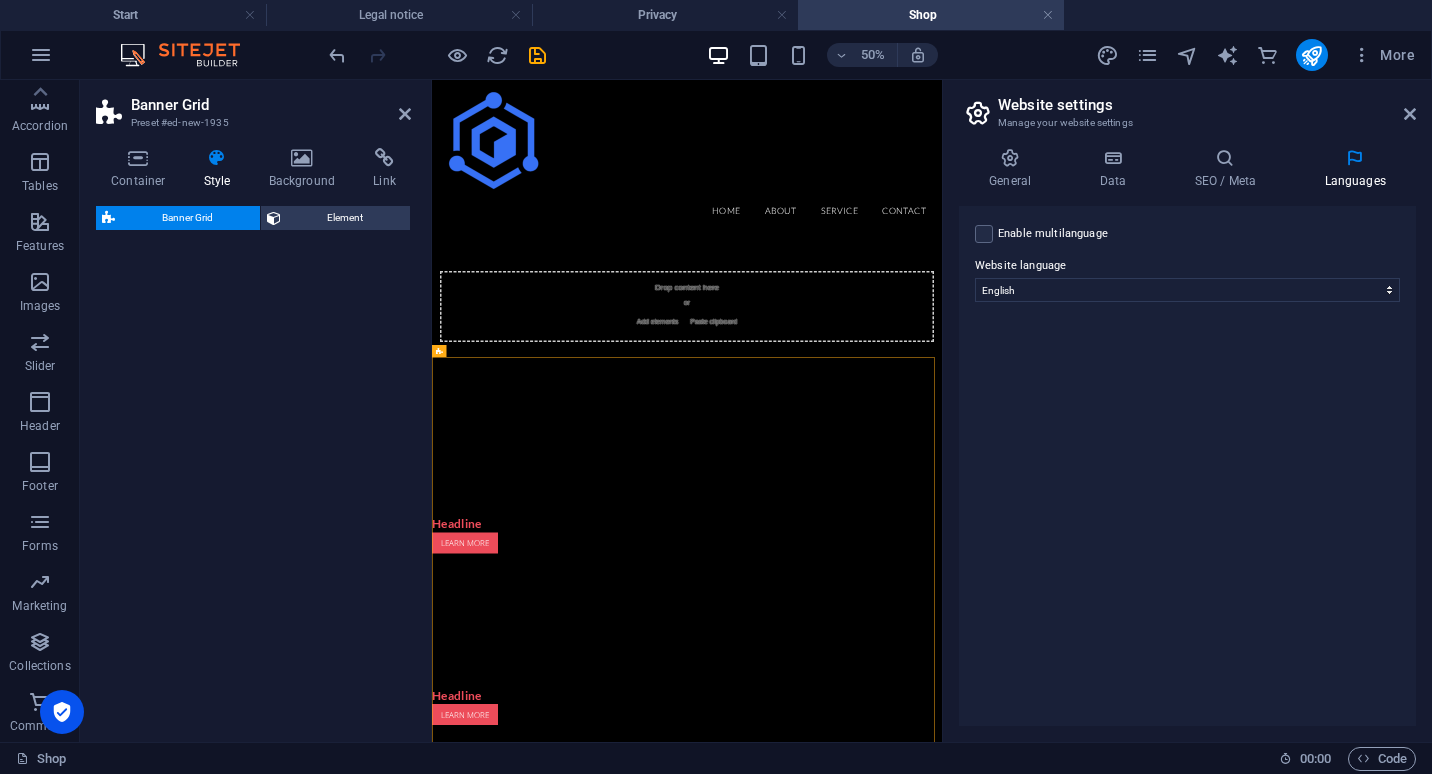 select on "vh" 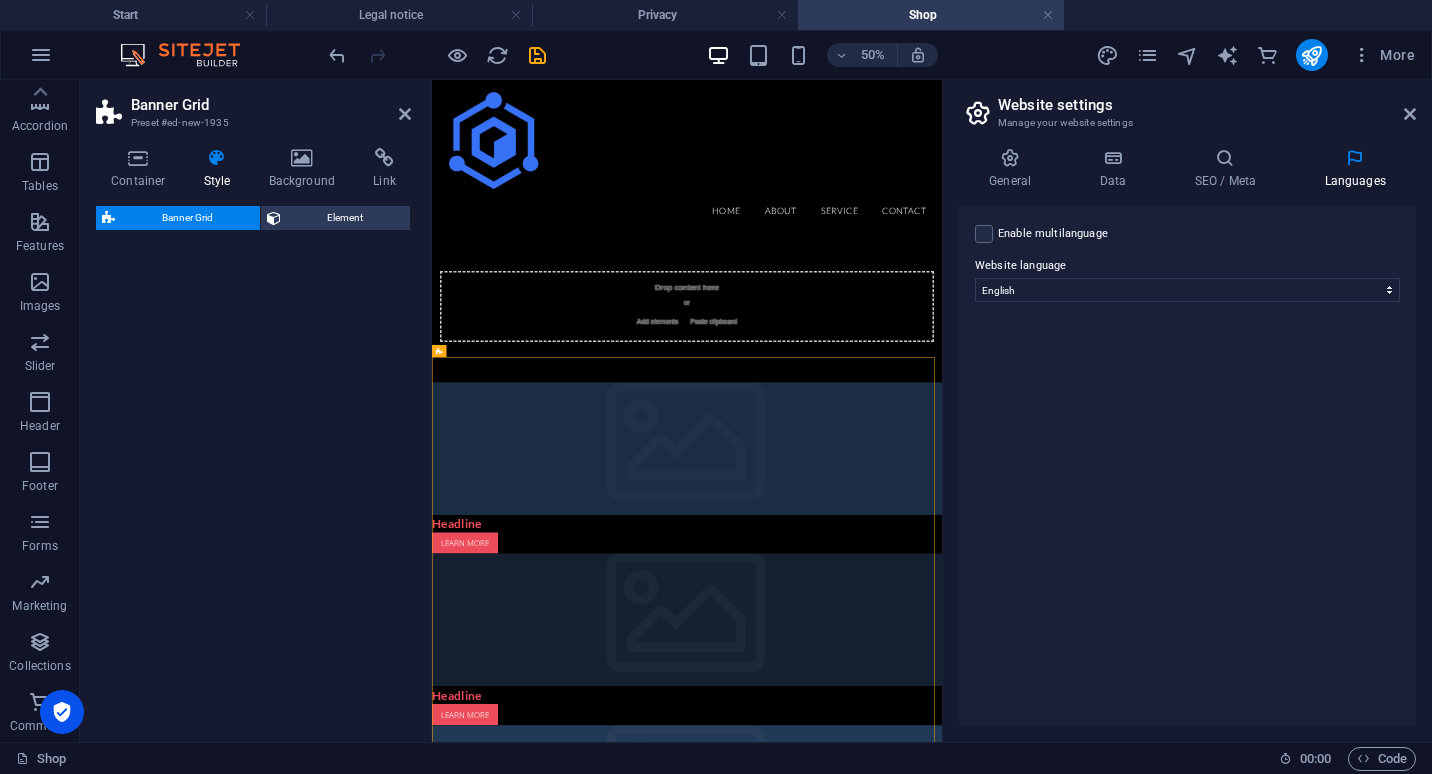 select on "rem" 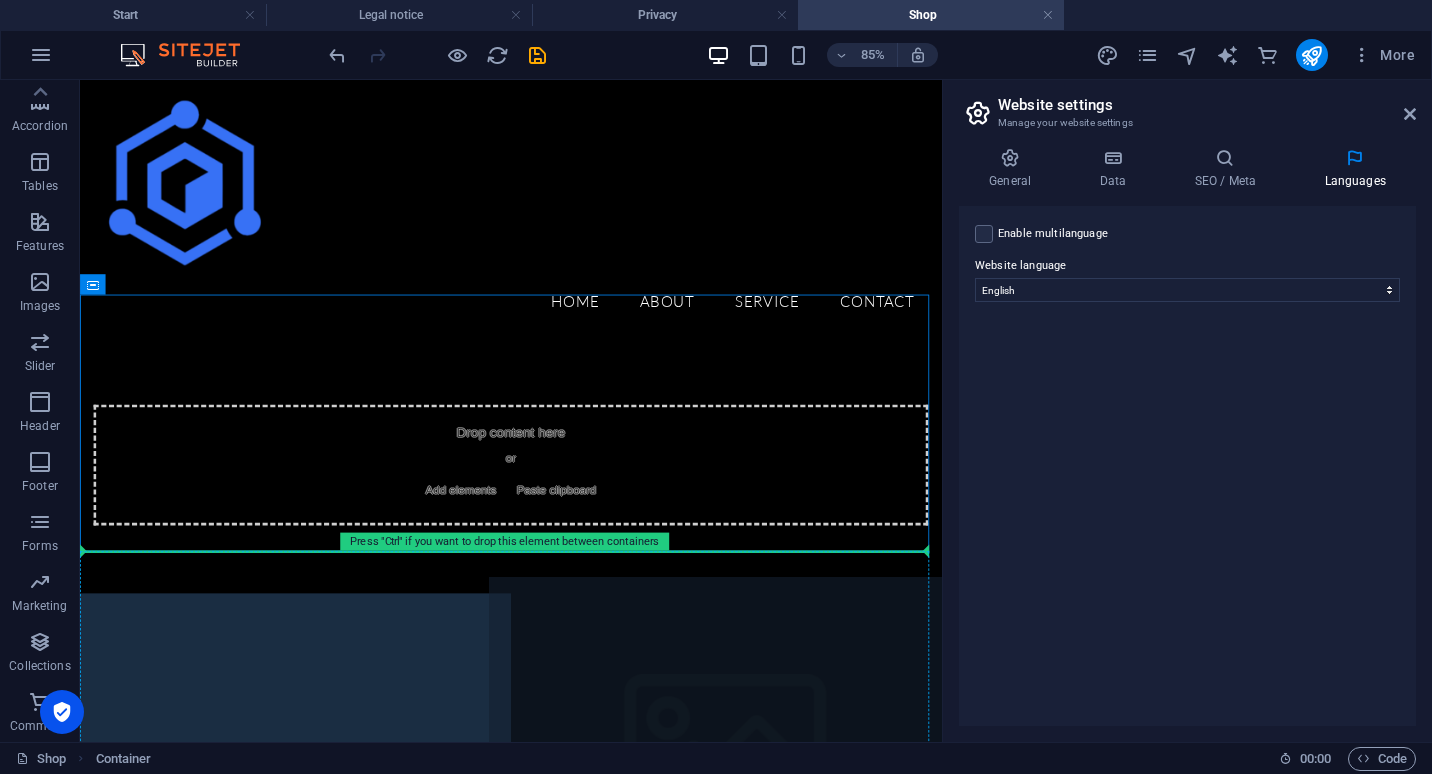drag, startPoint x: 610, startPoint y: 519, endPoint x: 799, endPoint y: 657, distance: 234.01923 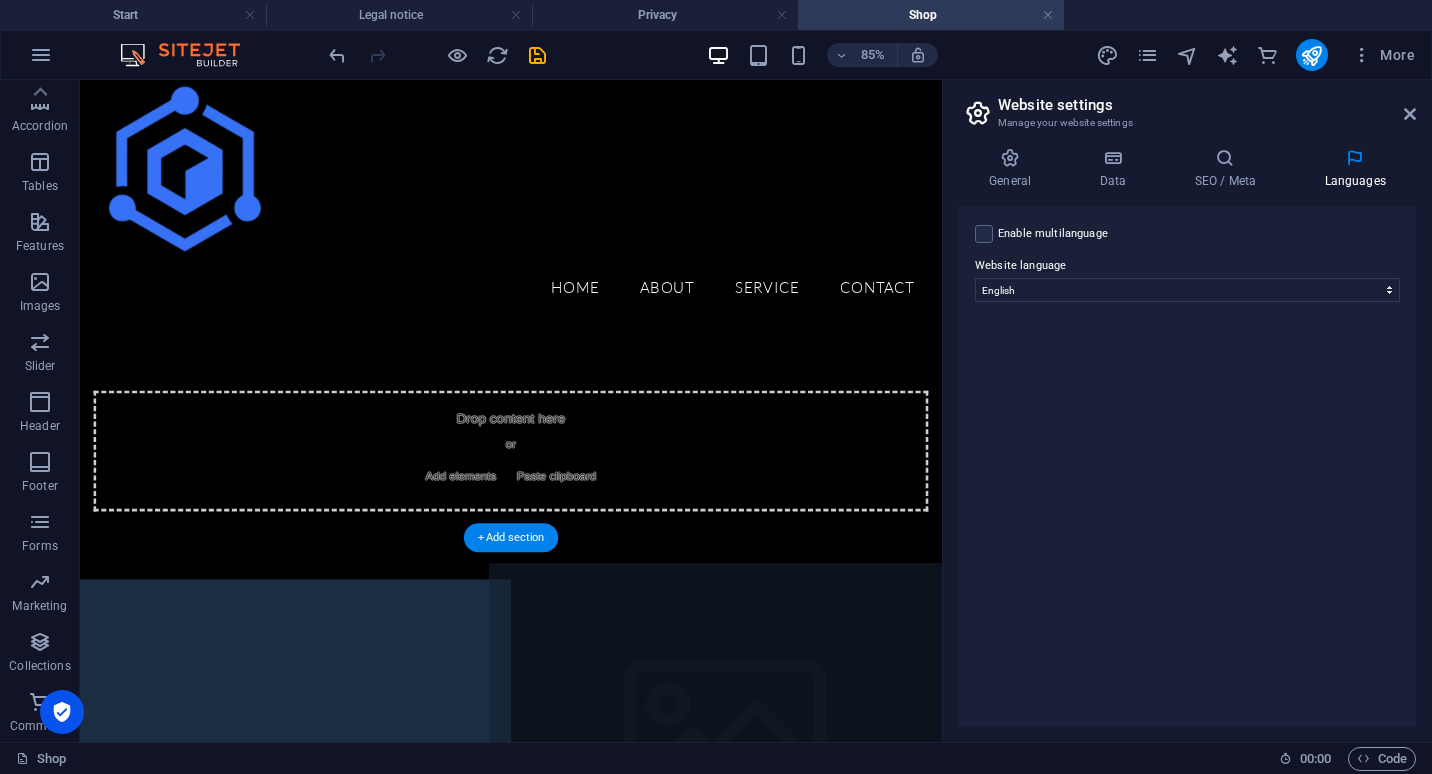 scroll, scrollTop: 19, scrollLeft: 0, axis: vertical 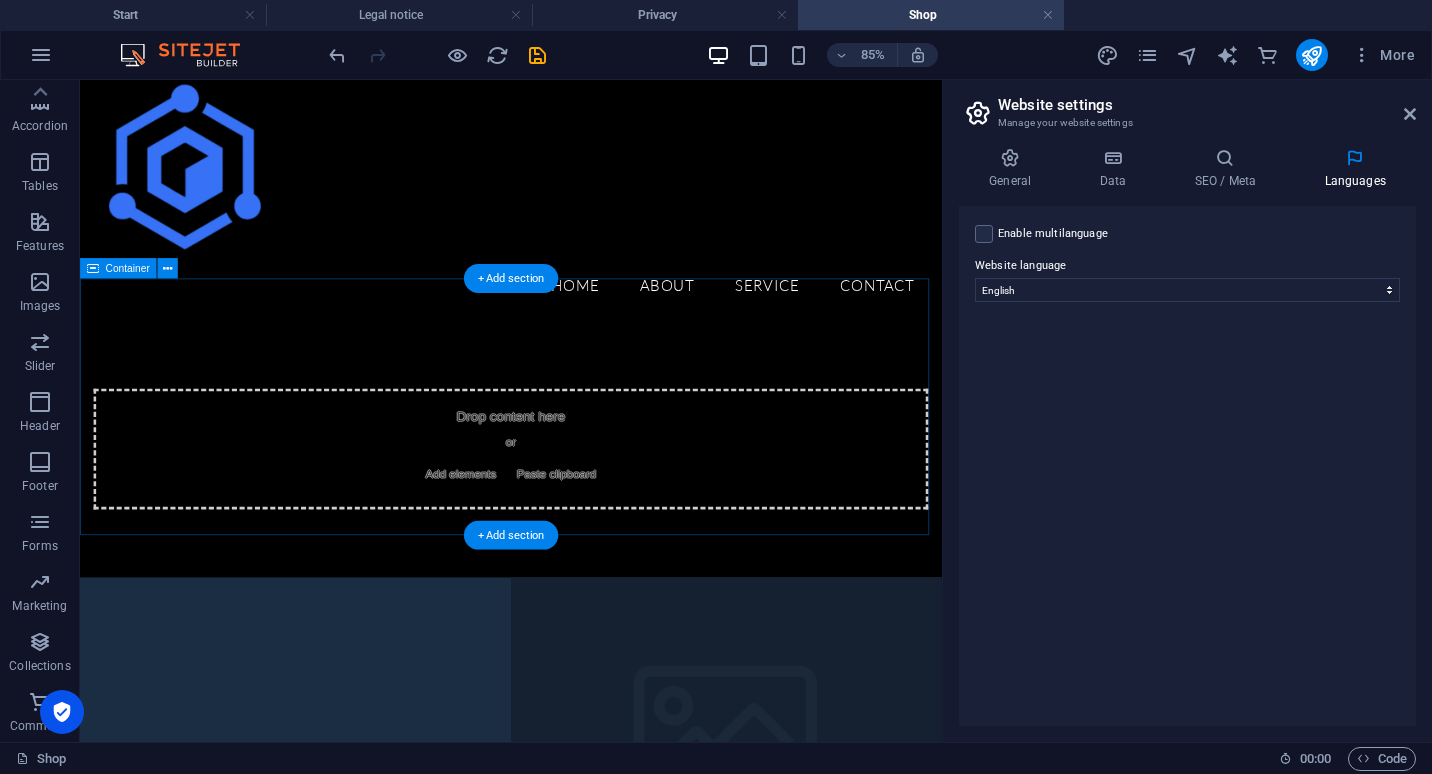 click on "Drop content here or  Add elements  Paste clipboard" at bounding box center [587, 514] 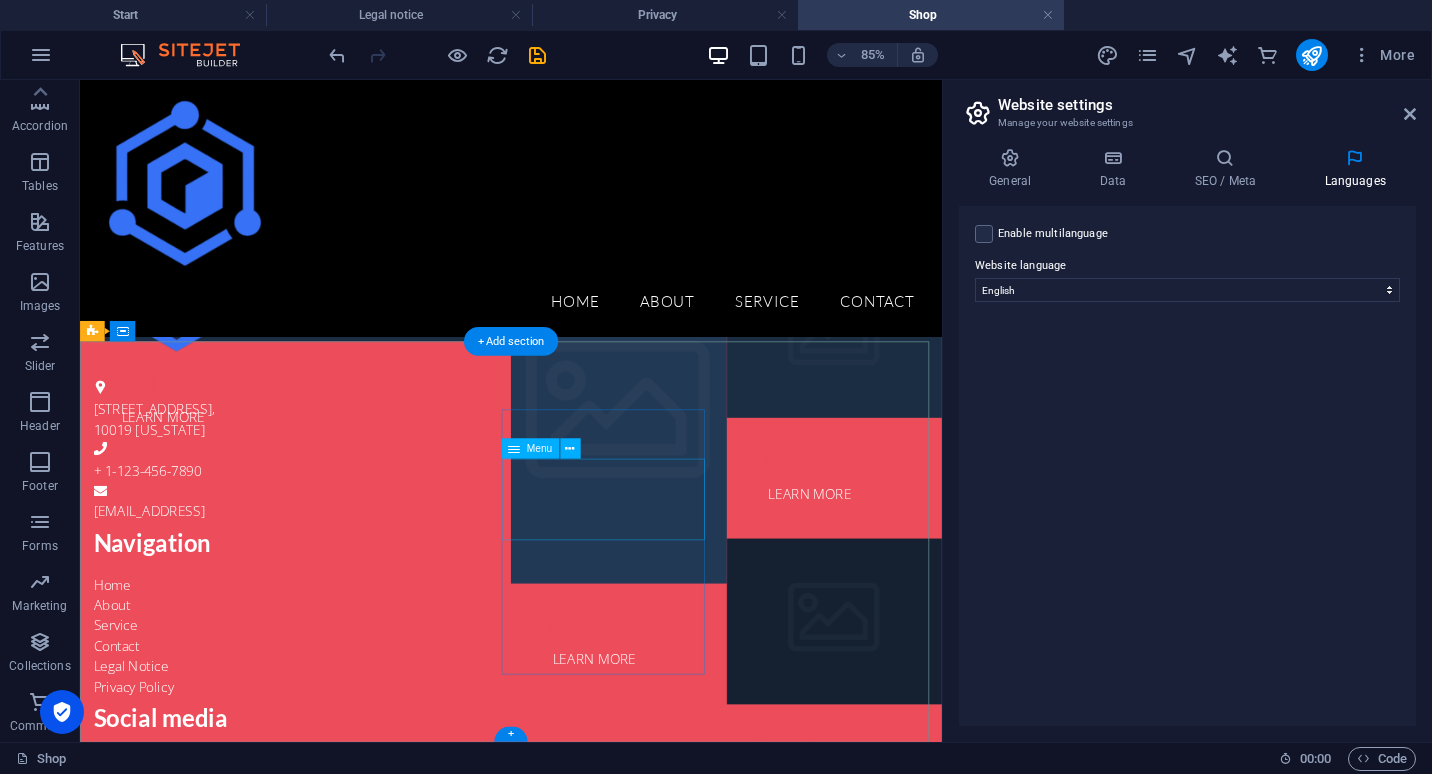 scroll, scrollTop: 0, scrollLeft: 0, axis: both 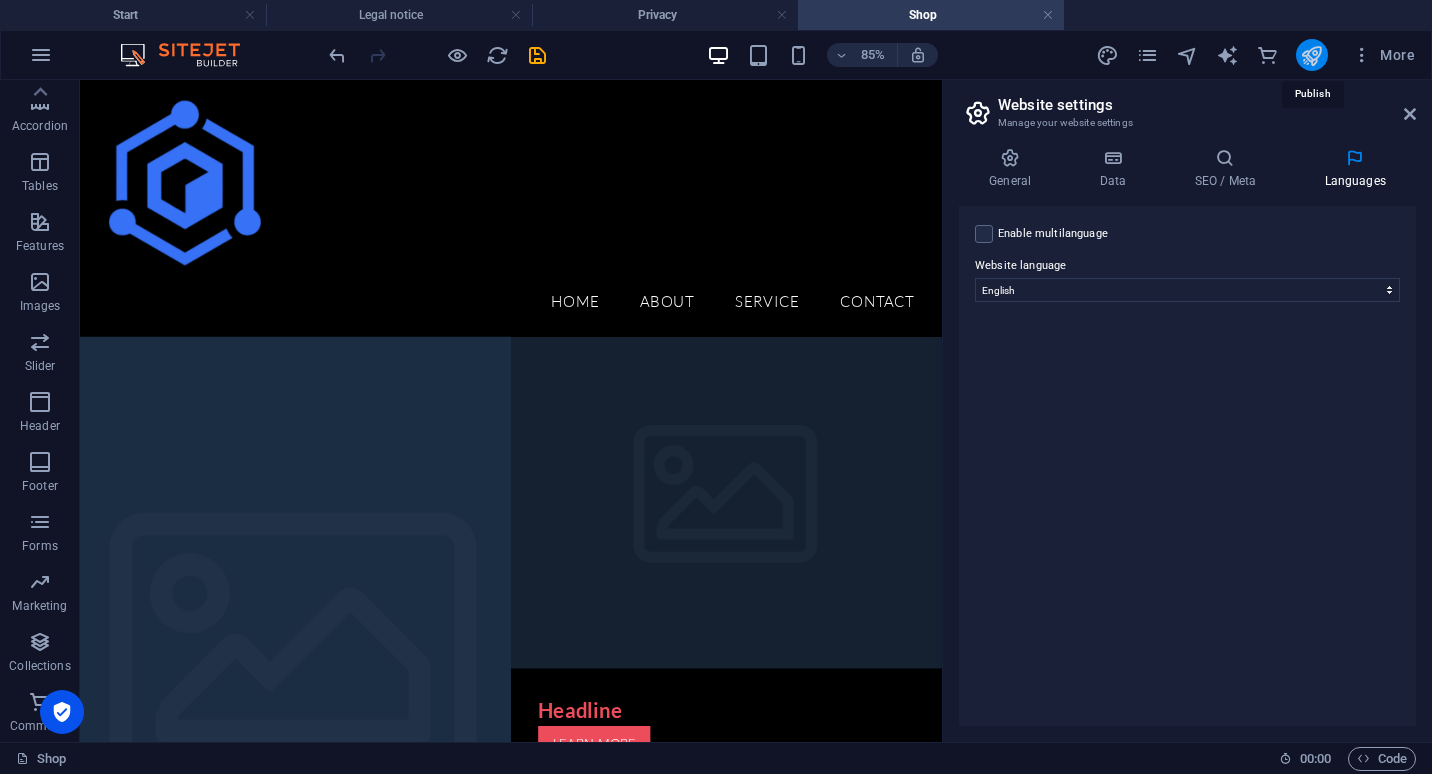 click at bounding box center [1311, 55] 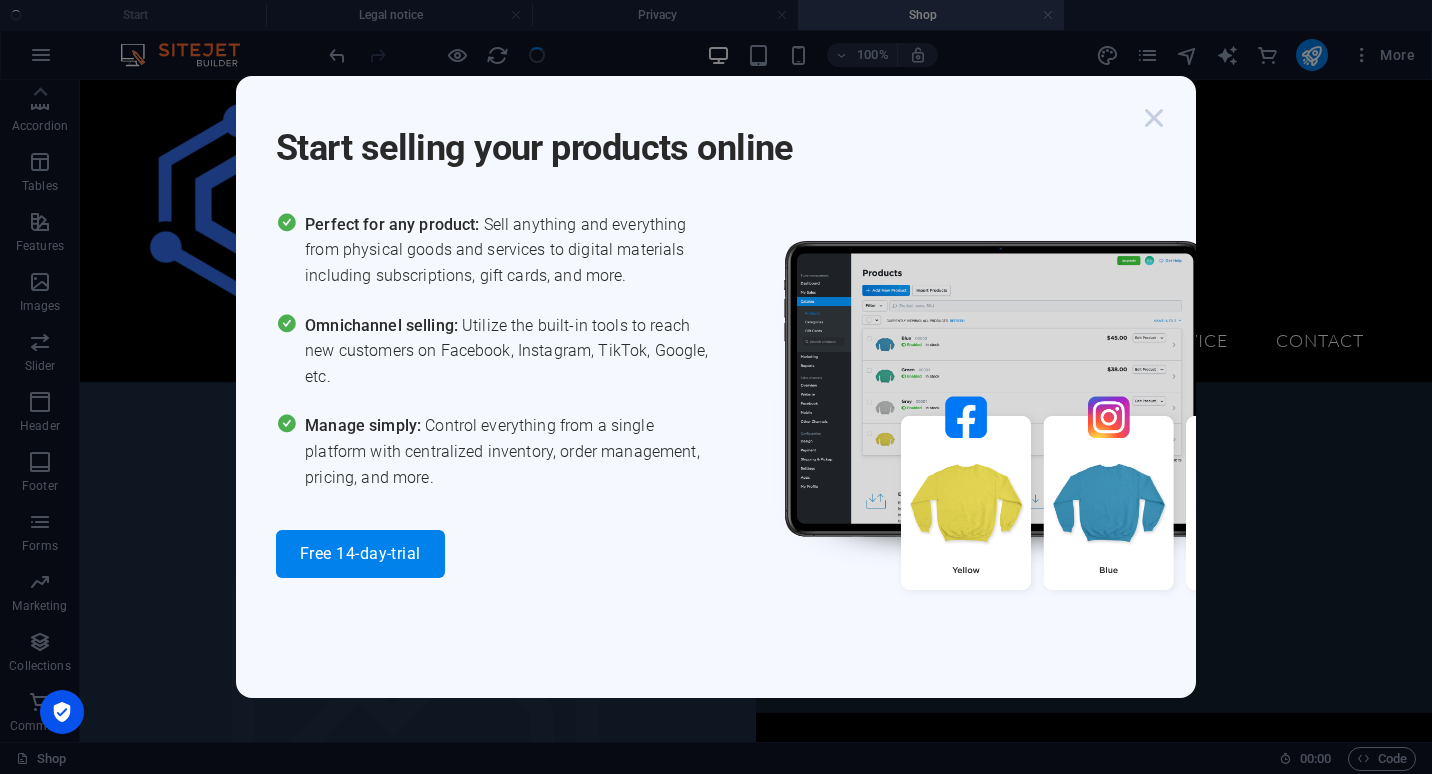 click on "pos.ihmtech.com Start Legal notice Privacy Shop Favorites Elements Columns Content Boxes Accordion Tables Features Images Slider Header Footer Forms Marketing Collections Commerce
Drag here to replace the existing content. Press “Ctrl” if you want to create a new element.
H1   Container   Container   Preset   Container   Preset   Container   Container   Image   Preset   Container   Container   Preset   Container   Container   Preset   Container   Container   Container   Preset   Container   Container   Preset   Container   Preset   Text   Container   Preset   Container   Preset   Container   Text   Container   Preset   Container   Container   Preset   Image   H2   Text   Container   Preset   Image   Container   Preset   Container   Preset   Container   Text   Container   Preset   Container   Image   Container   Preset   Preset   Container   Text   Container   Preset   Container   Container   Container" at bounding box center (716, 387) 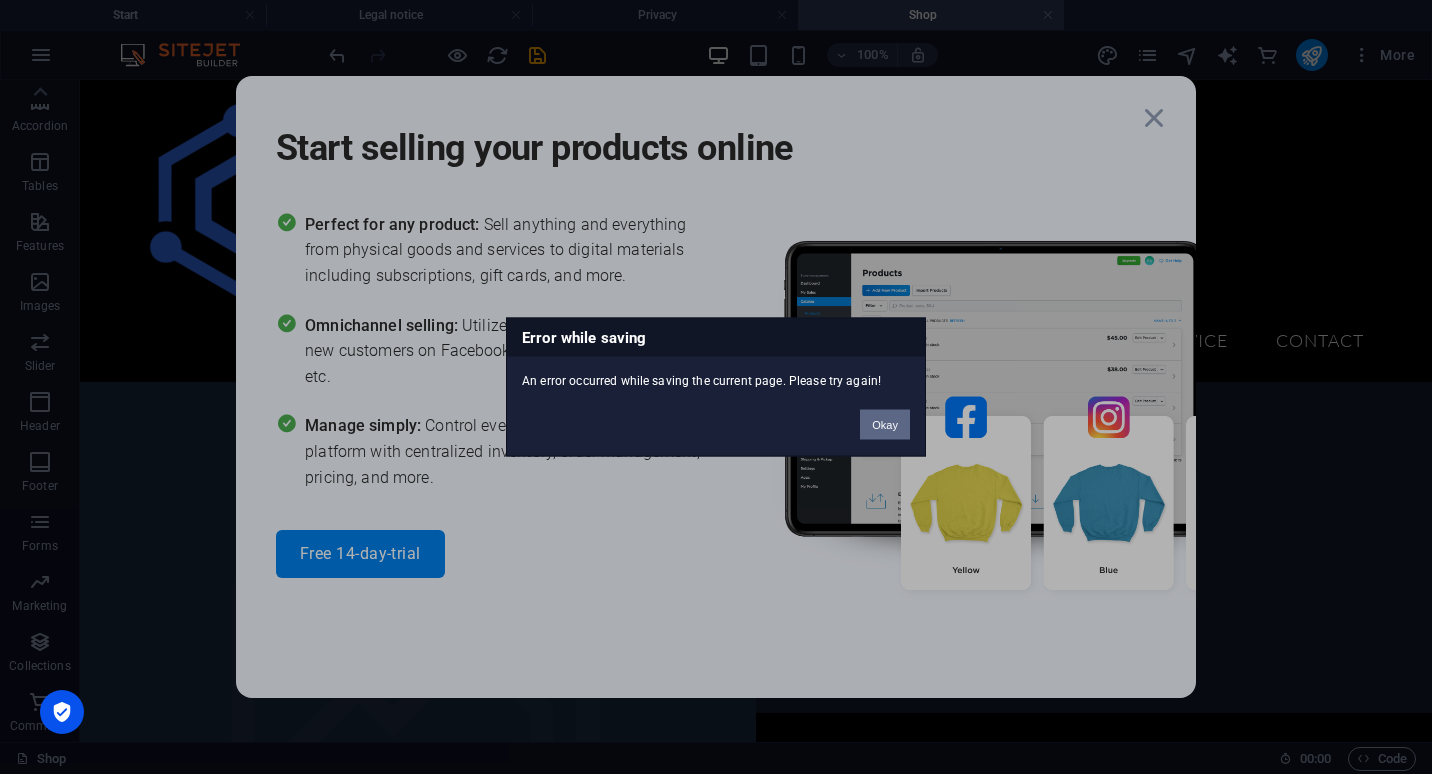 click on "Okay" at bounding box center (885, 425) 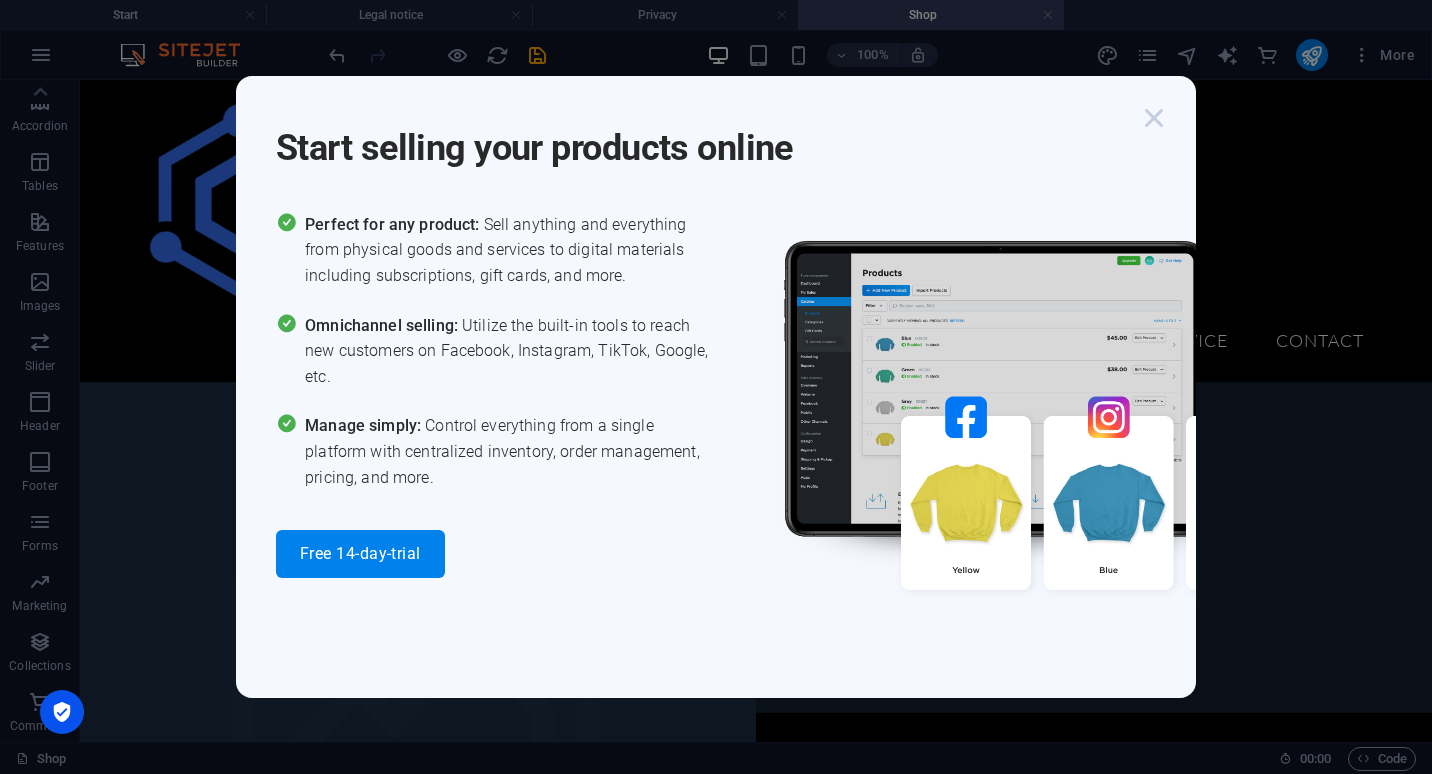 click at bounding box center (1154, 118) 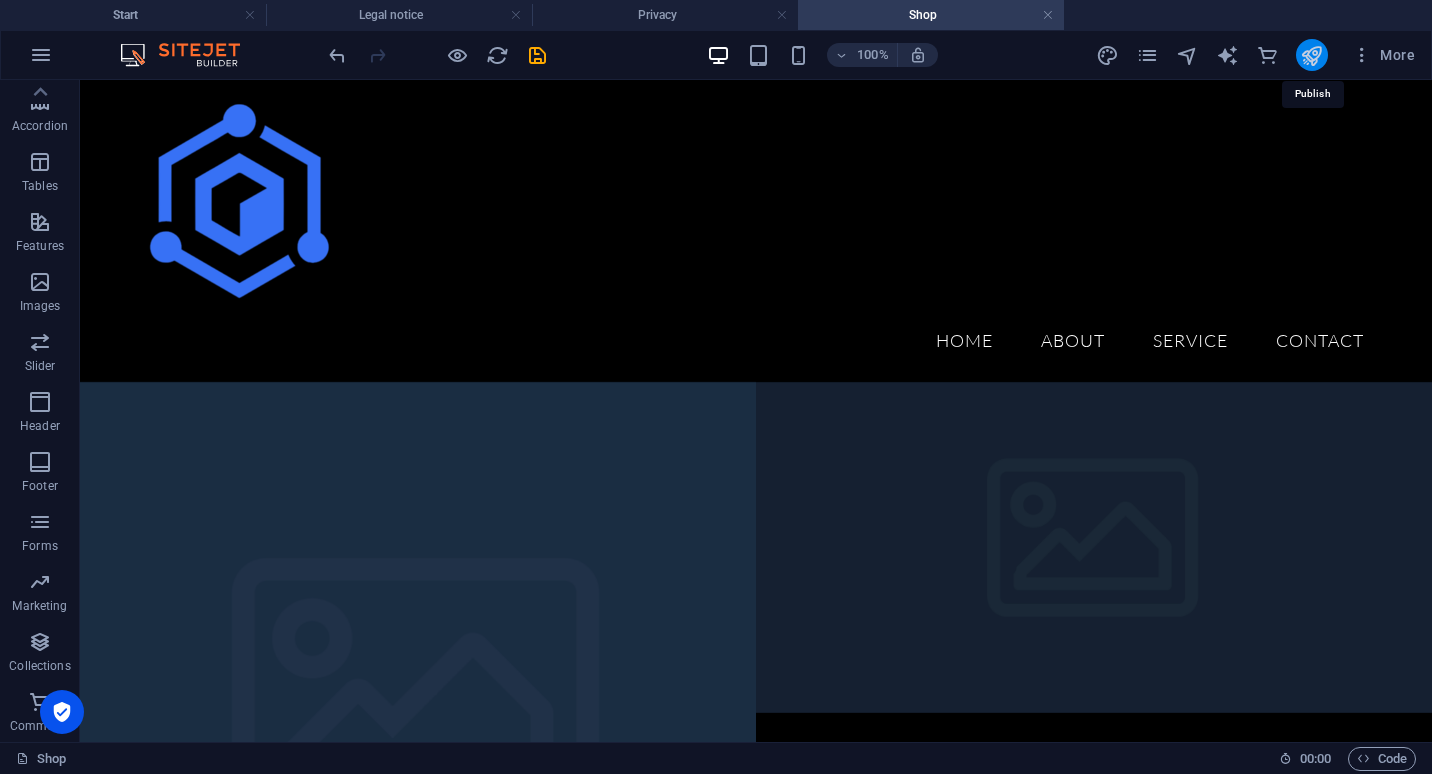 click at bounding box center [1311, 55] 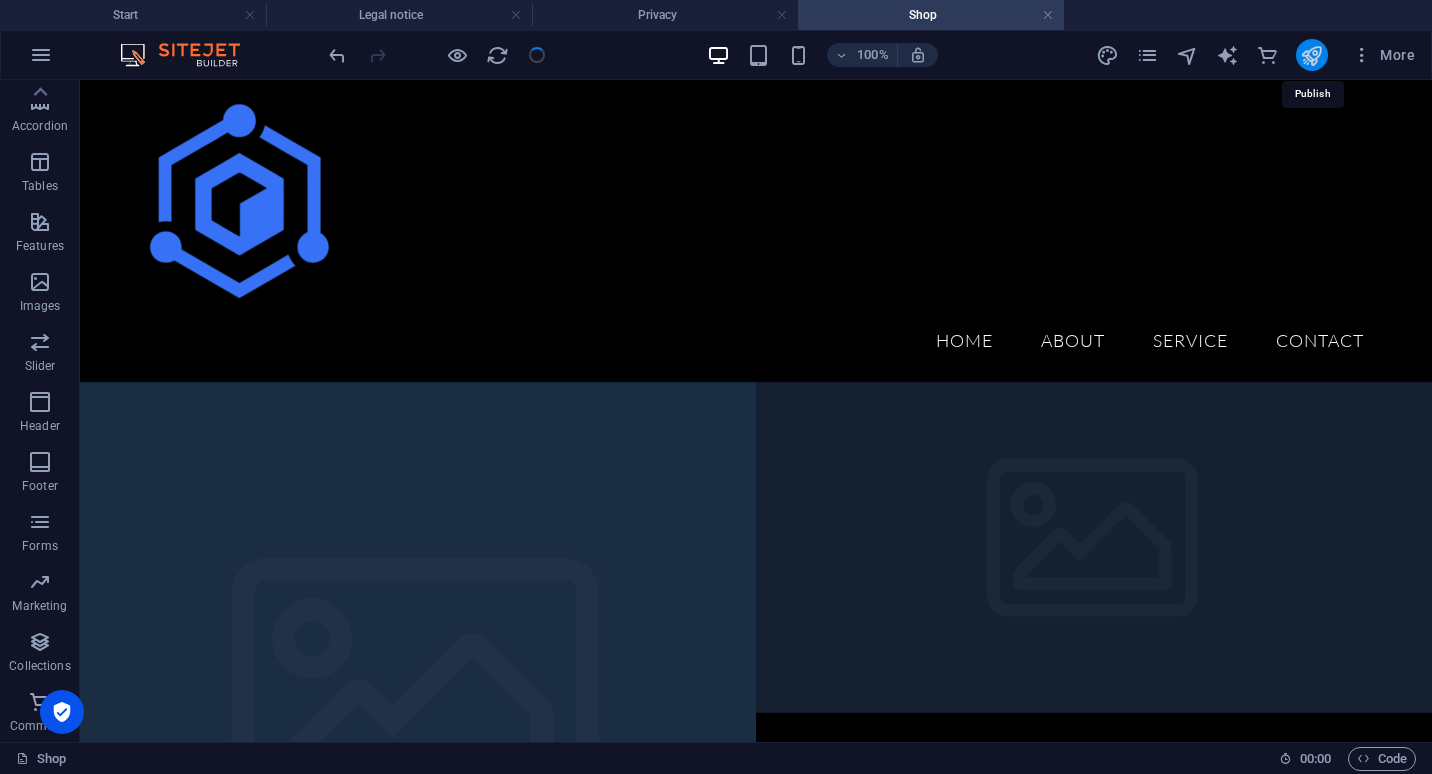 click at bounding box center [1311, 55] 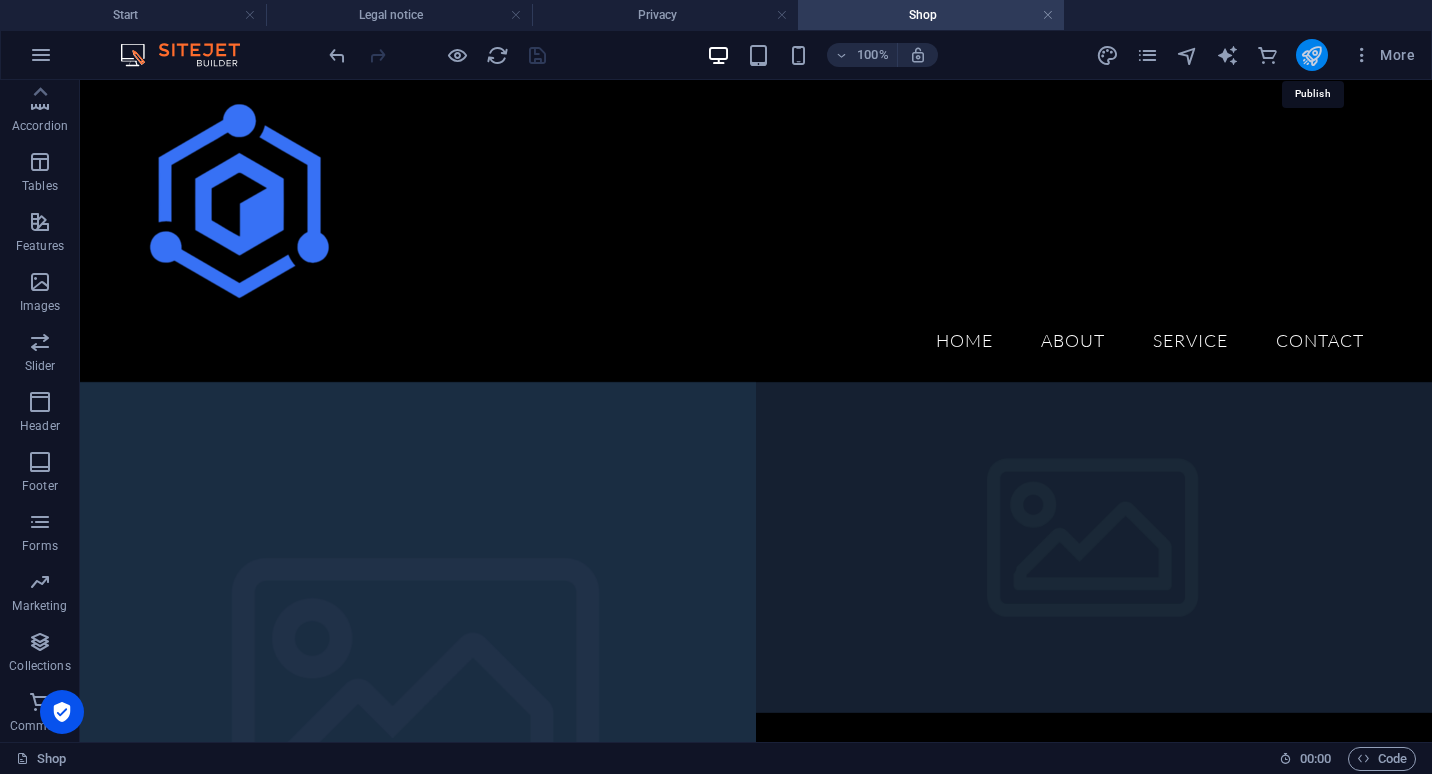 click at bounding box center (1311, 55) 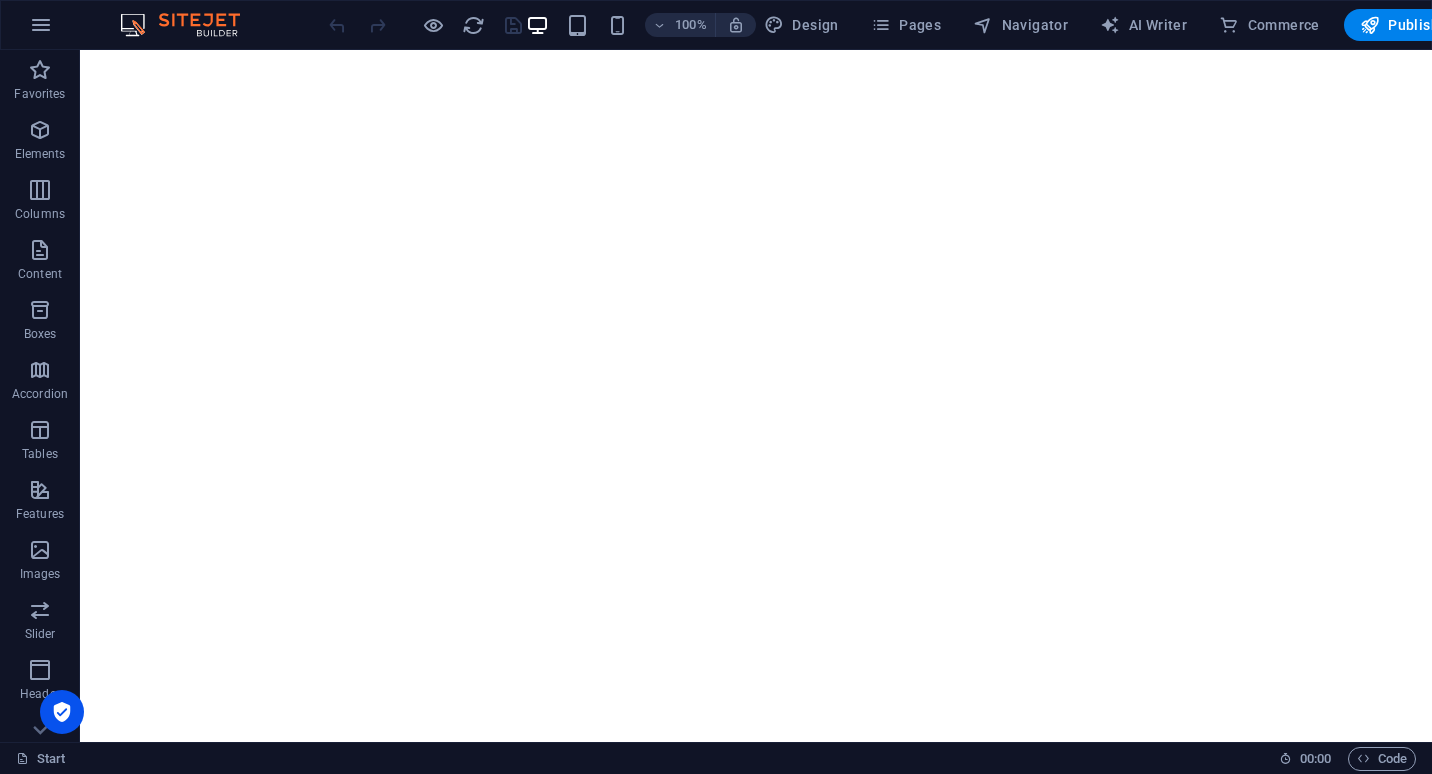 scroll, scrollTop: 0, scrollLeft: 0, axis: both 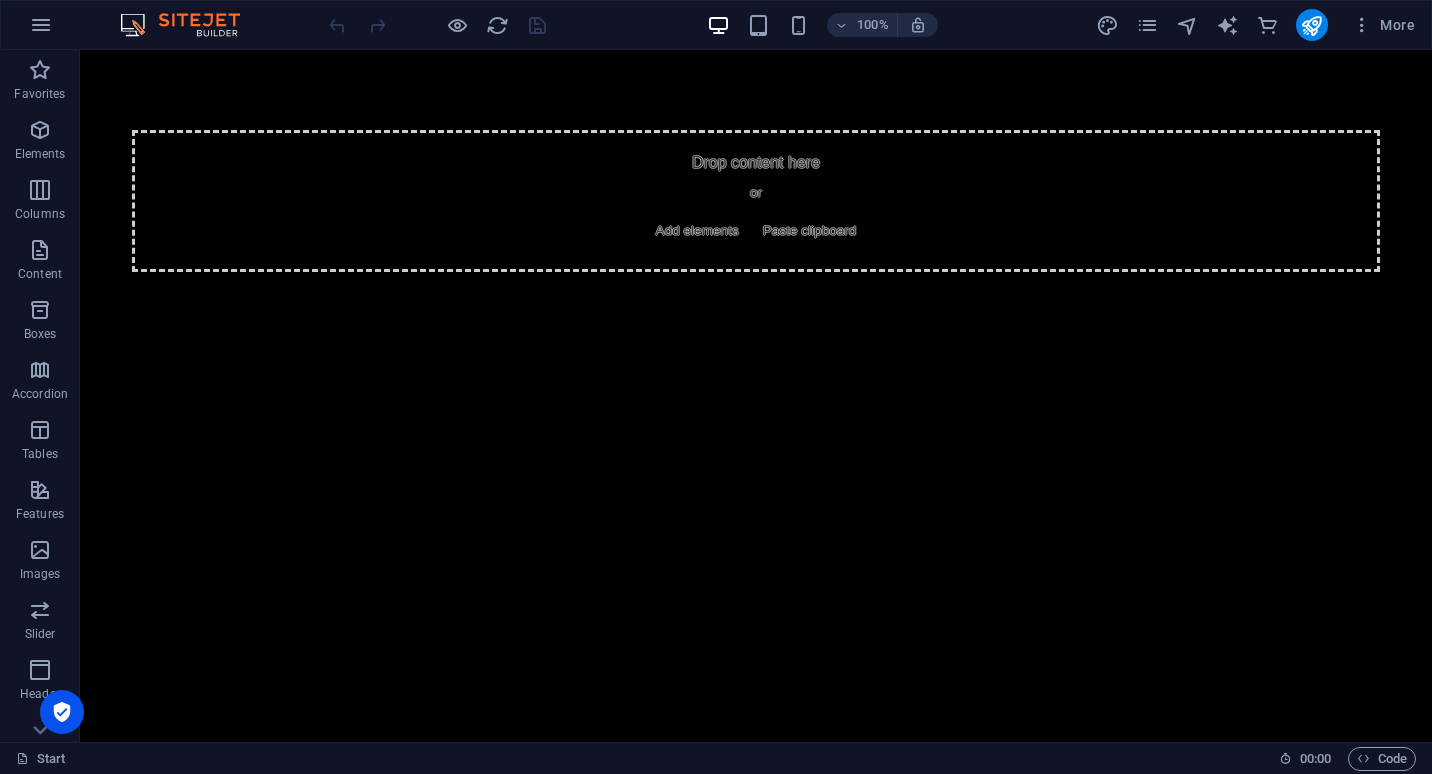 click on "More" at bounding box center [1259, 25] 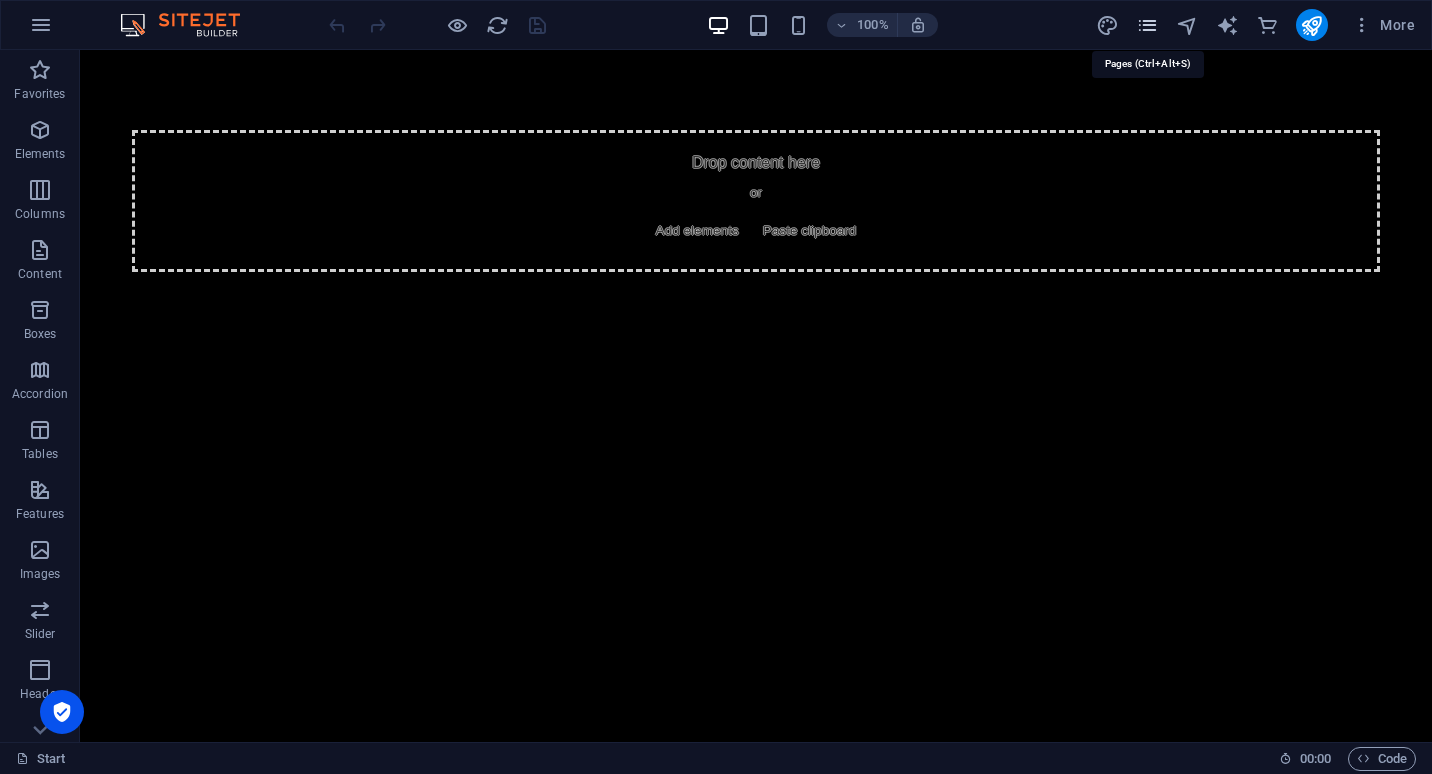 click at bounding box center [1147, 25] 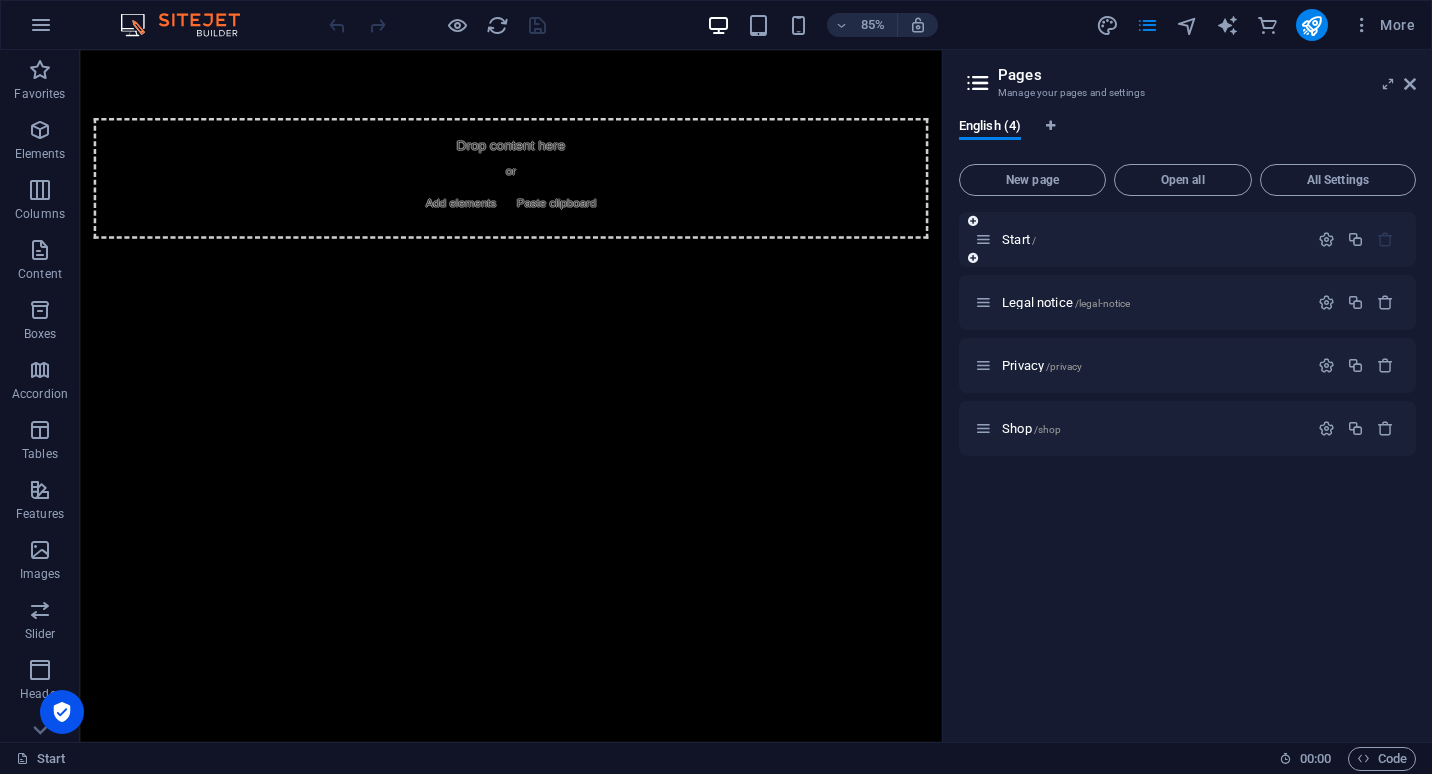 click on "Start /" at bounding box center (1141, 239) 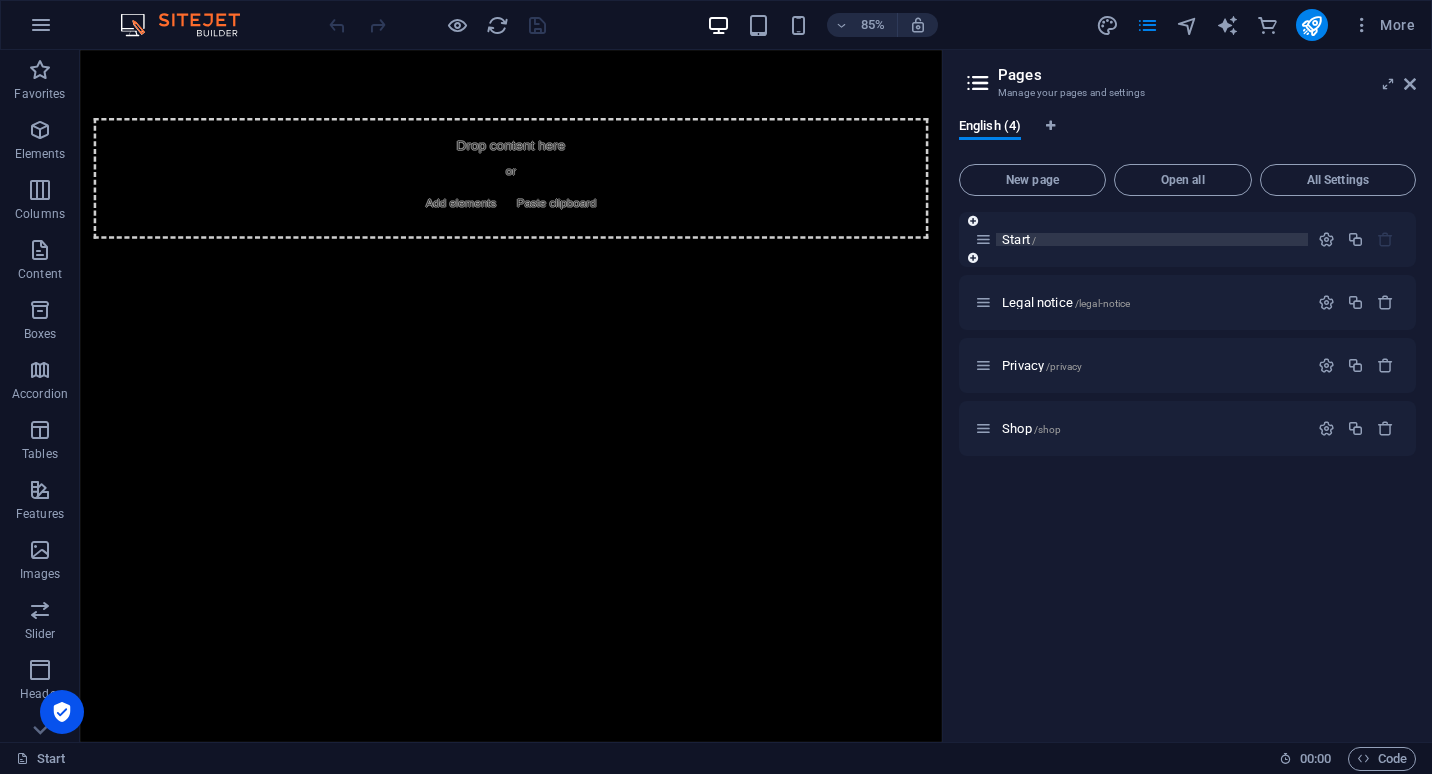 click on "Start /" at bounding box center (1019, 239) 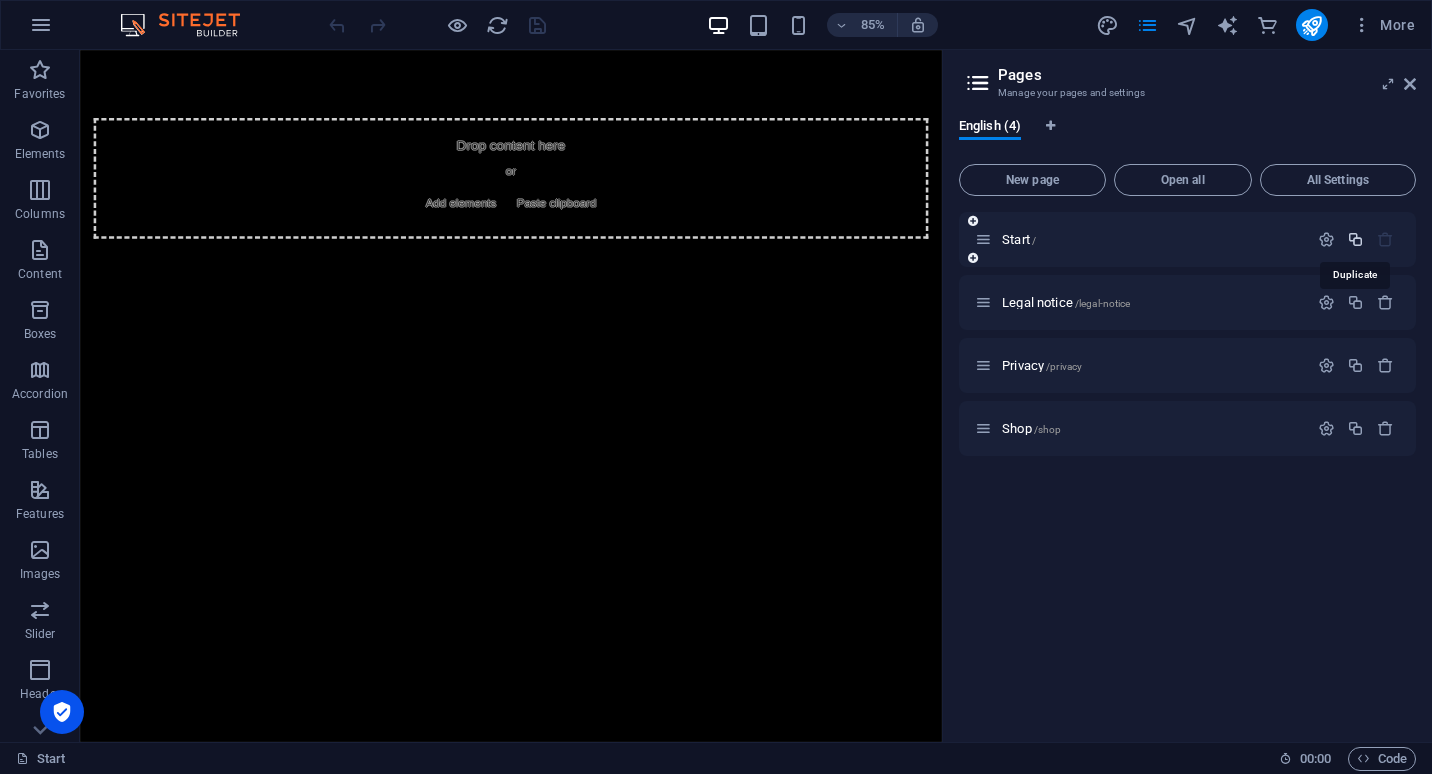click at bounding box center [1355, 239] 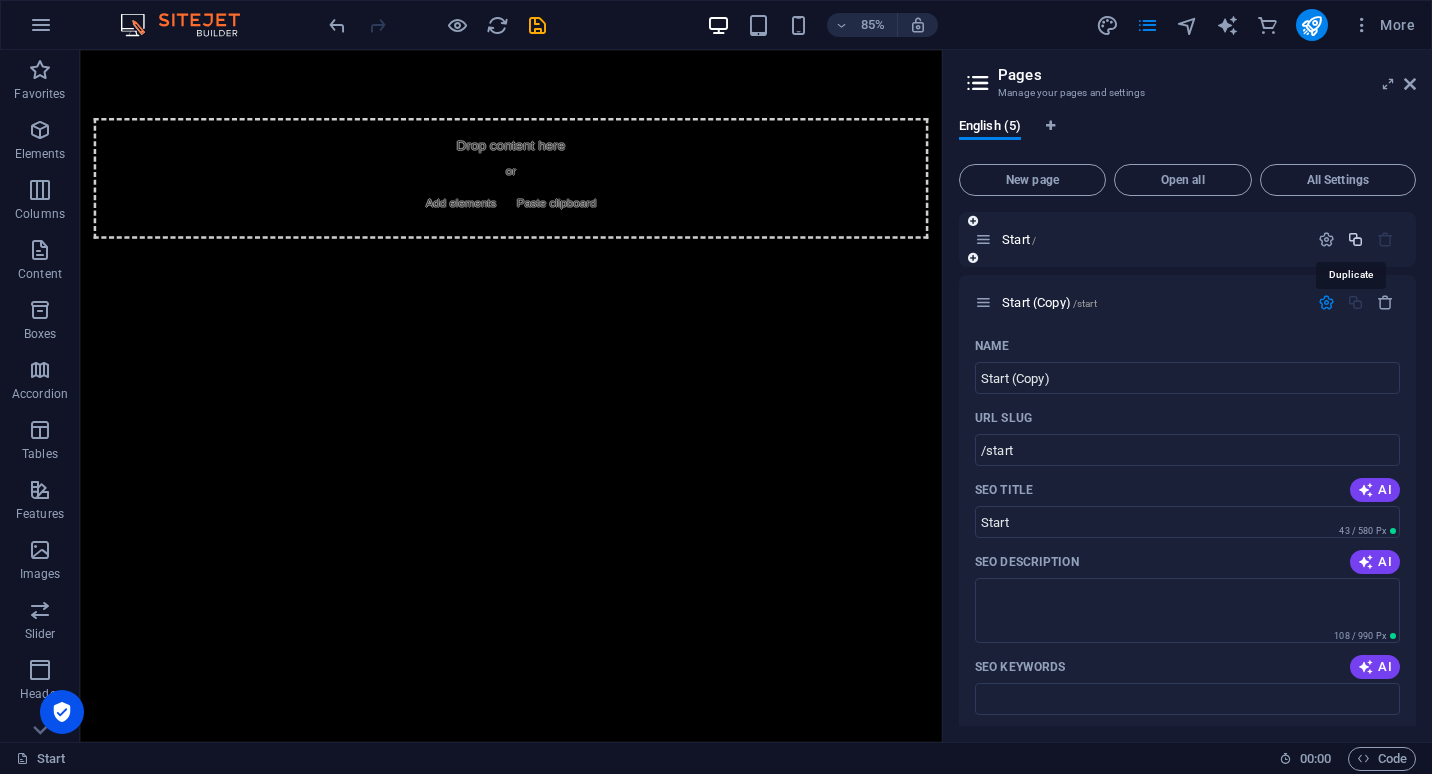click at bounding box center (1355, 239) 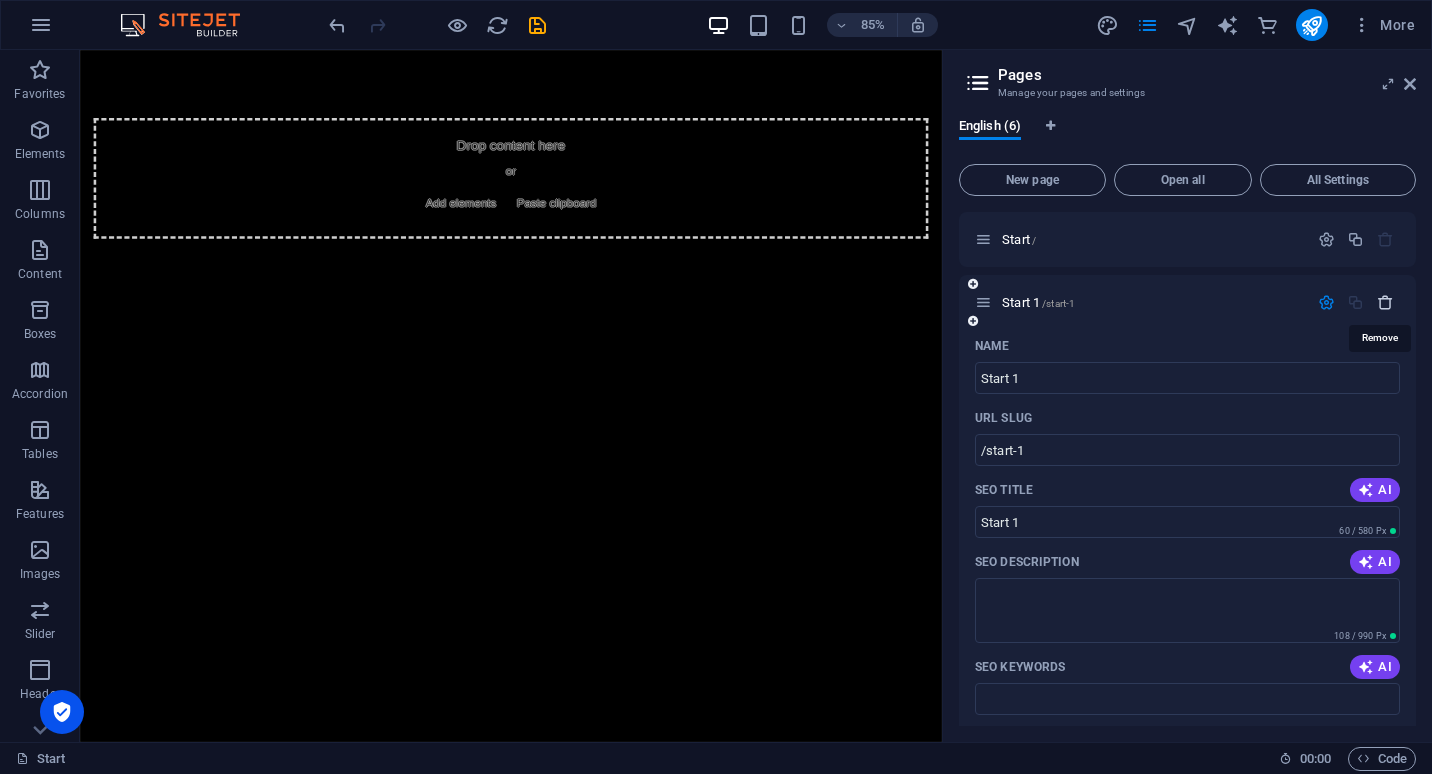 click at bounding box center [1385, 302] 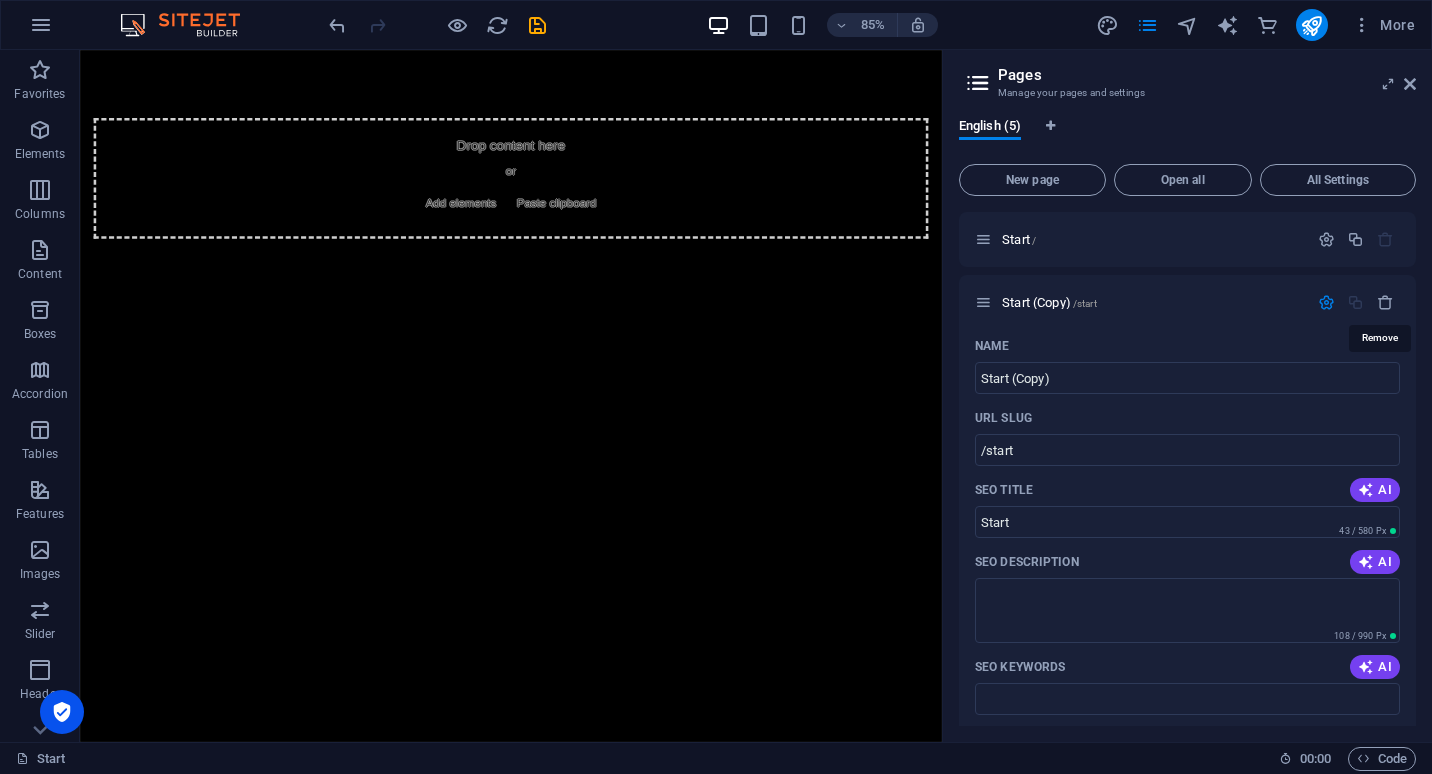 click at bounding box center (1385, 302) 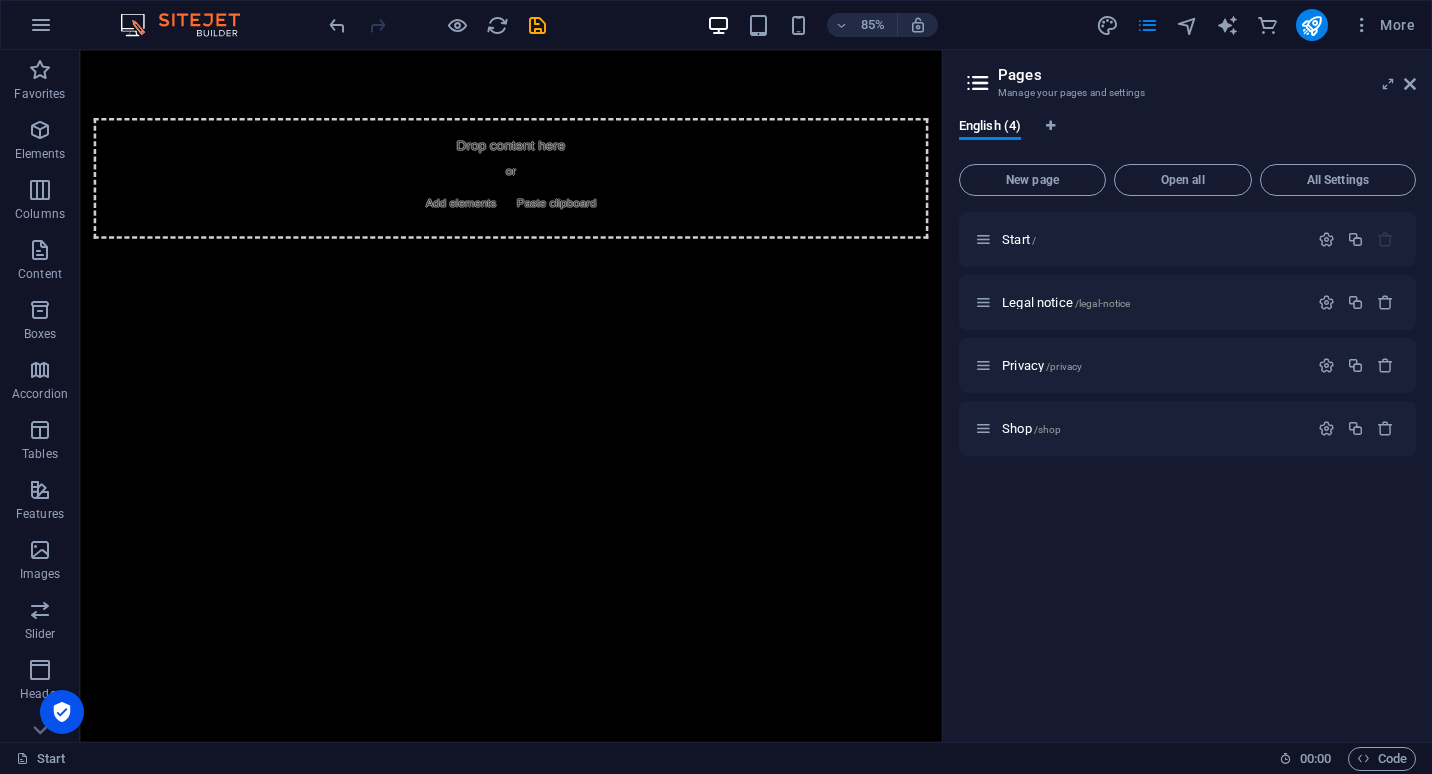 click on "Skip to main content
Drop content here or  Add elements  Paste clipboard" at bounding box center [587, 201] 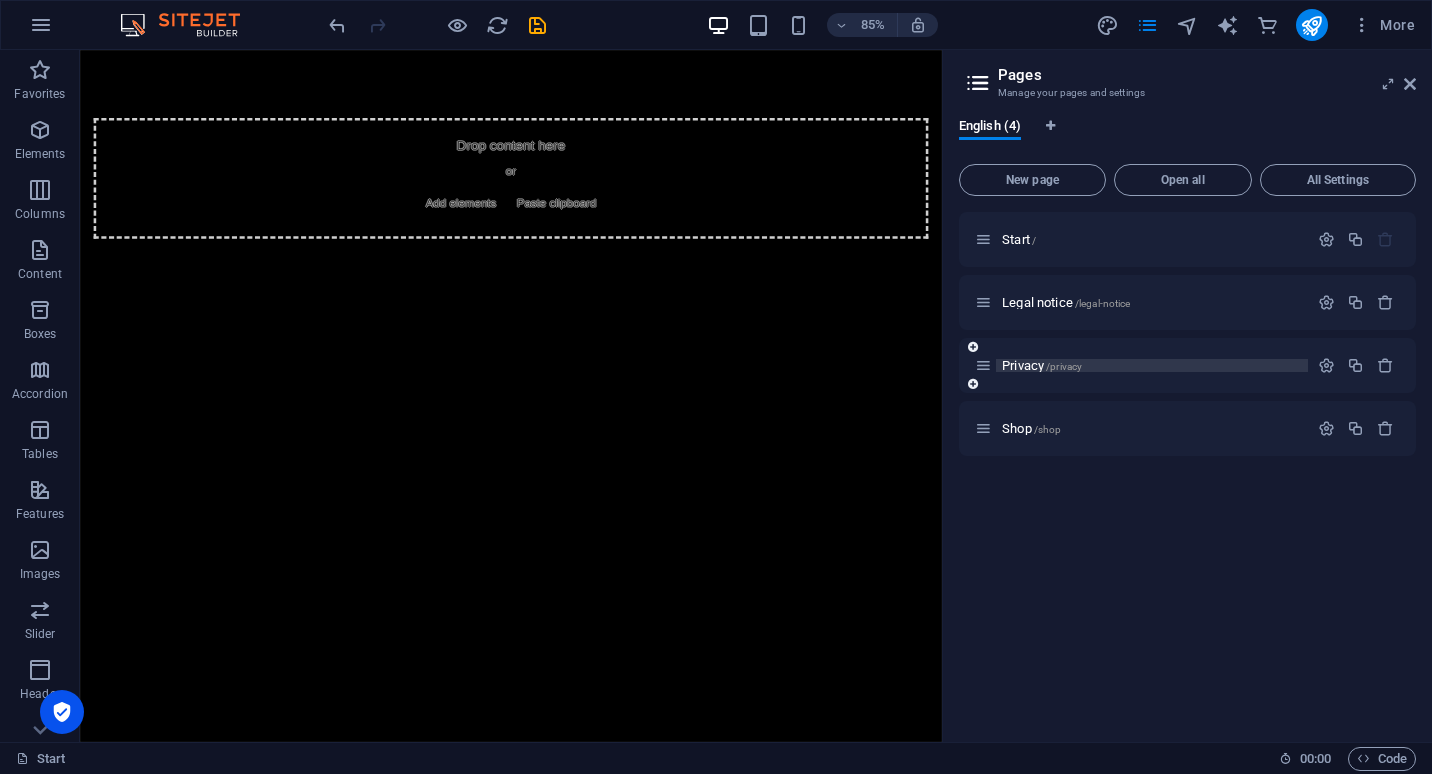 click on "Privacy /privacy" at bounding box center [1152, 365] 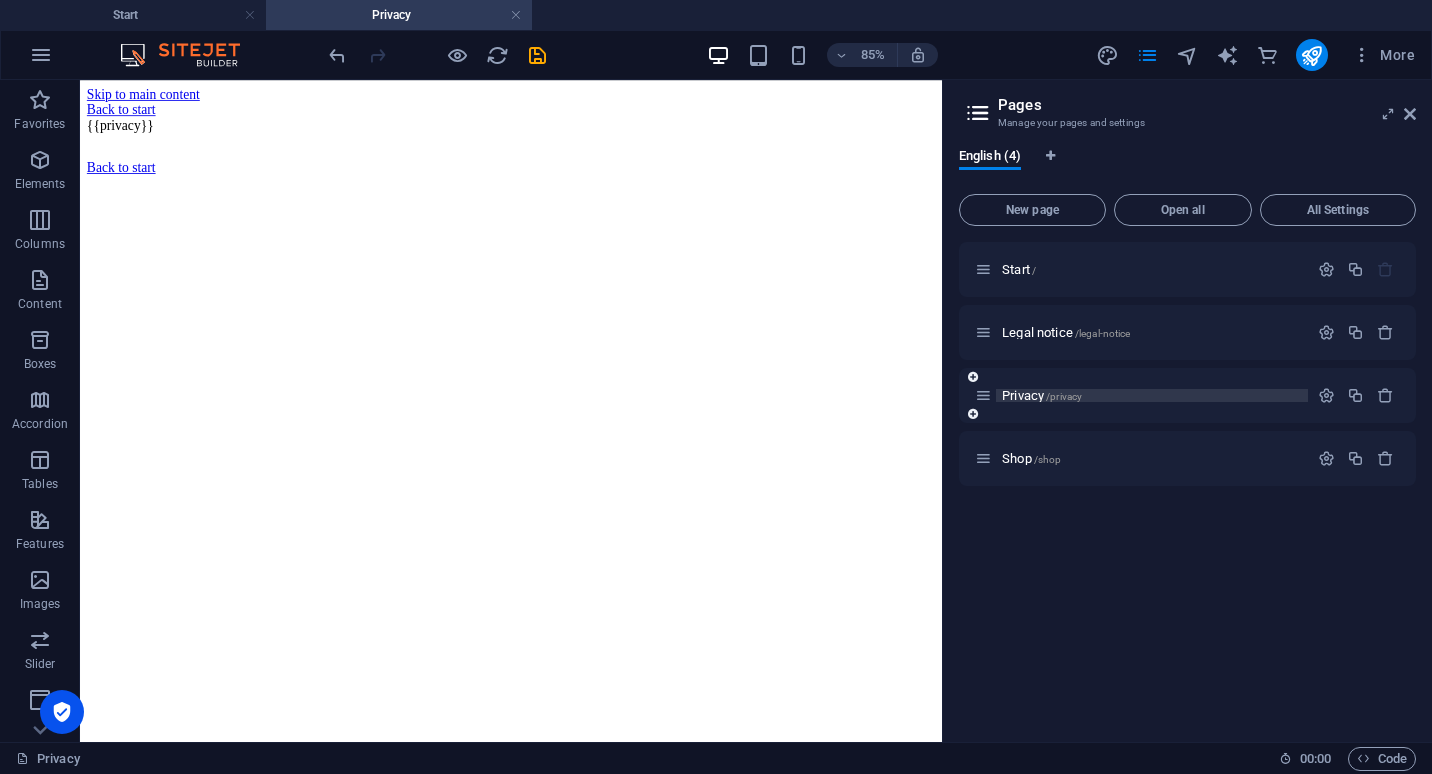scroll, scrollTop: 0, scrollLeft: 0, axis: both 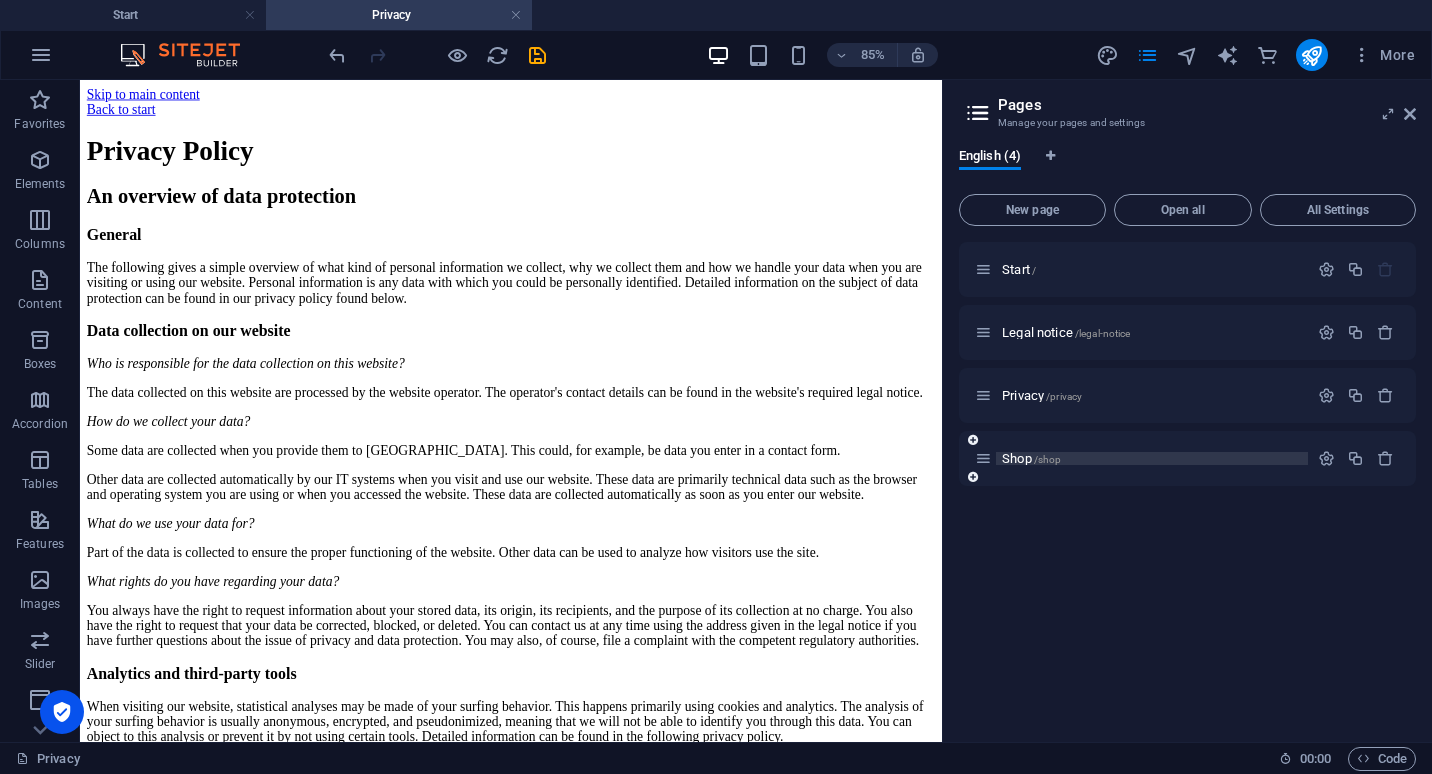 click on "/shop" at bounding box center [1048, 459] 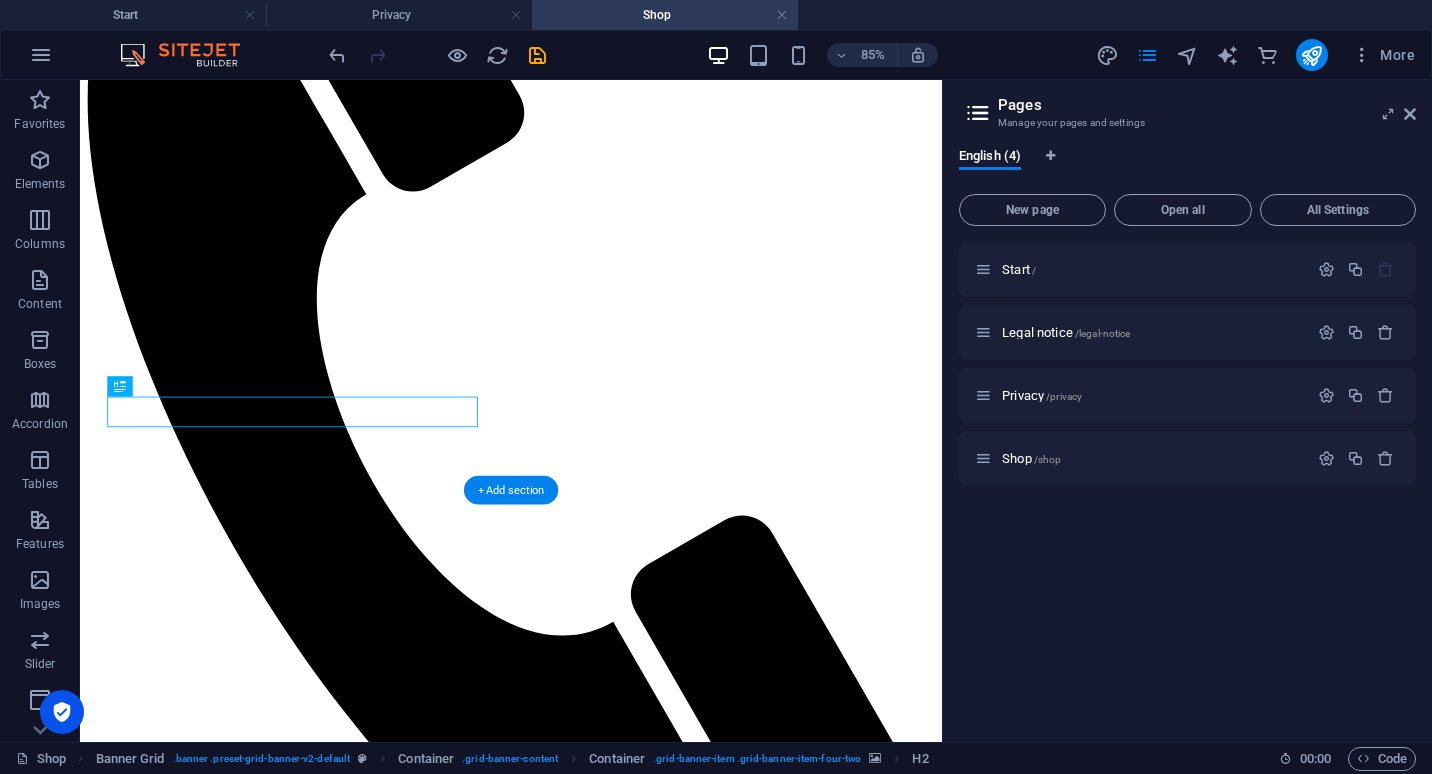 scroll, scrollTop: 724, scrollLeft: 0, axis: vertical 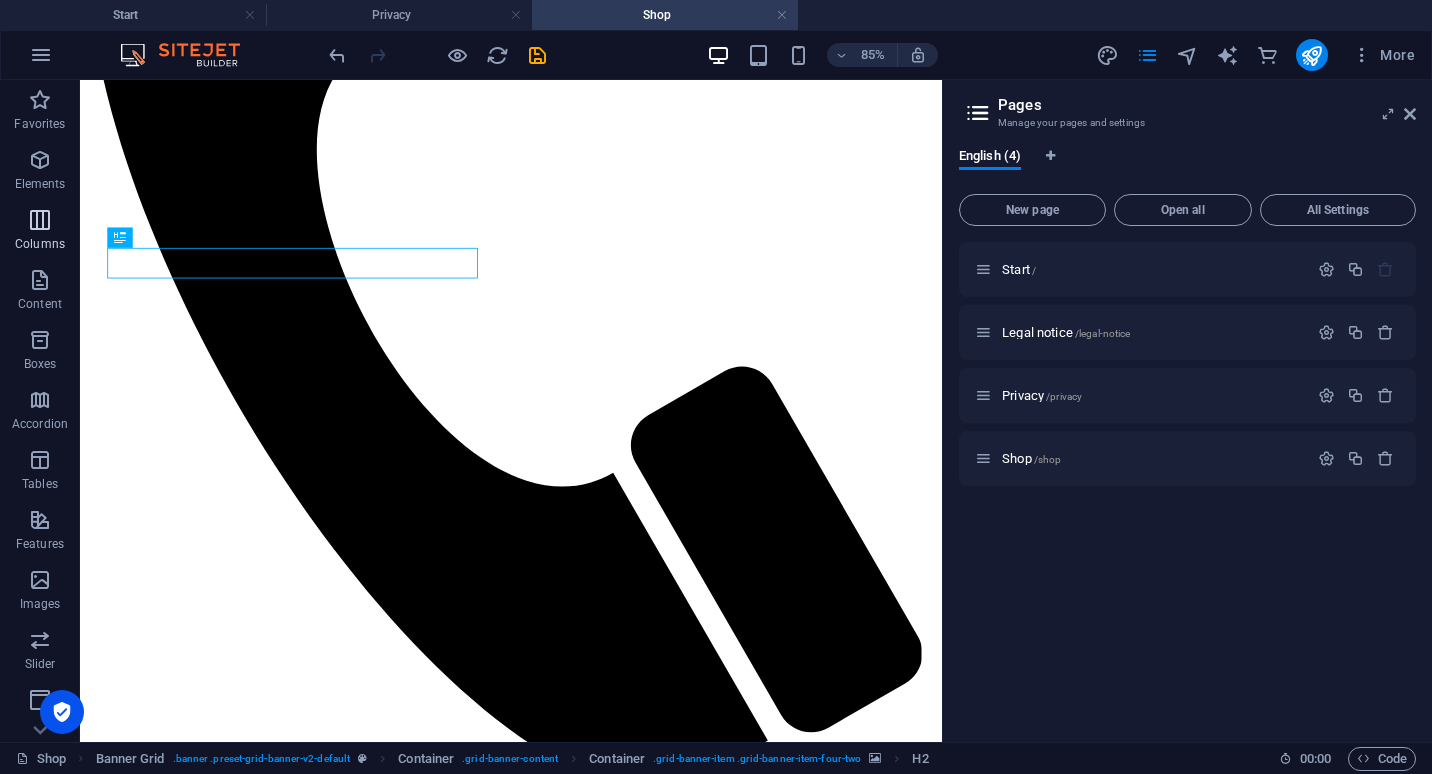 click on "Columns" at bounding box center [40, 244] 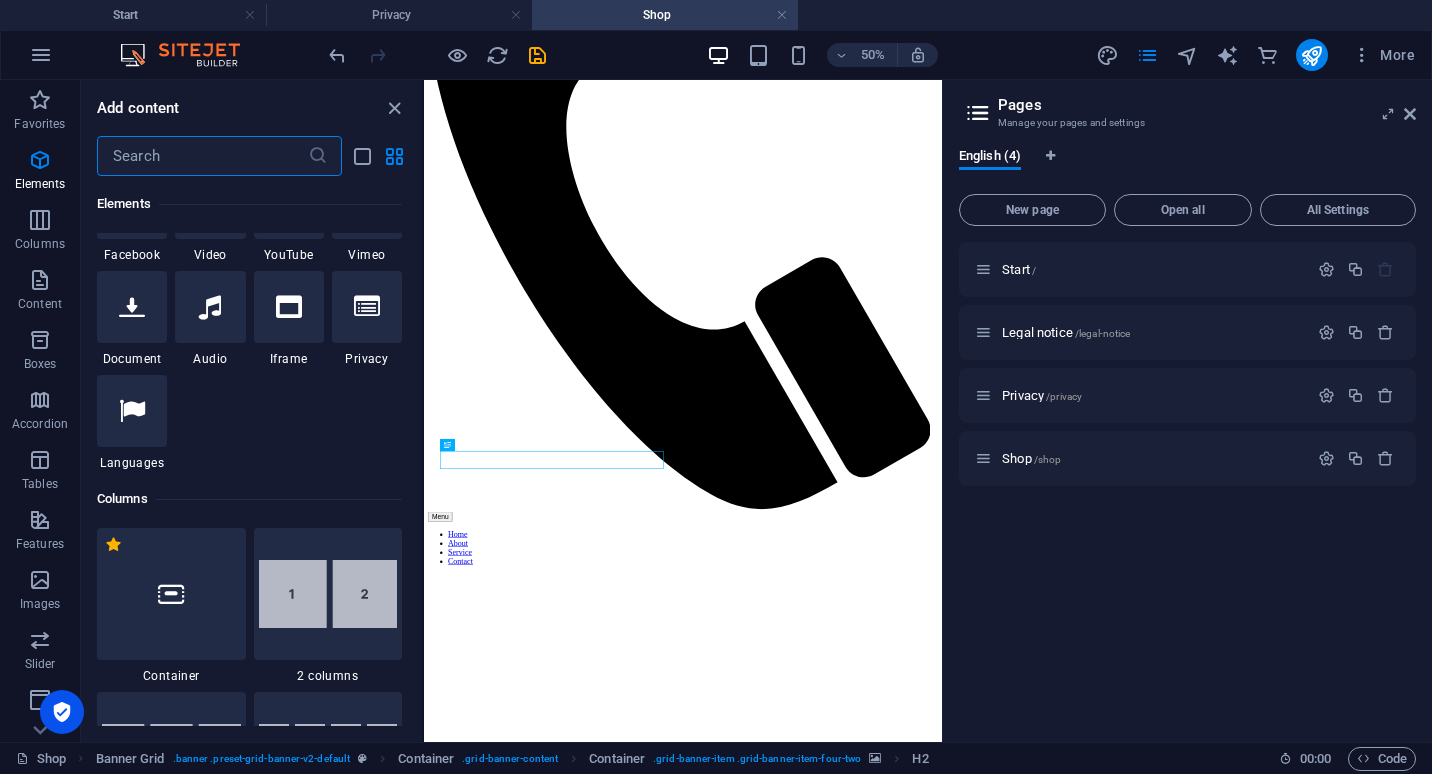 scroll, scrollTop: 704, scrollLeft: 0, axis: vertical 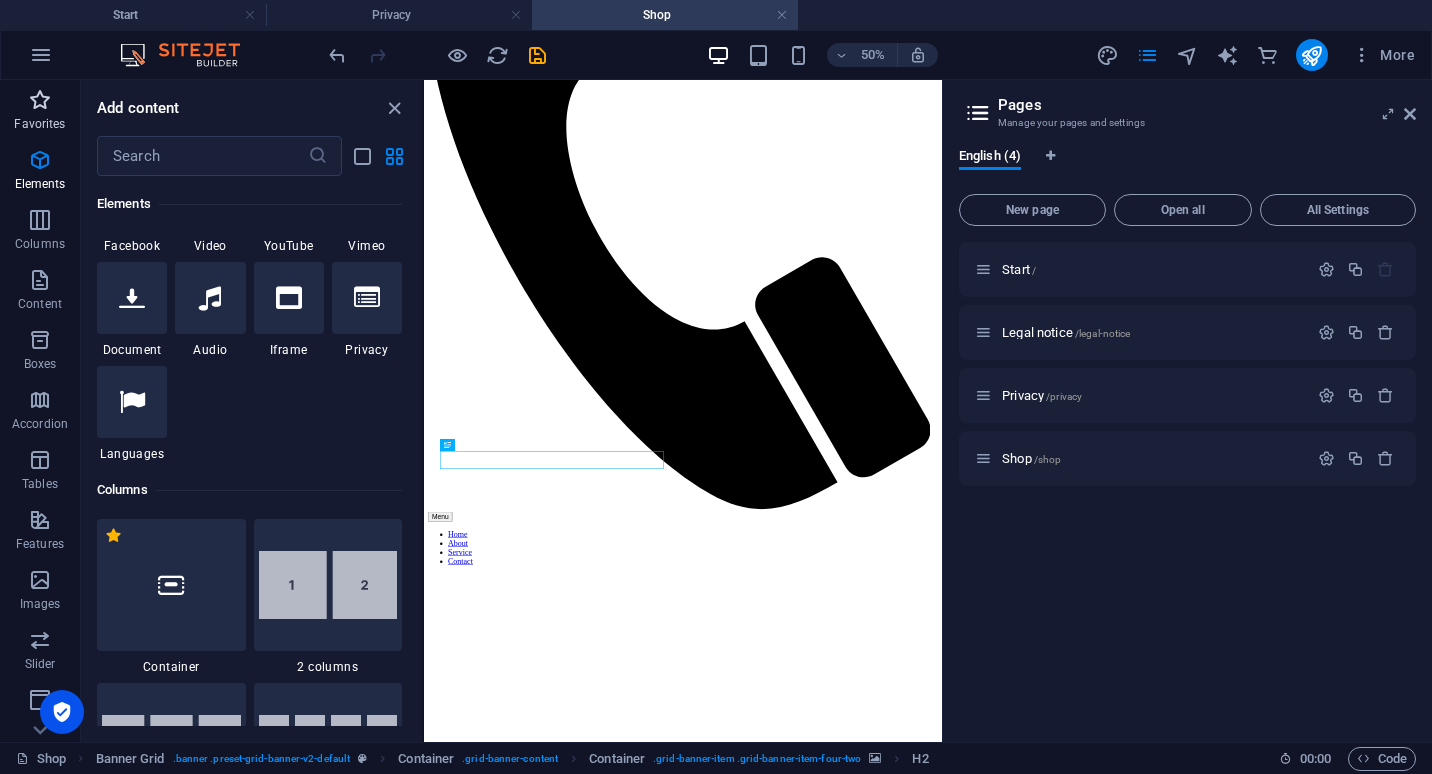 click at bounding box center (40, 100) 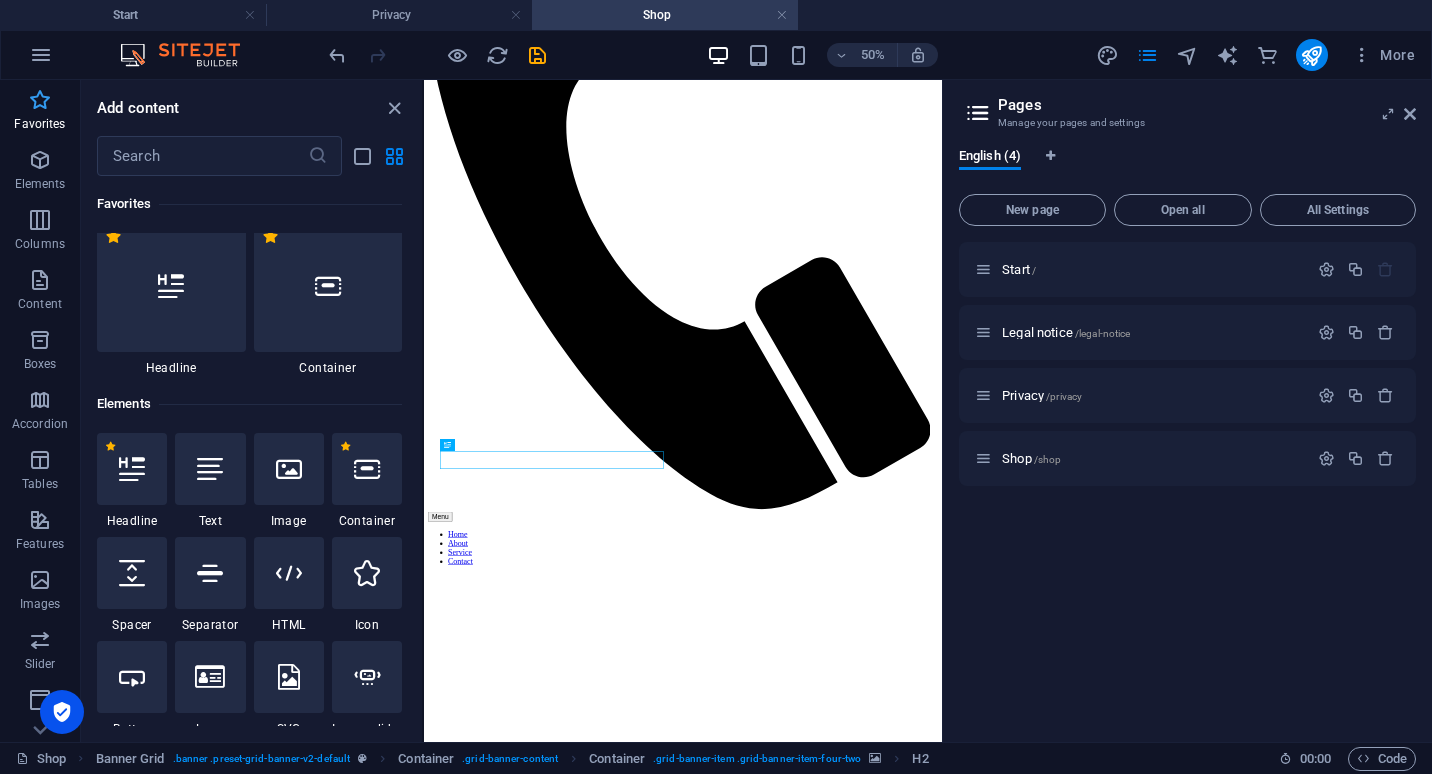 scroll, scrollTop: 0, scrollLeft: 0, axis: both 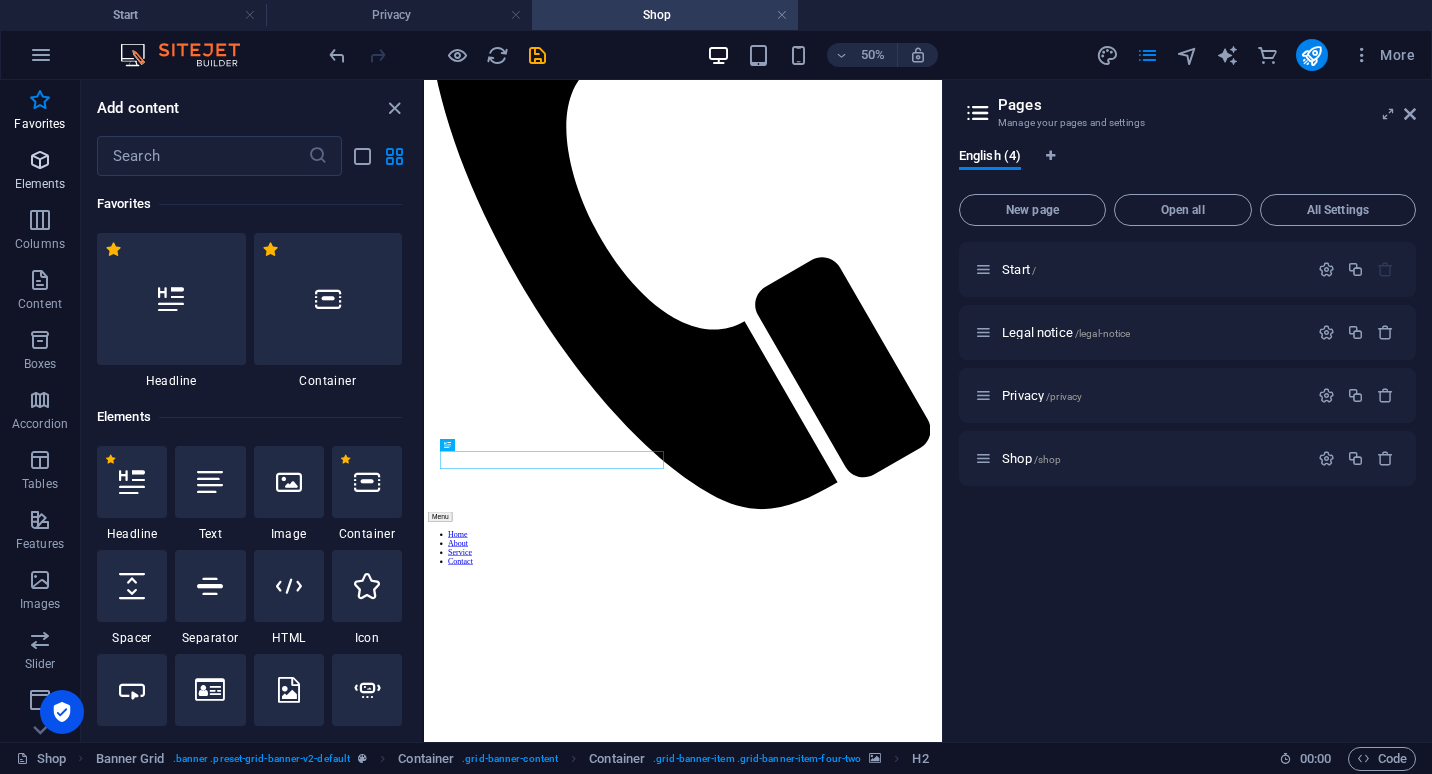 click on "Elements" at bounding box center (40, 184) 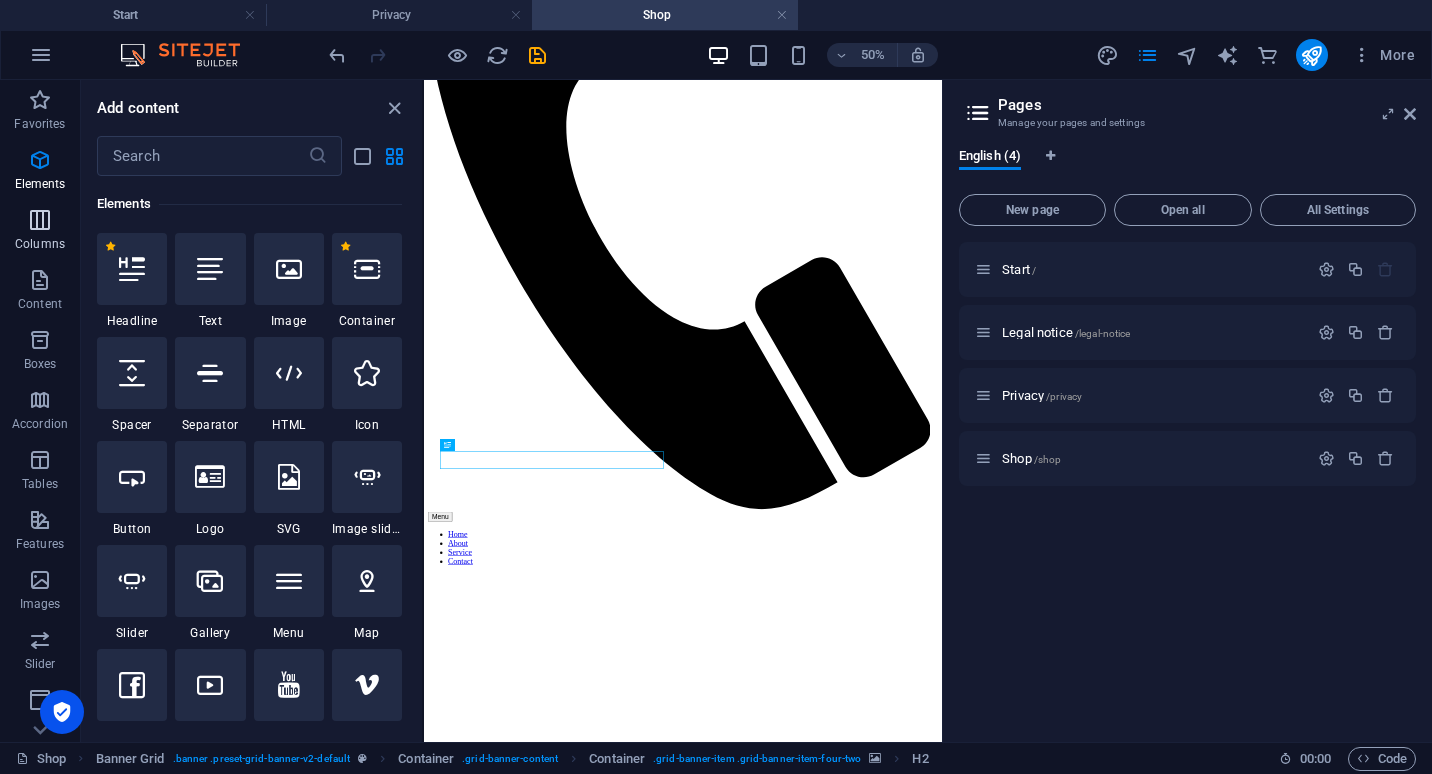 click on "Columns" at bounding box center [40, 232] 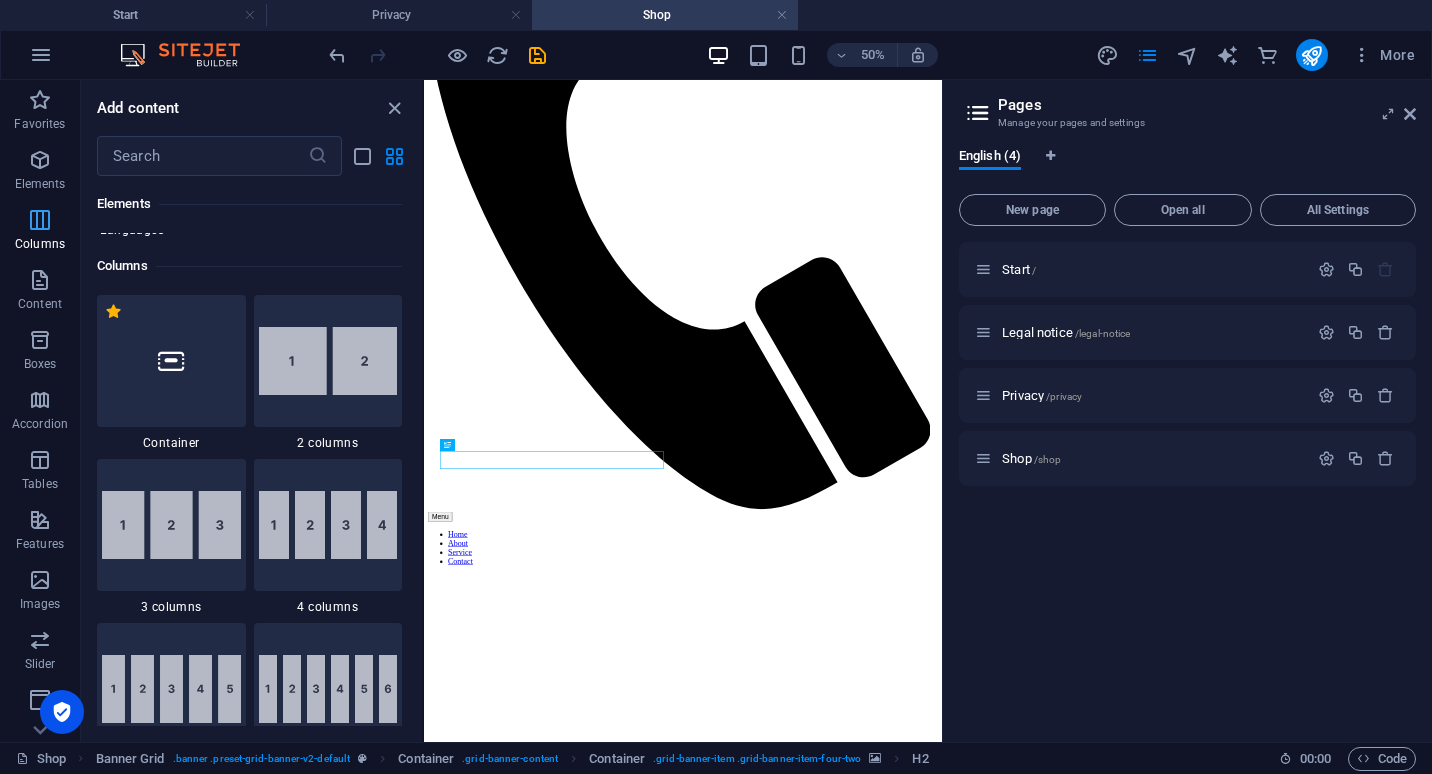 scroll, scrollTop: 990, scrollLeft: 0, axis: vertical 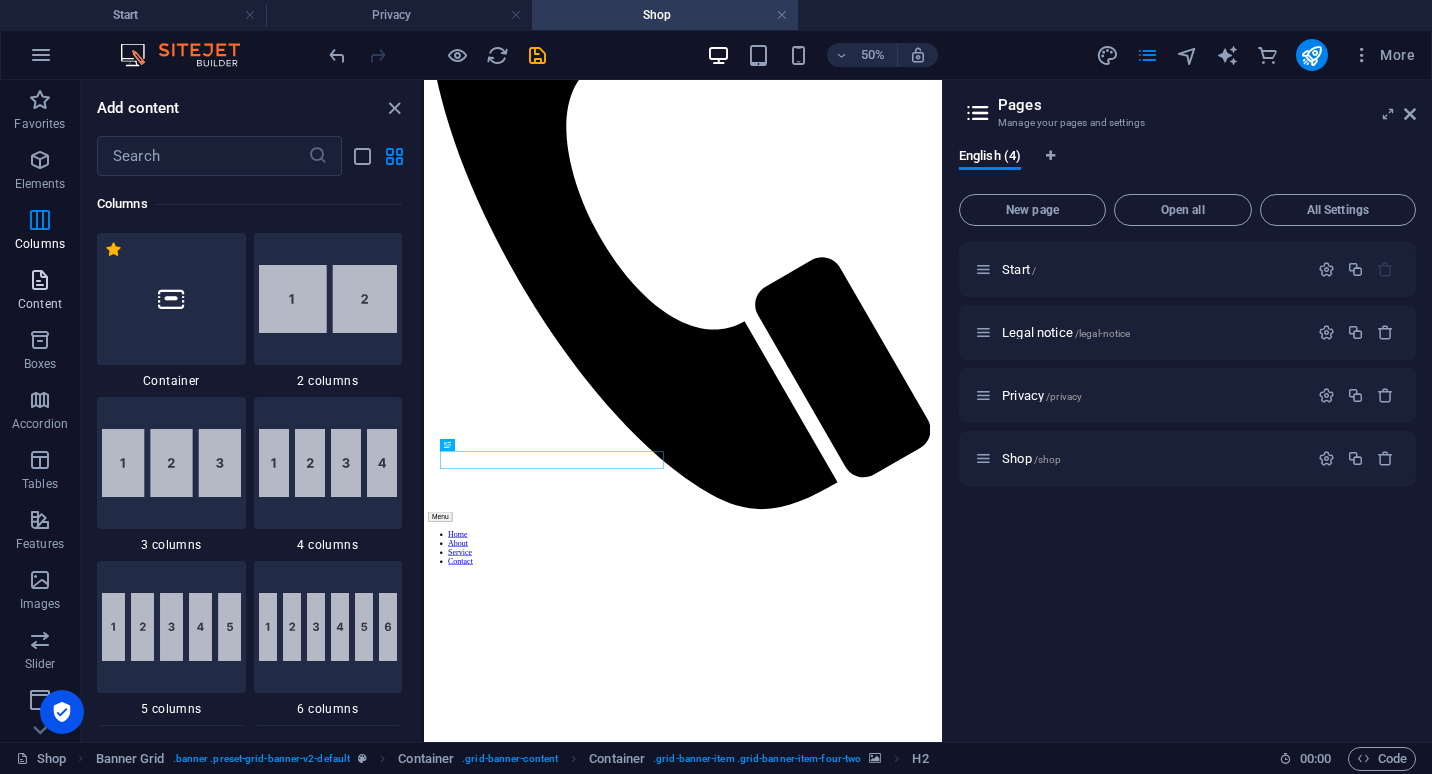 click on "Content" at bounding box center [40, 292] 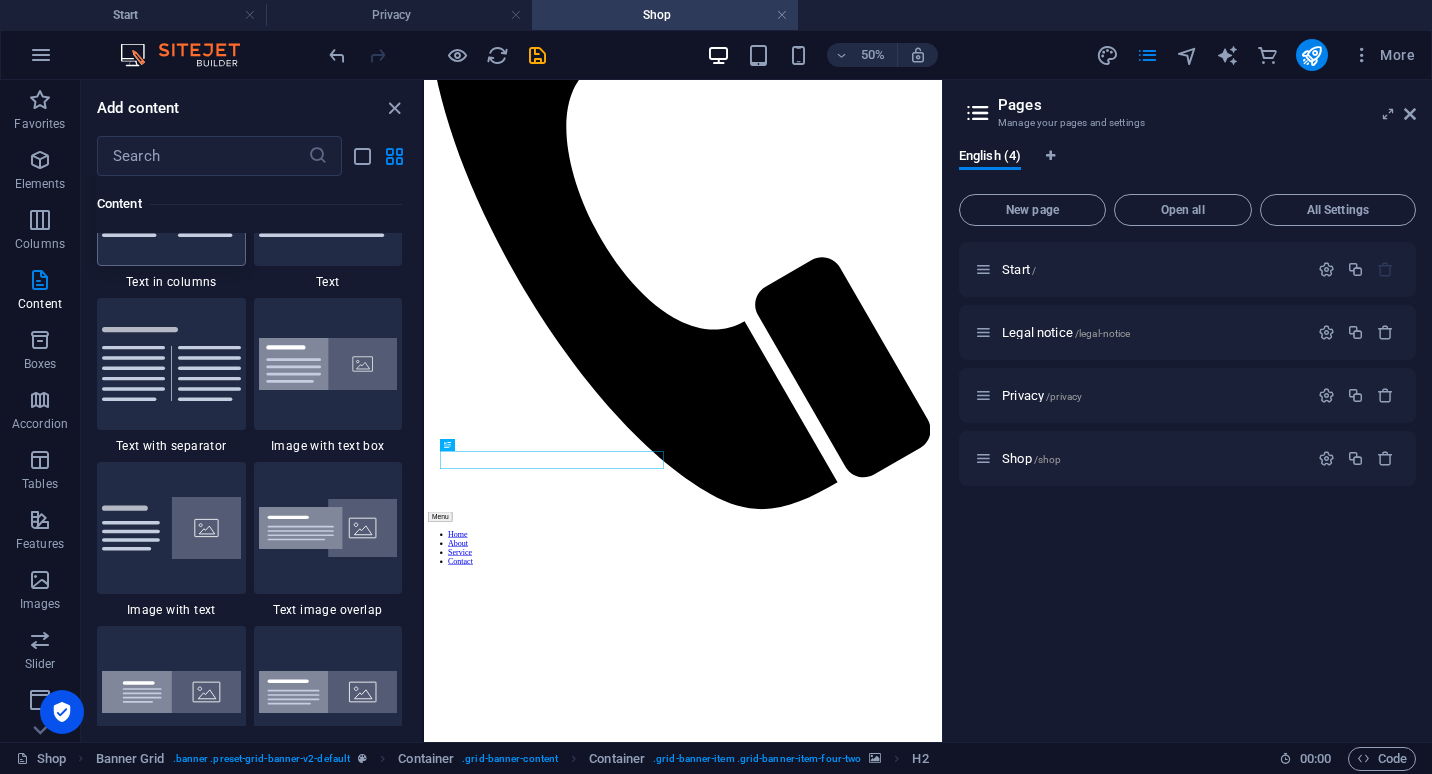 scroll, scrollTop: 3598, scrollLeft: 0, axis: vertical 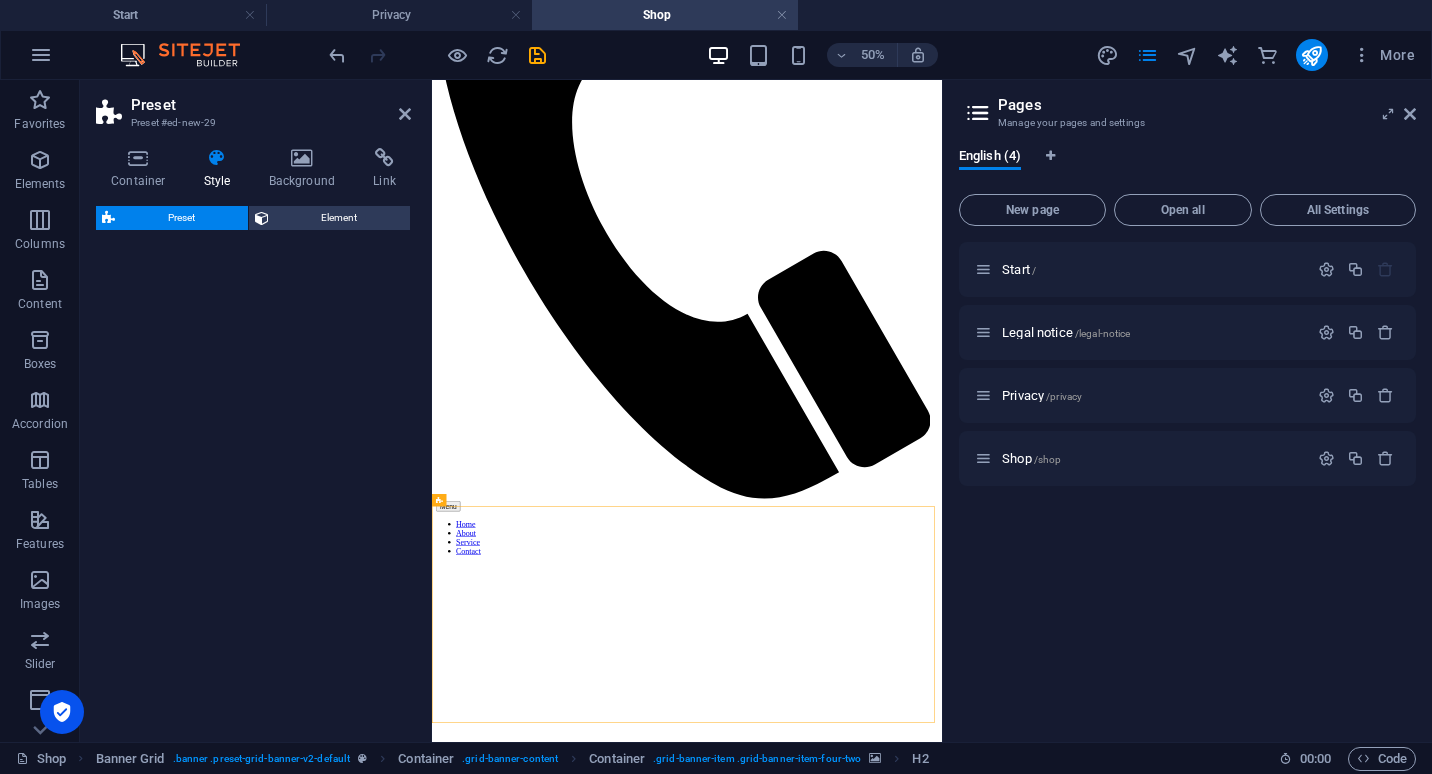 select on "rem" 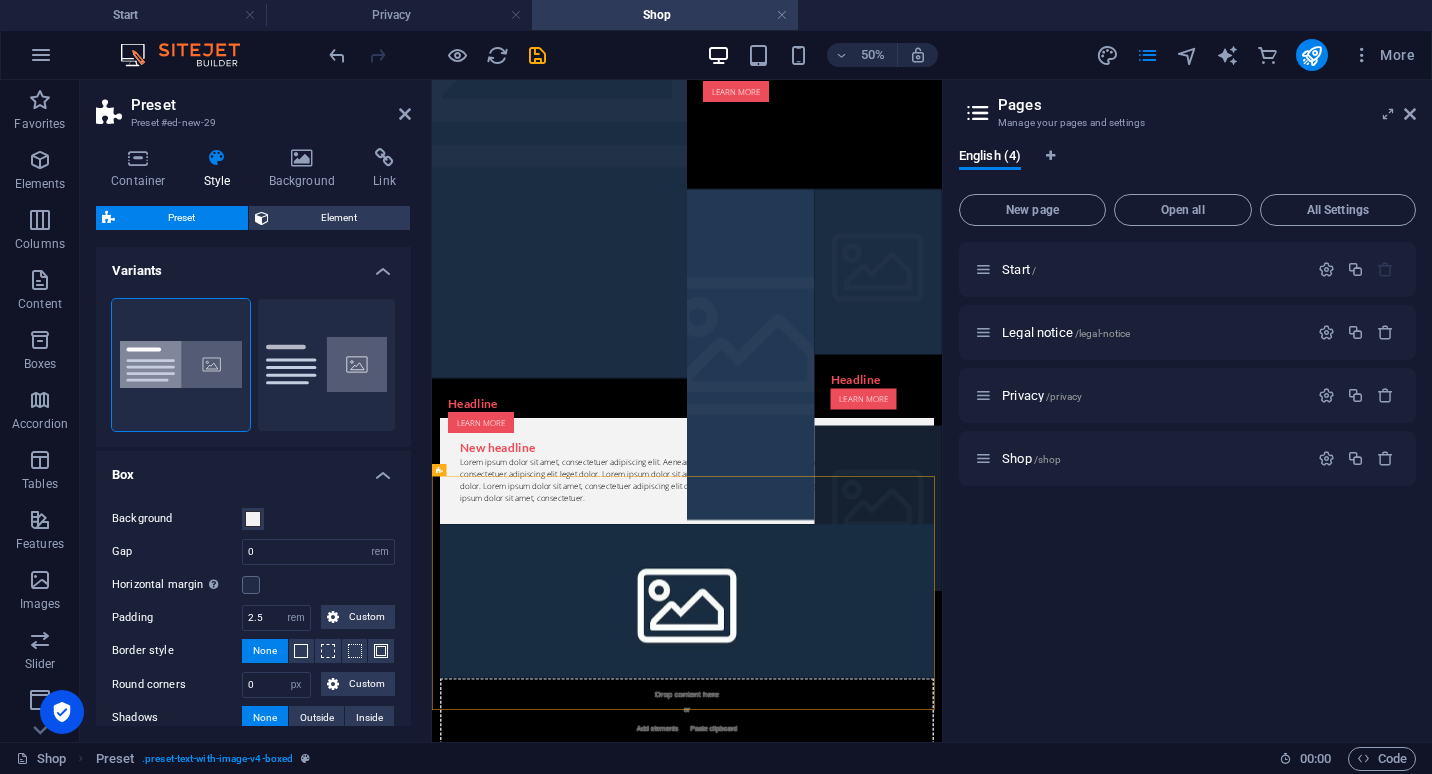 scroll, scrollTop: 1192, scrollLeft: 0, axis: vertical 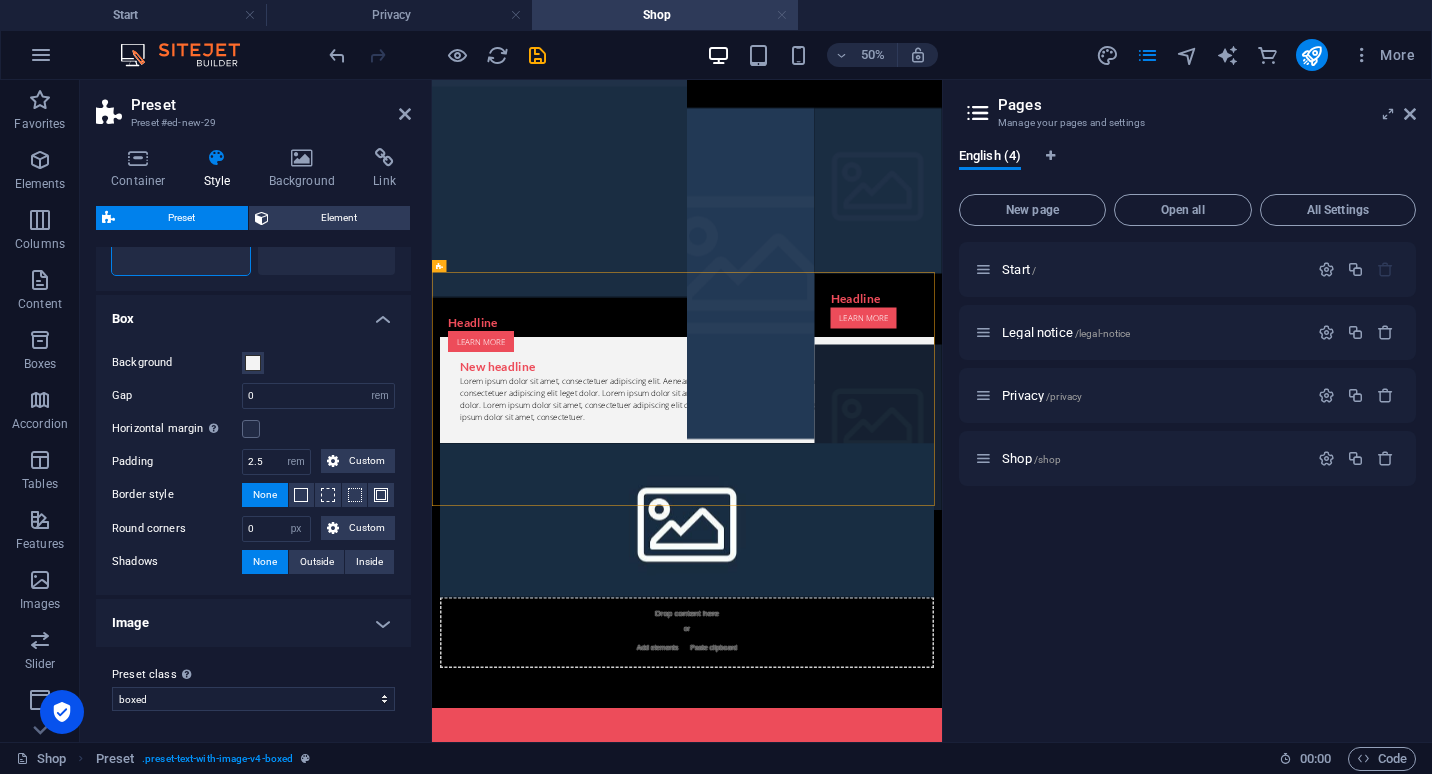 click at bounding box center (782, 15) 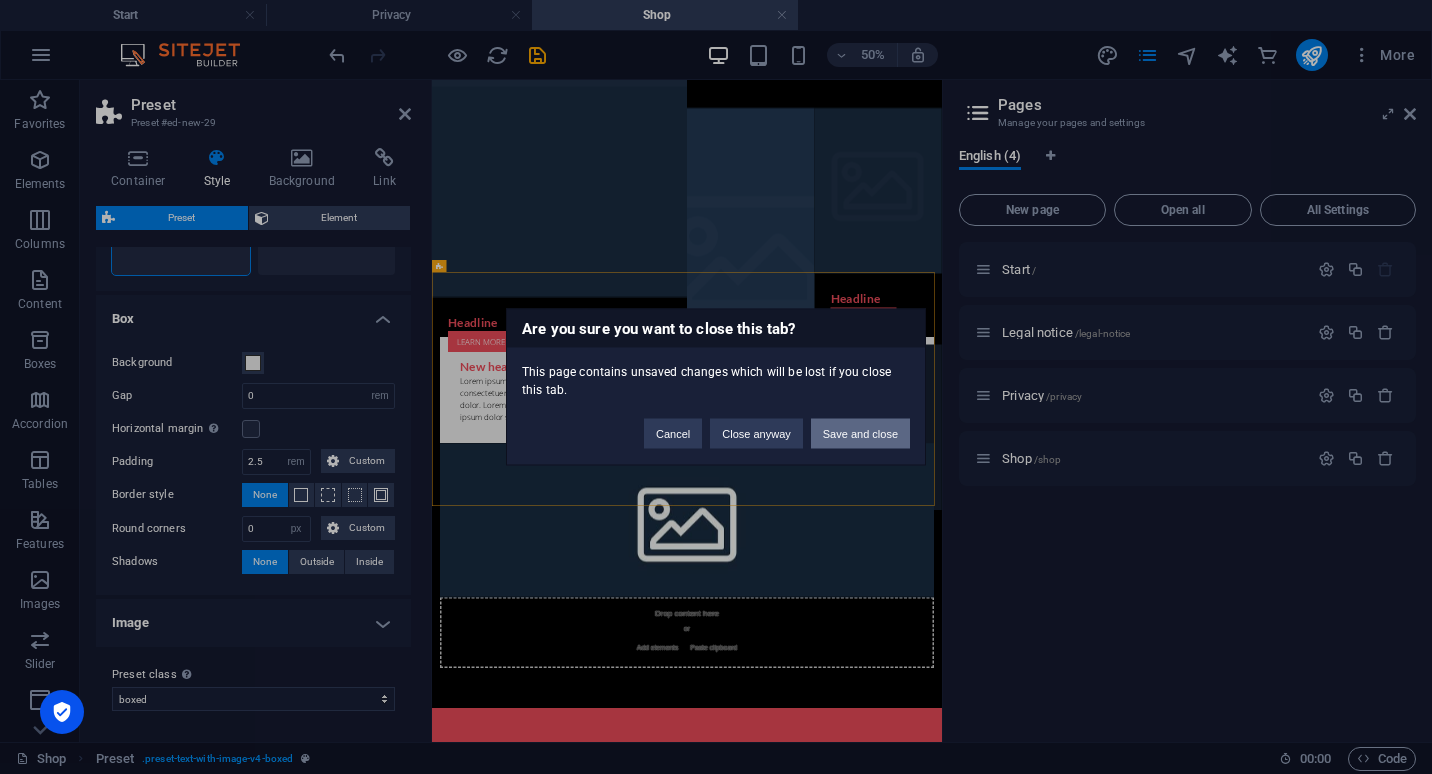 click on "Save and close" at bounding box center [860, 434] 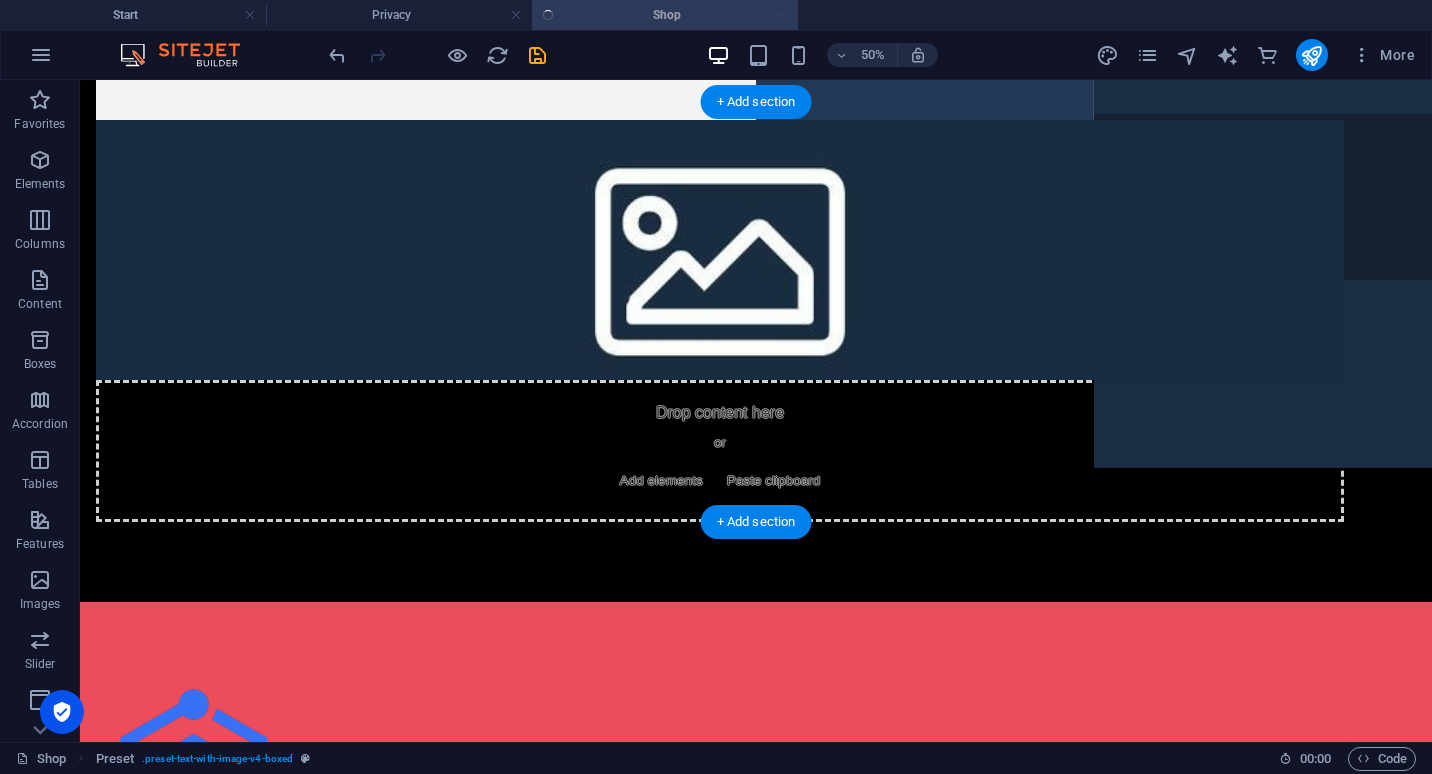 scroll, scrollTop: 892, scrollLeft: 0, axis: vertical 